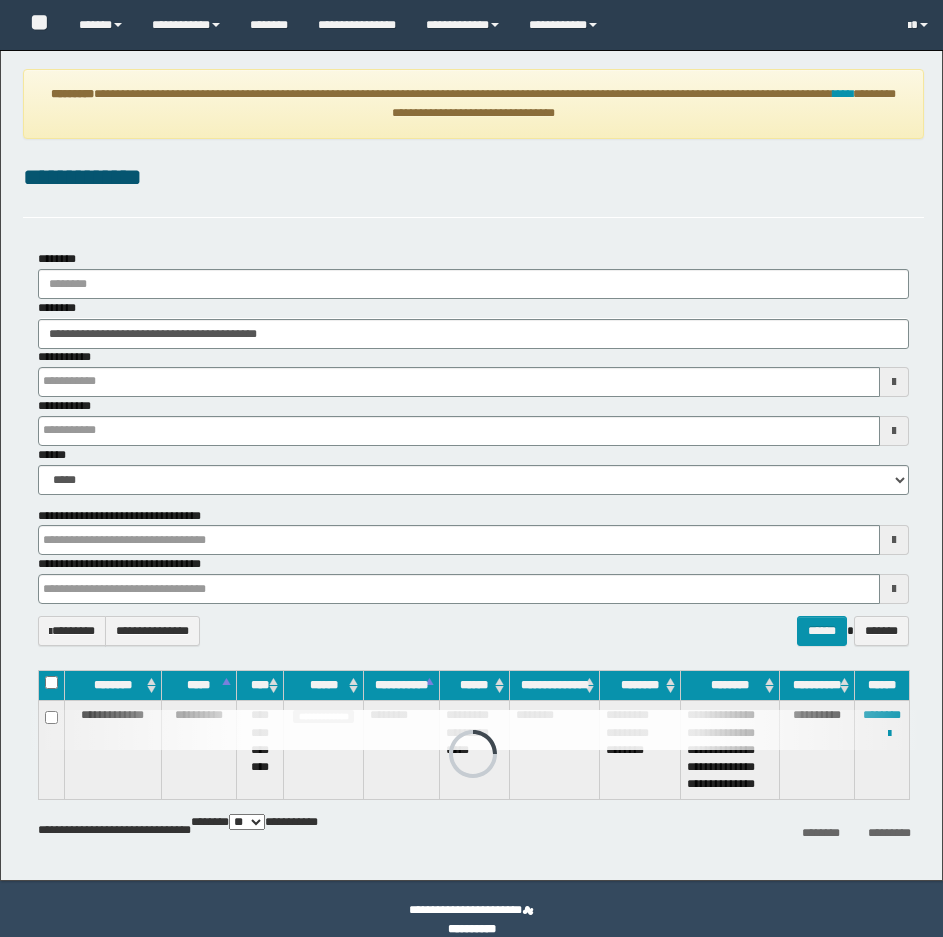 click on "**********" at bounding box center [473, 334] 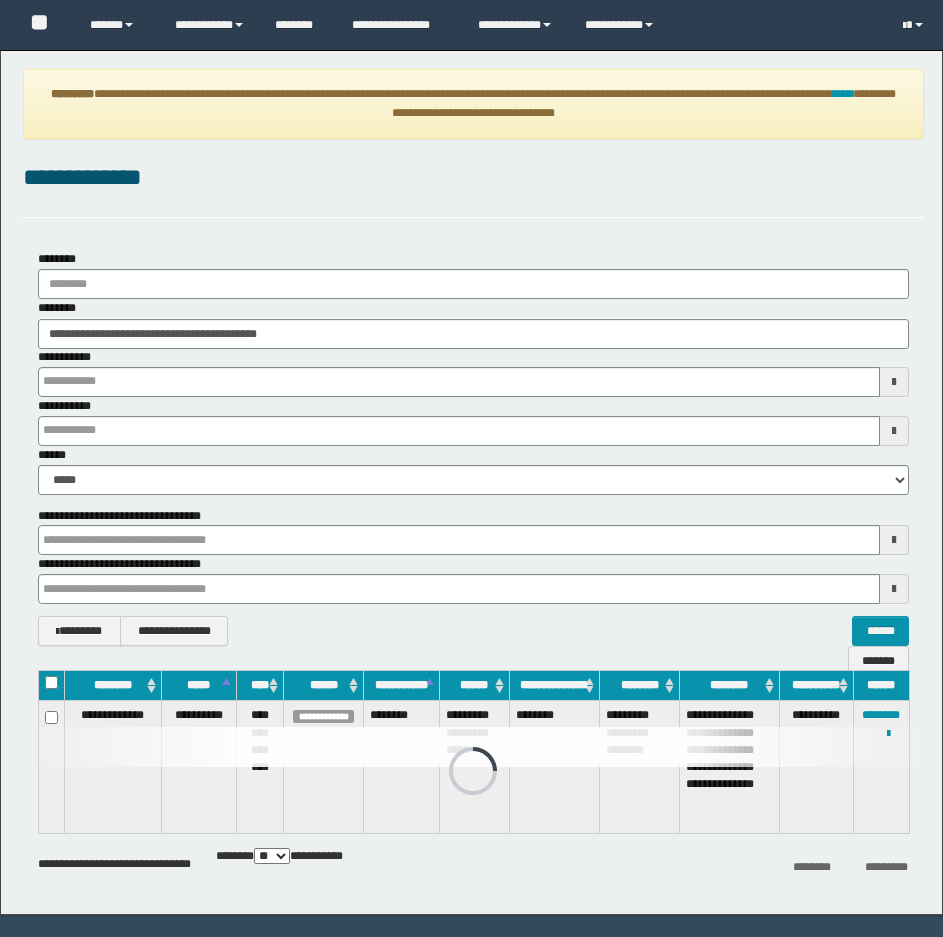scroll, scrollTop: 0, scrollLeft: 0, axis: both 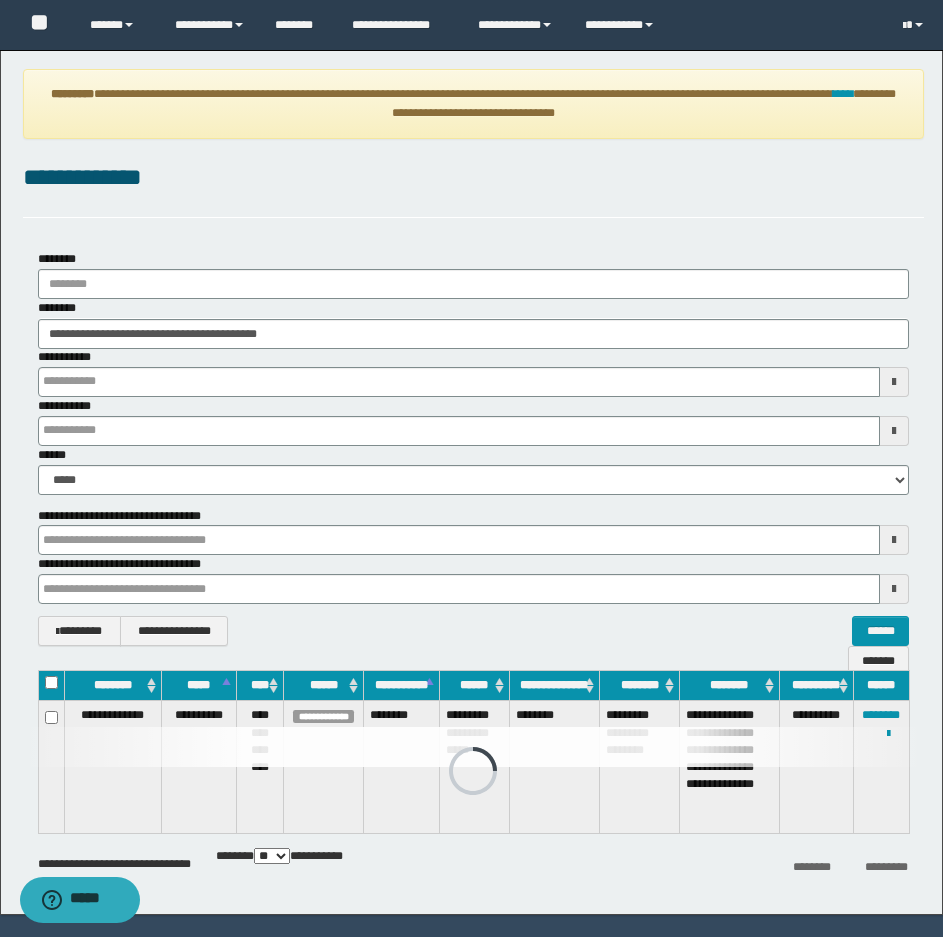 click on "**********" at bounding box center [473, 334] 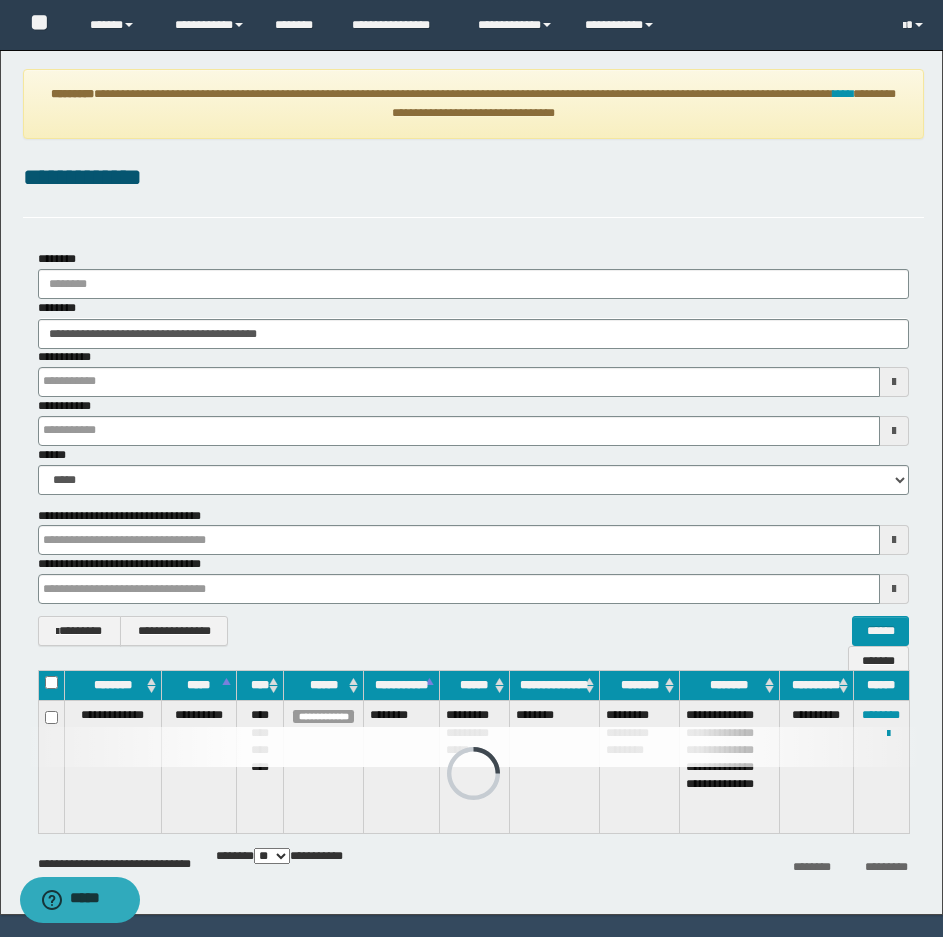 type on "**********" 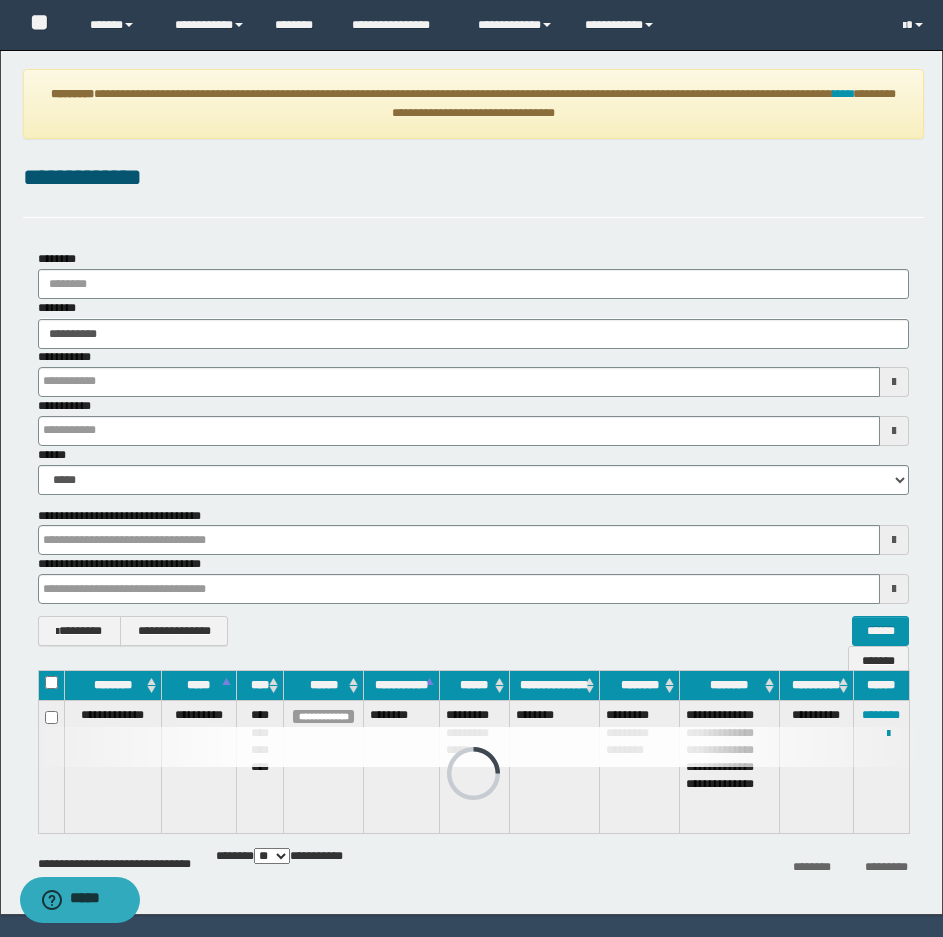 type on "**********" 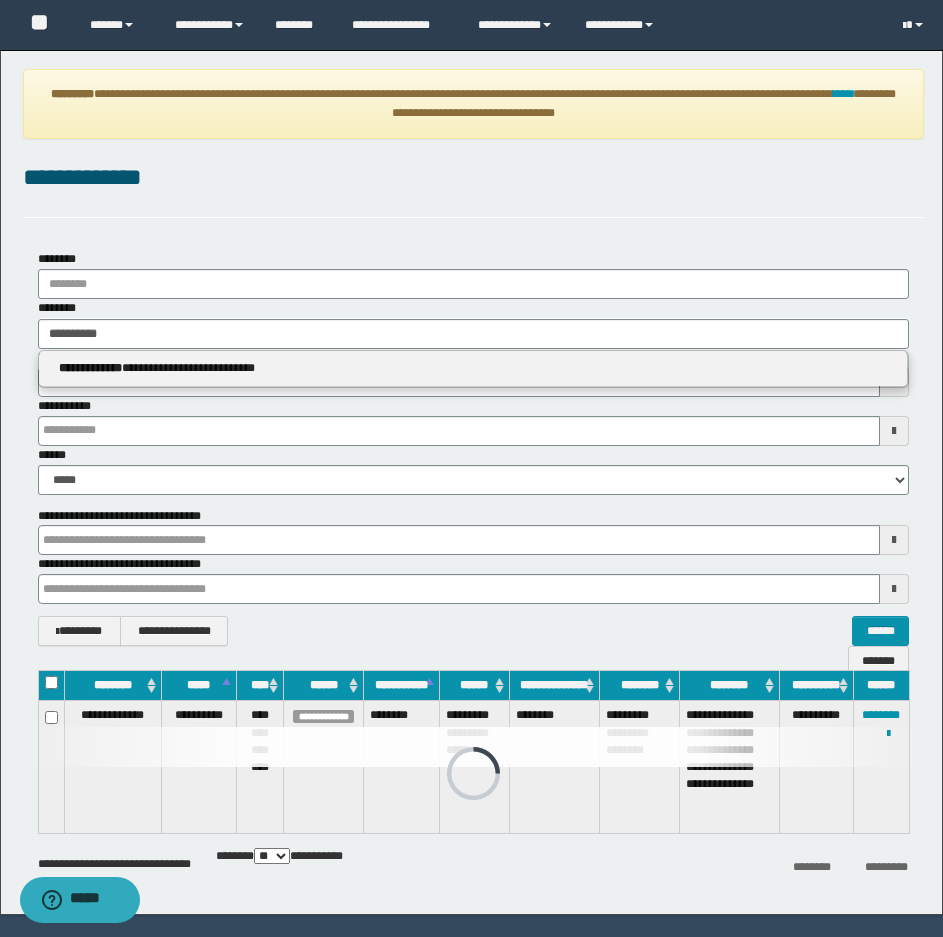 type on "**********" 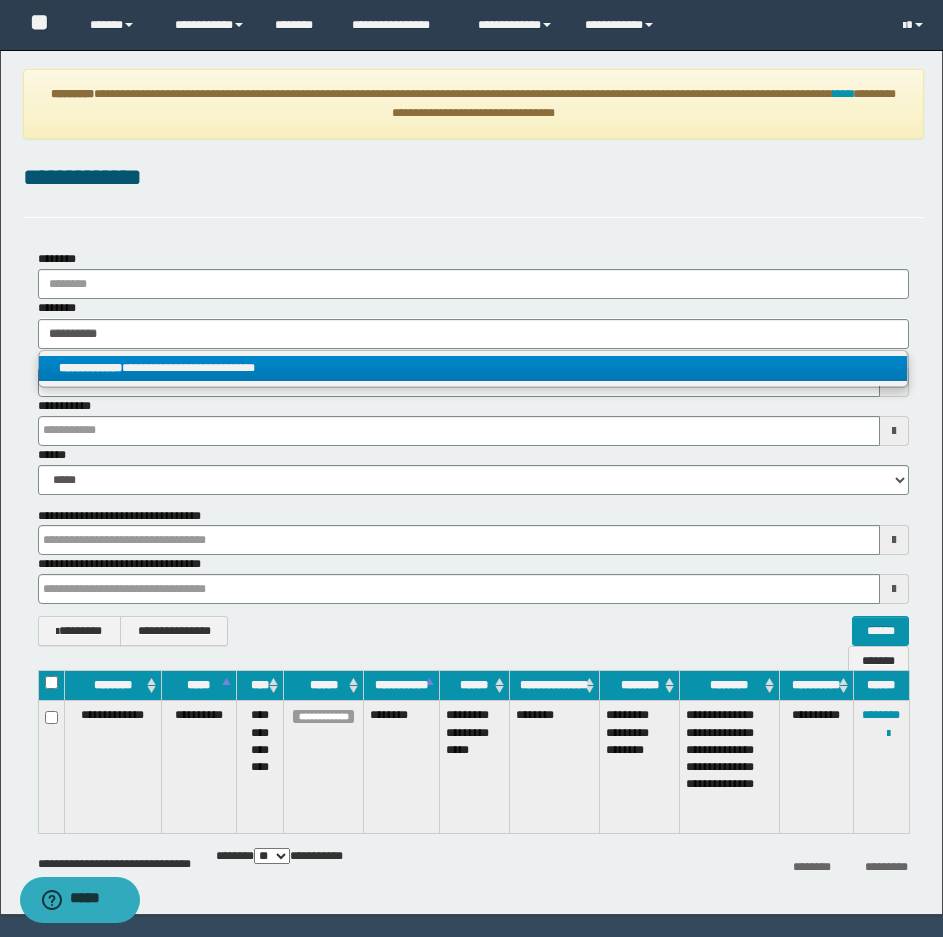 click on "**********" at bounding box center [473, 368] 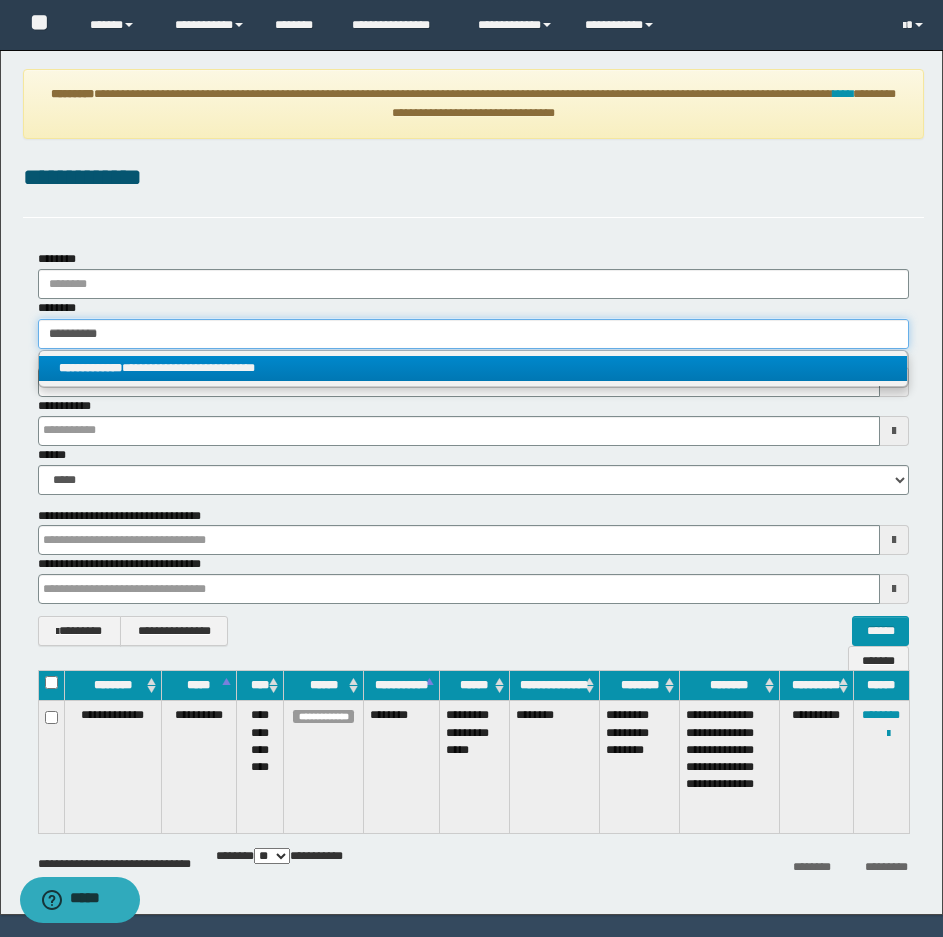type 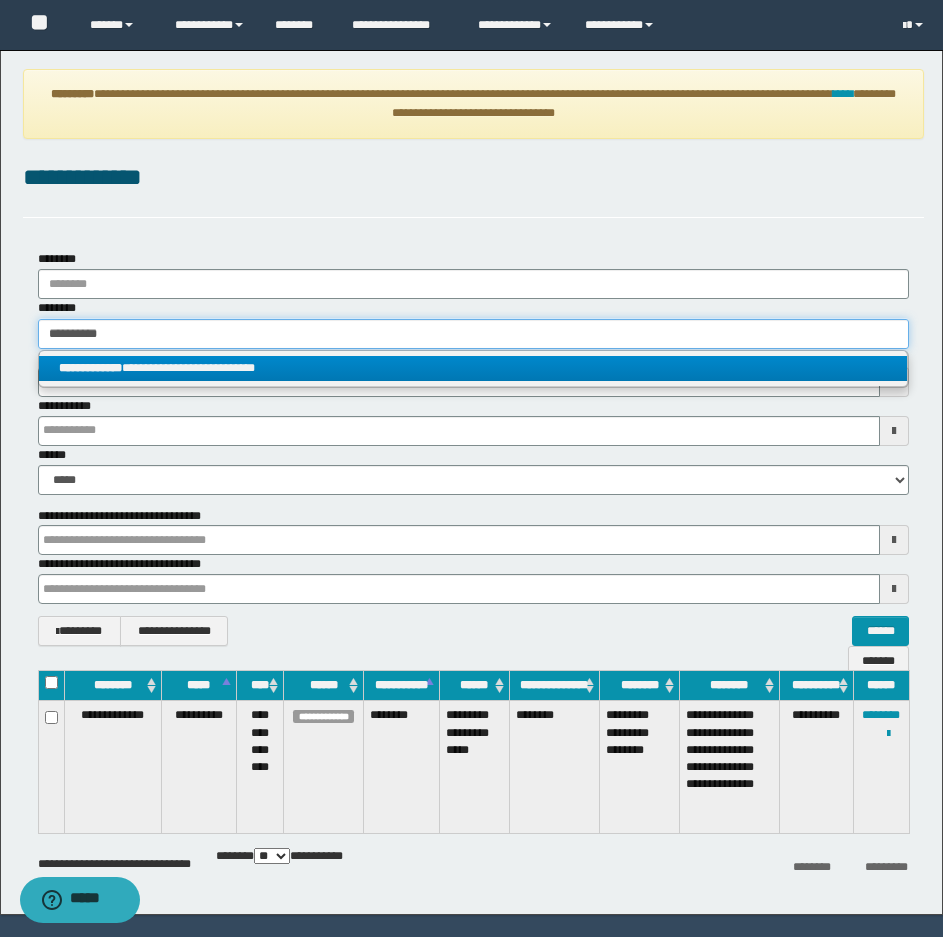 type on "**********" 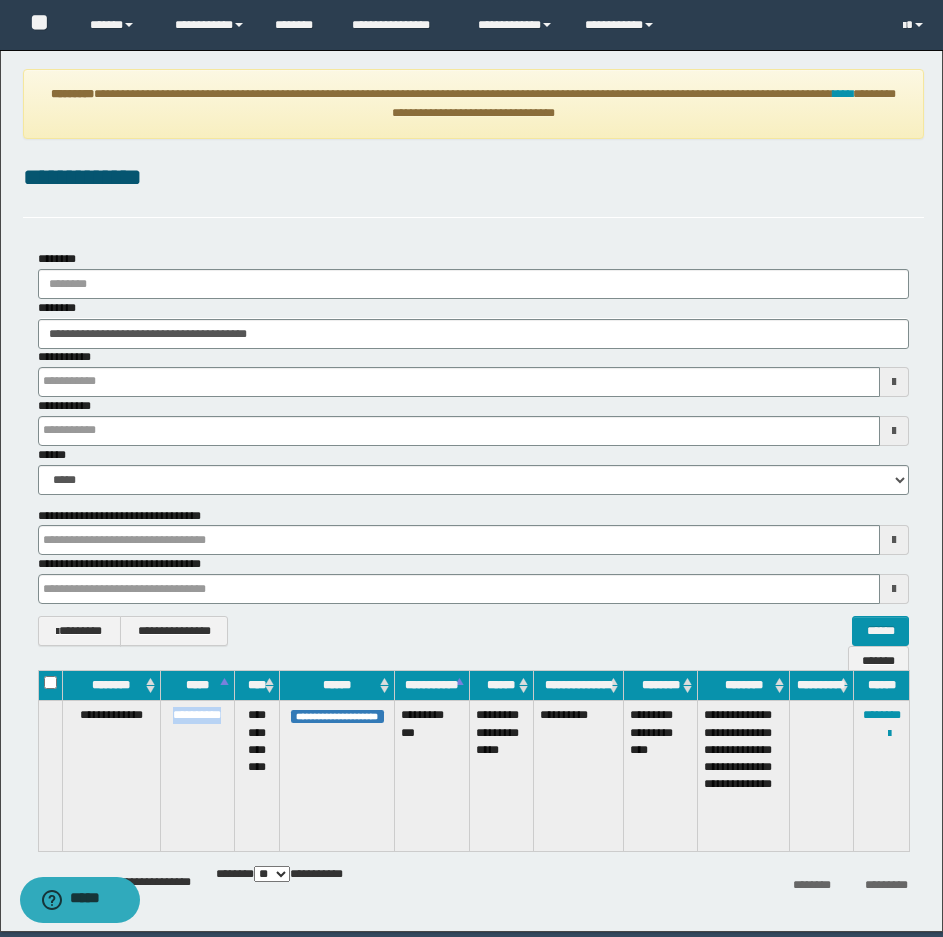 drag, startPoint x: 176, startPoint y: 732, endPoint x: 227, endPoint y: 734, distance: 51.0392 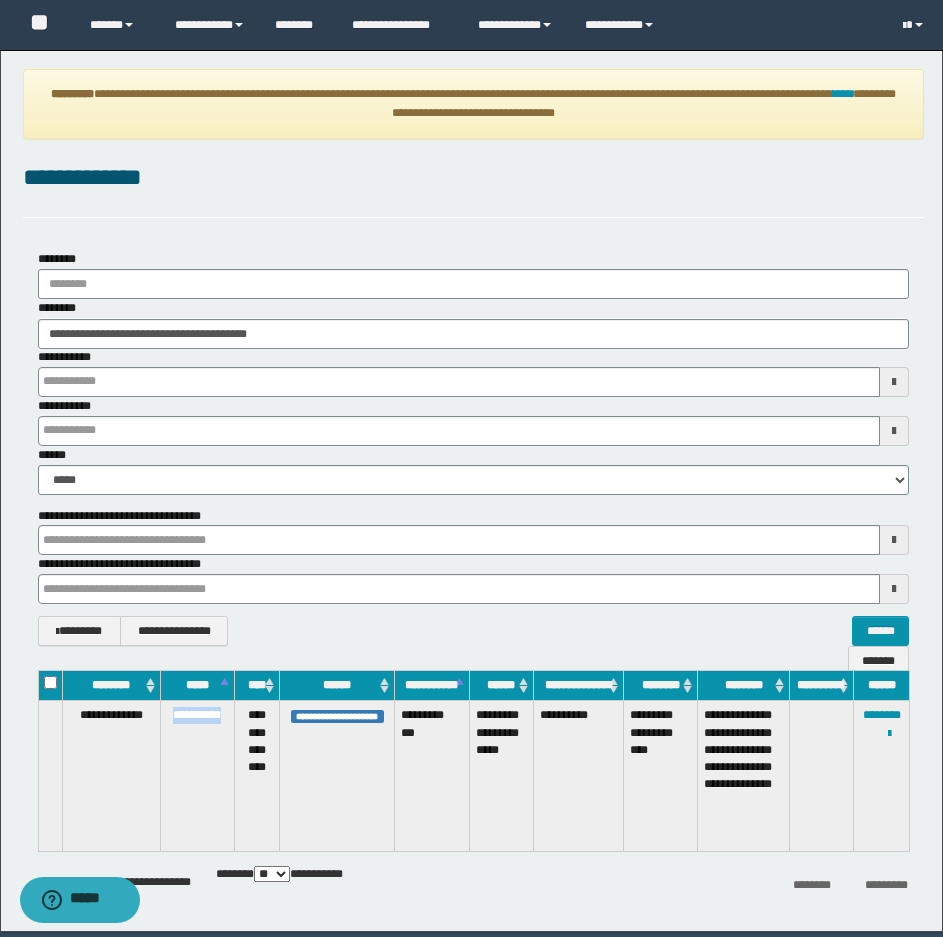 click on "**********" at bounding box center [197, 776] 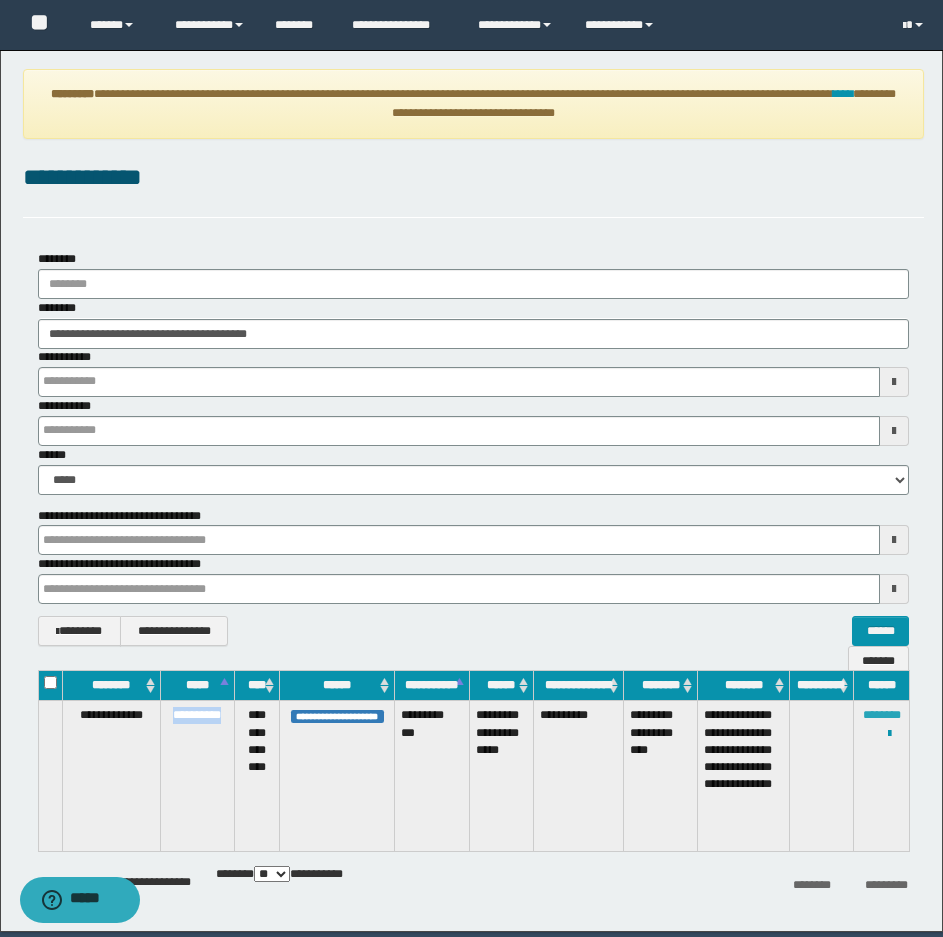 click on "********" at bounding box center [882, 715] 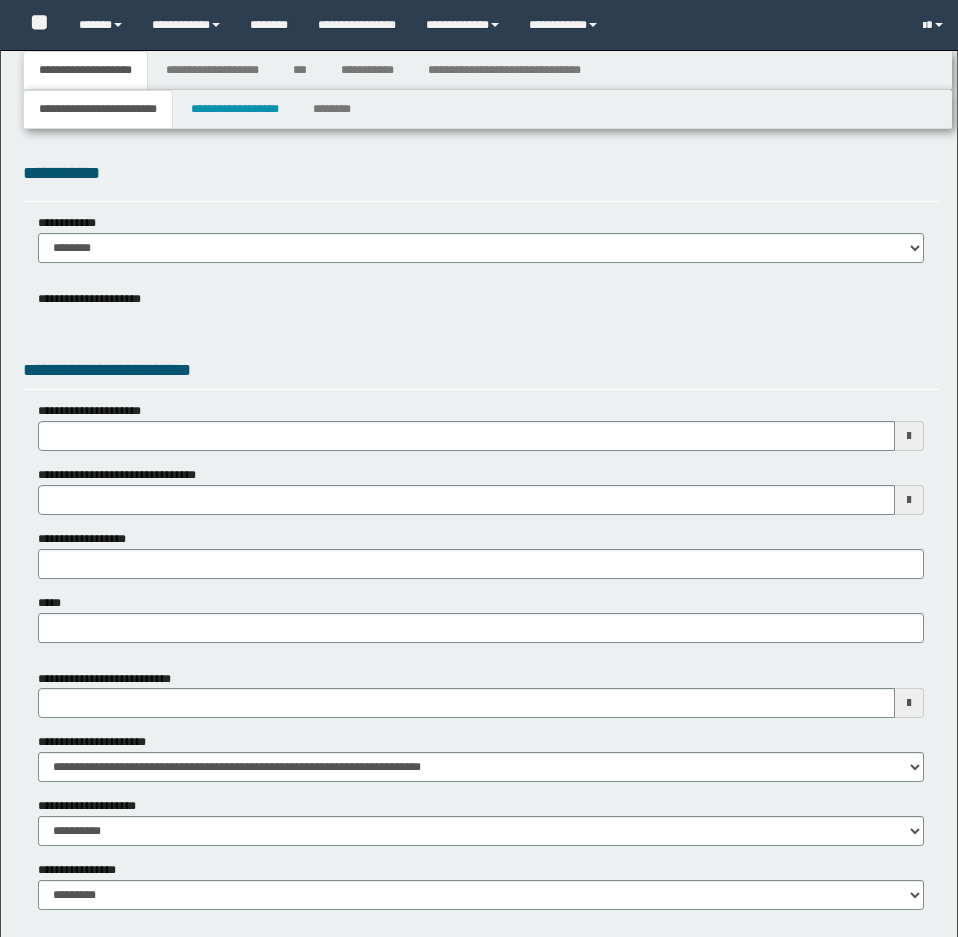 type 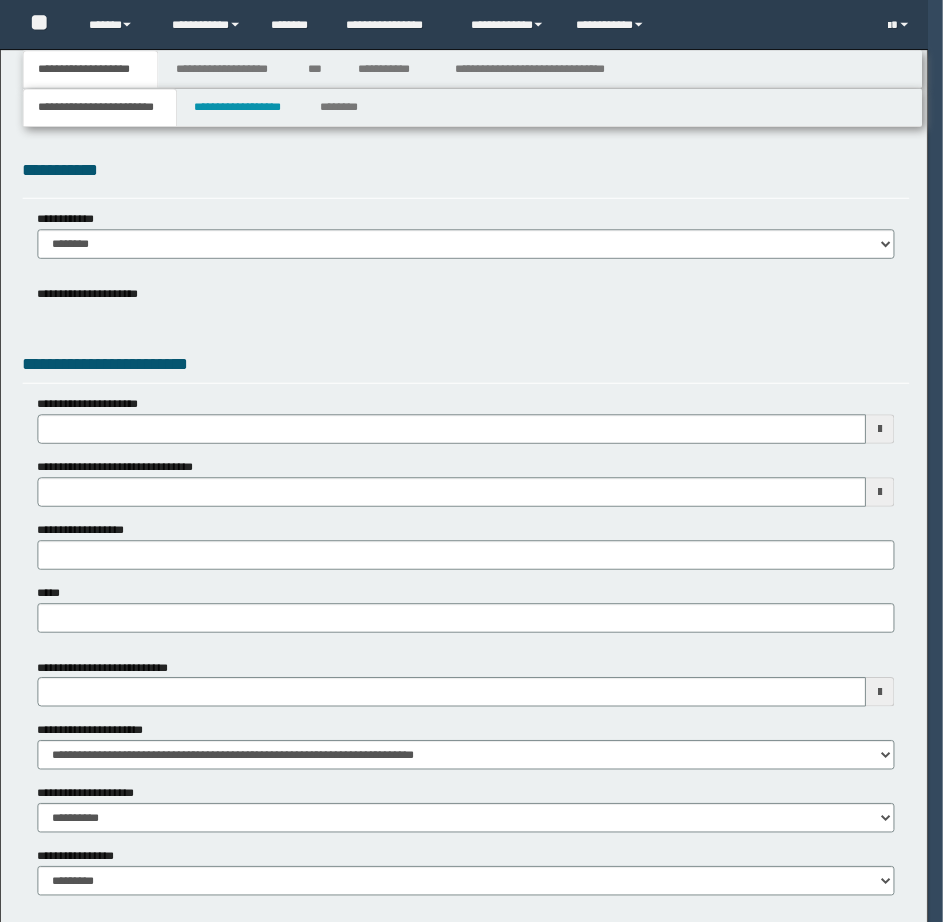 scroll, scrollTop: 0, scrollLeft: 0, axis: both 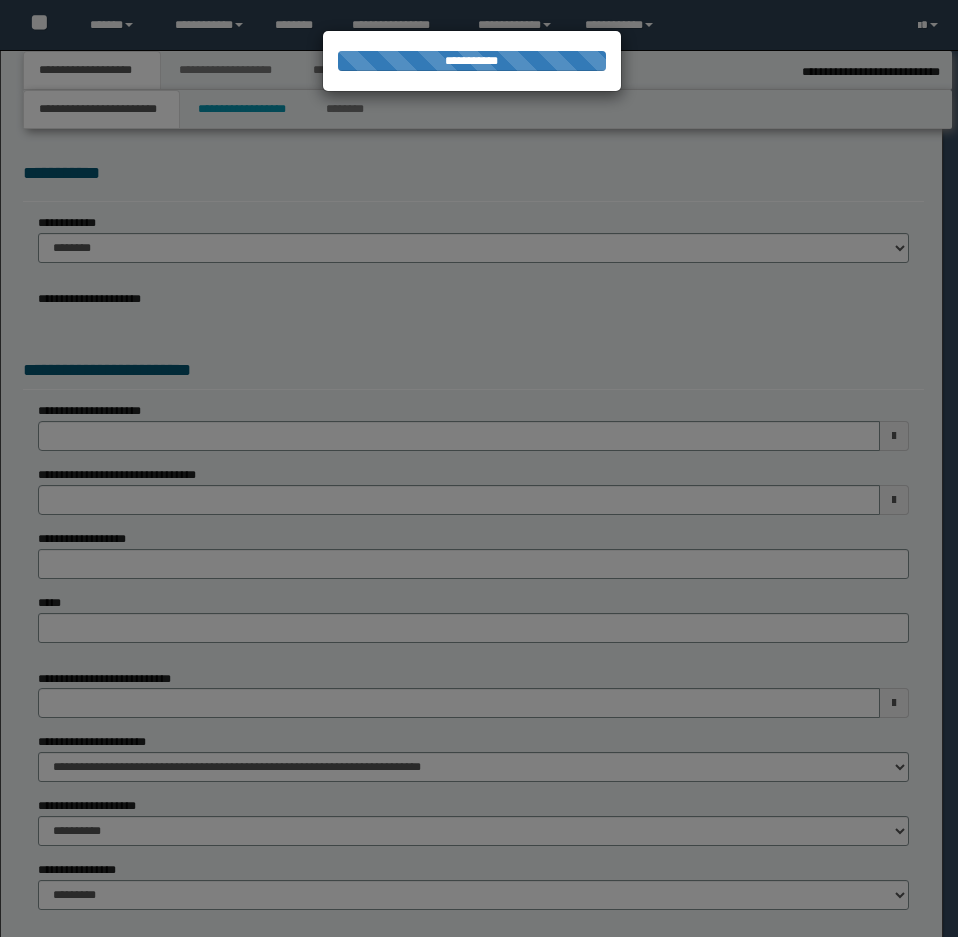 type on "**********" 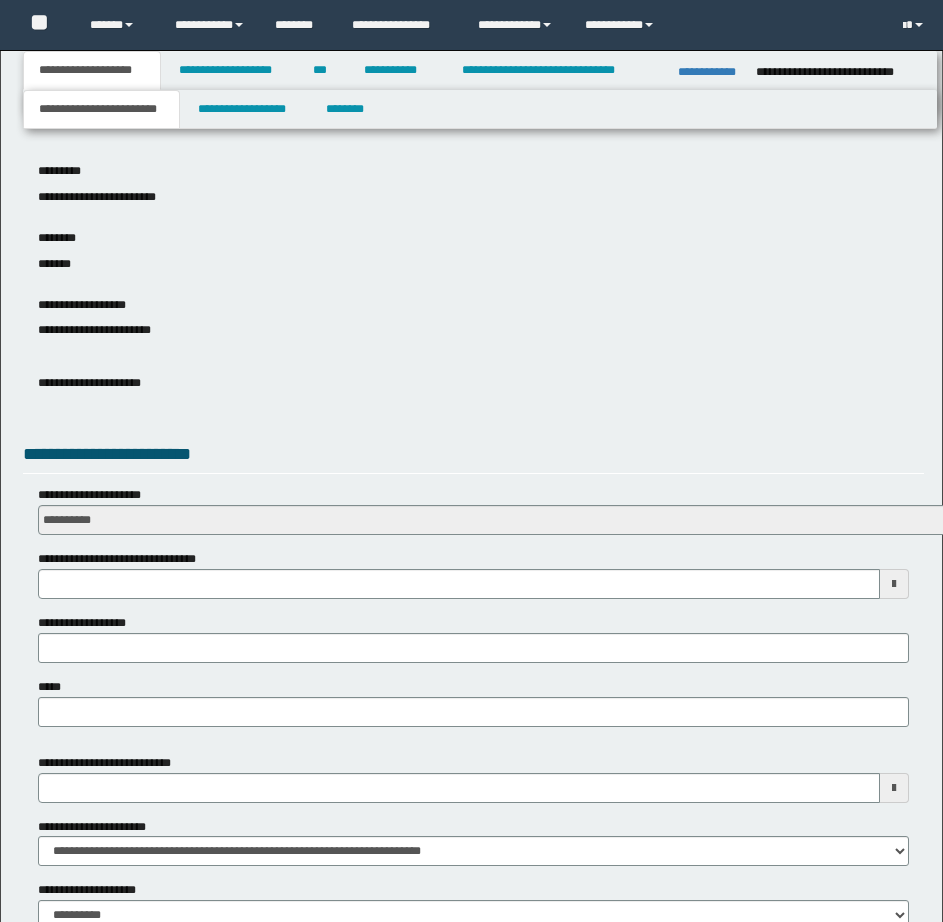 type 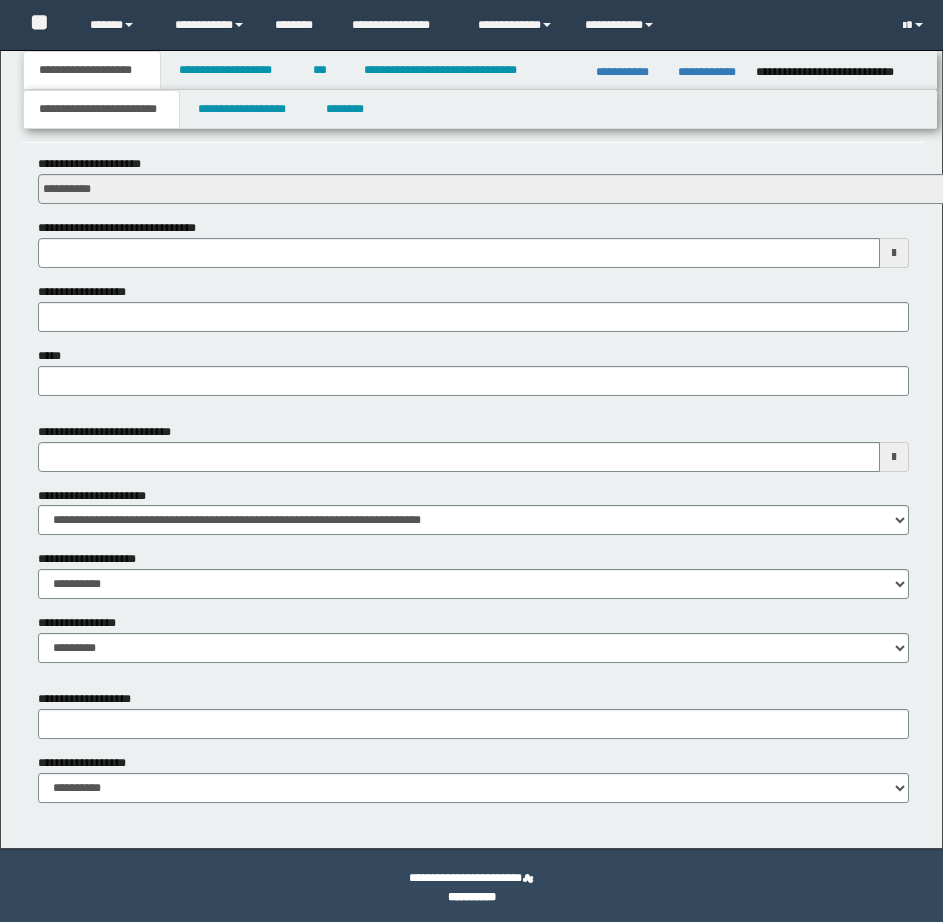 scroll, scrollTop: 701, scrollLeft: 0, axis: vertical 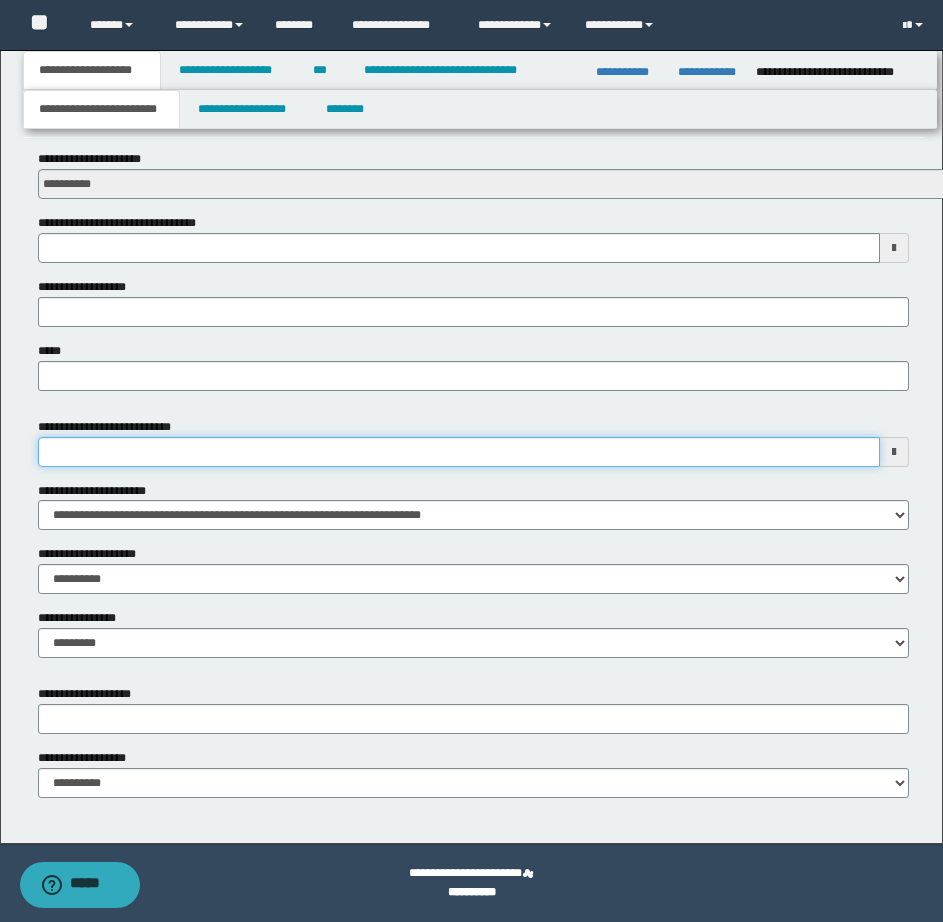 click on "**********" at bounding box center [459, 452] 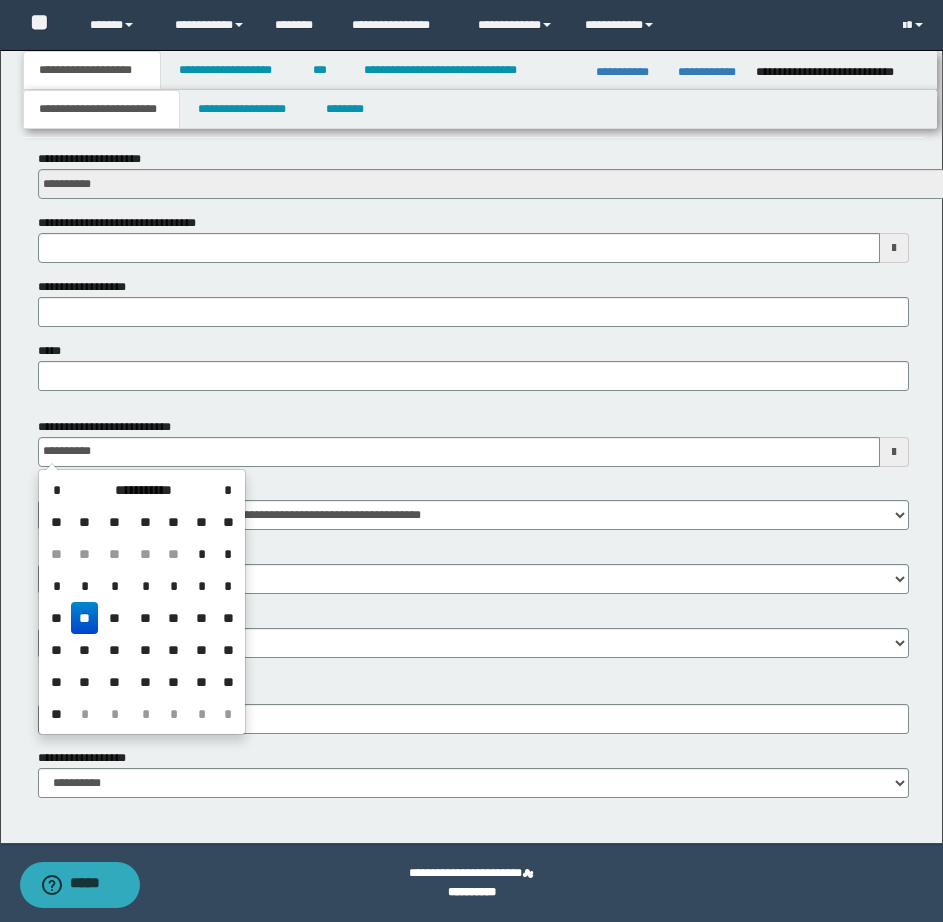 type on "**********" 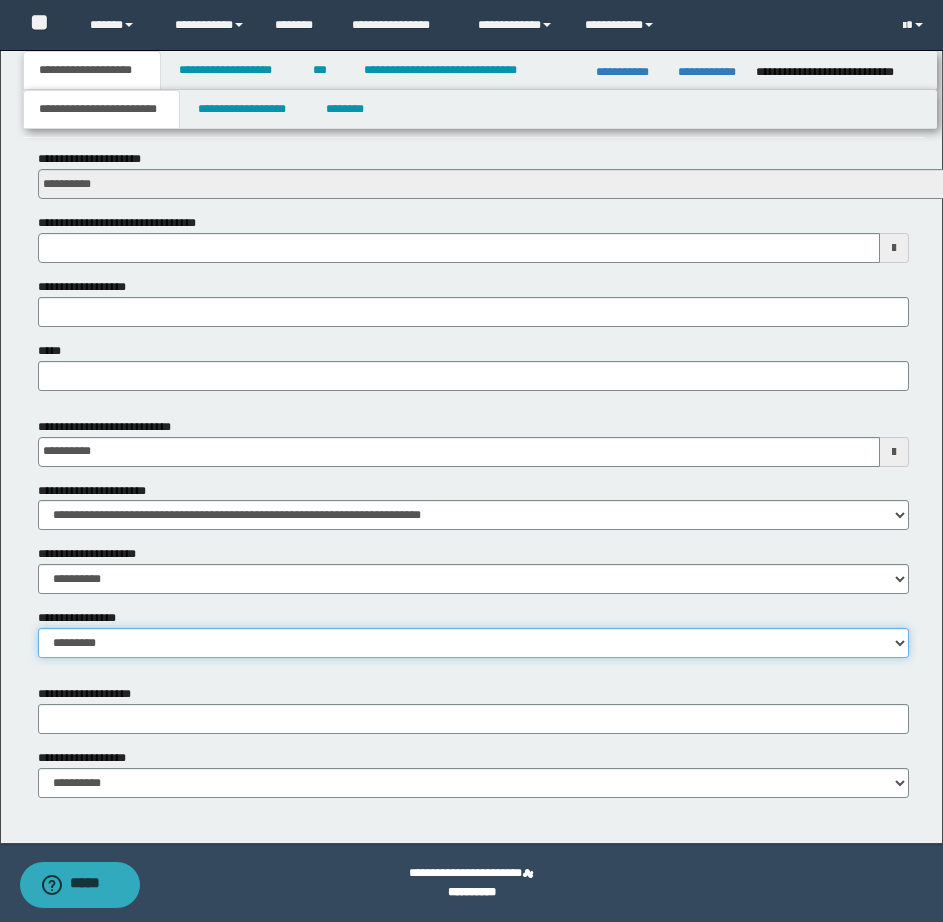 click on "**********" at bounding box center [473, 643] 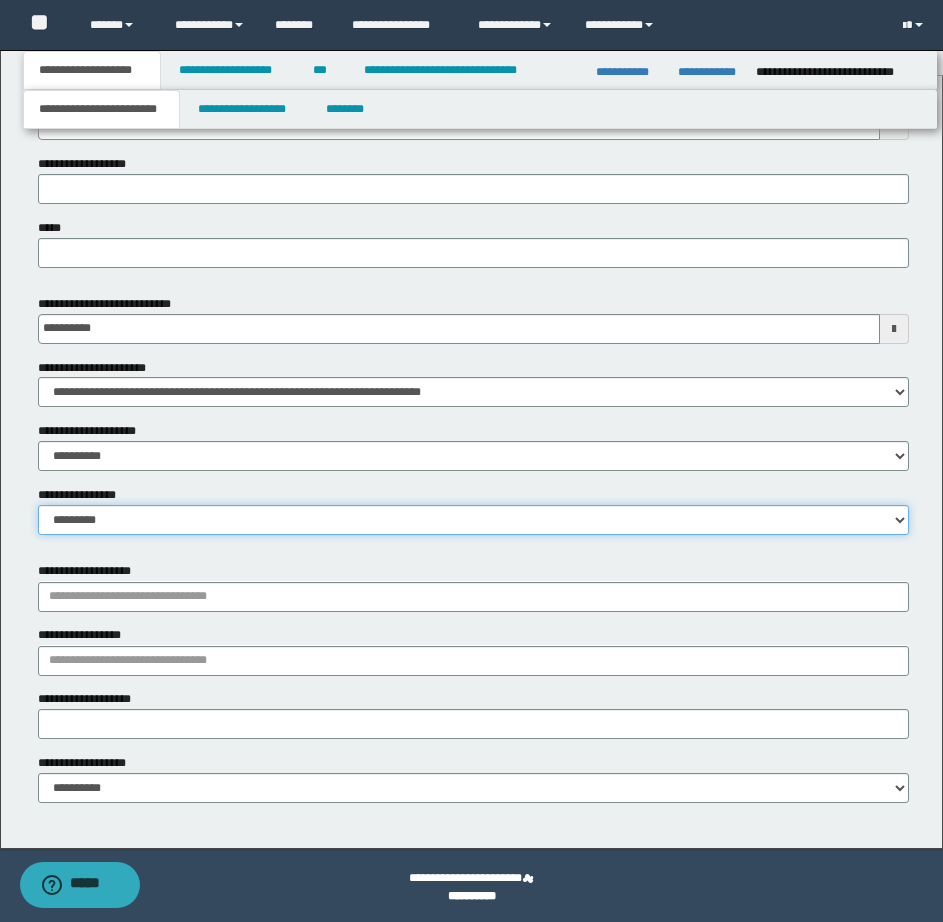 scroll, scrollTop: 832, scrollLeft: 0, axis: vertical 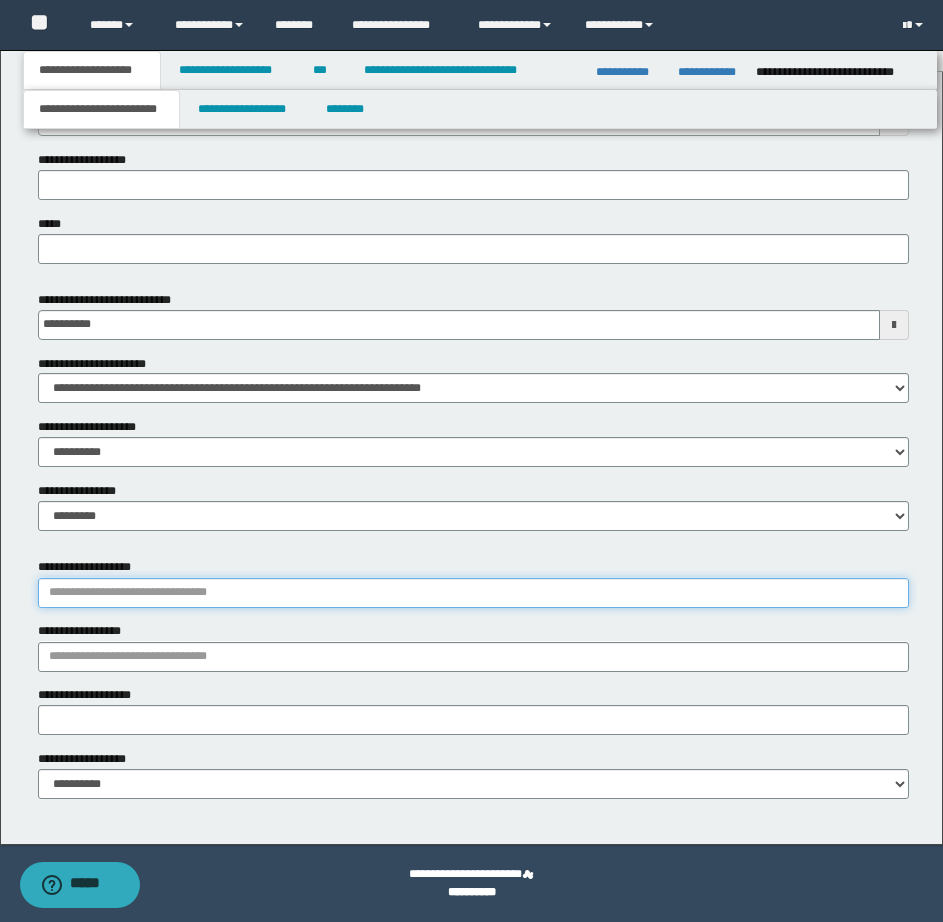 click on "**********" at bounding box center (473, 593) 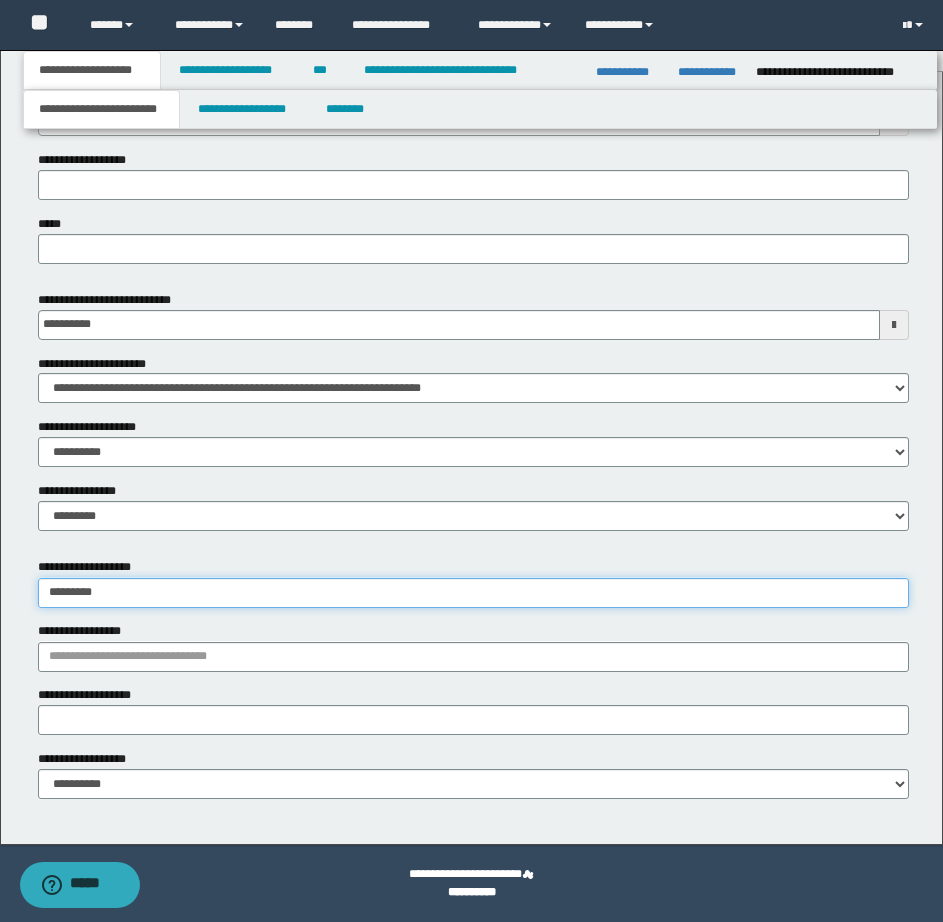 type on "**********" 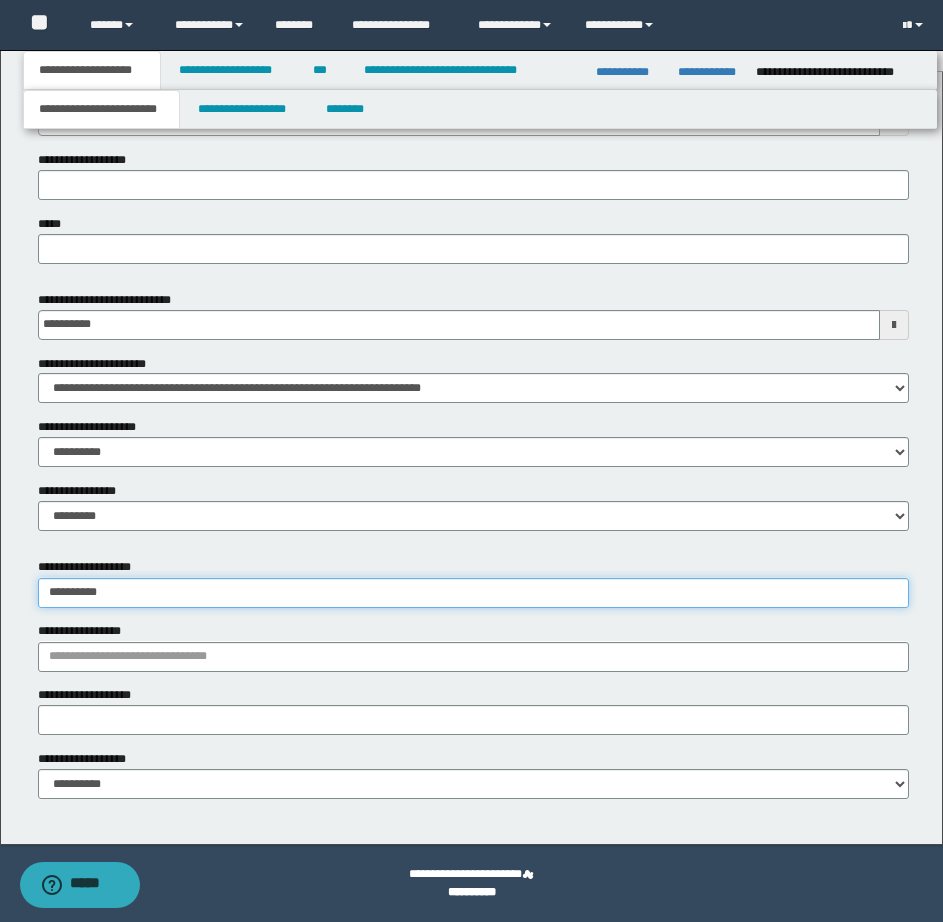 type on "**********" 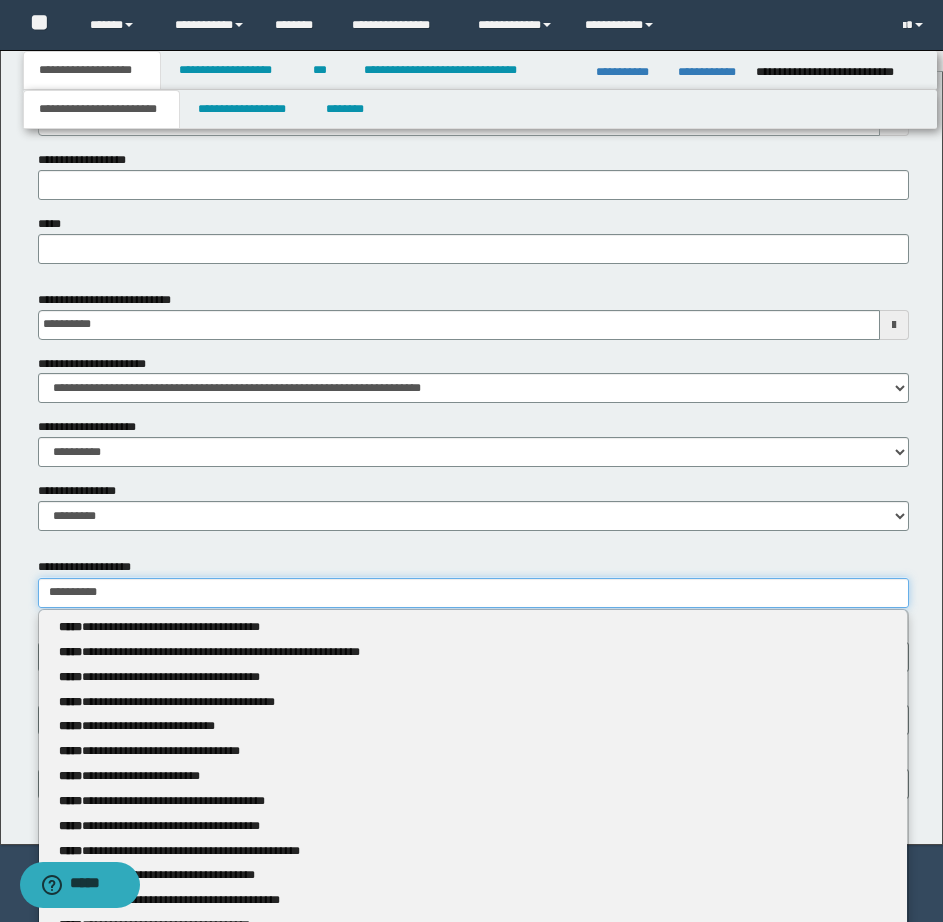 type 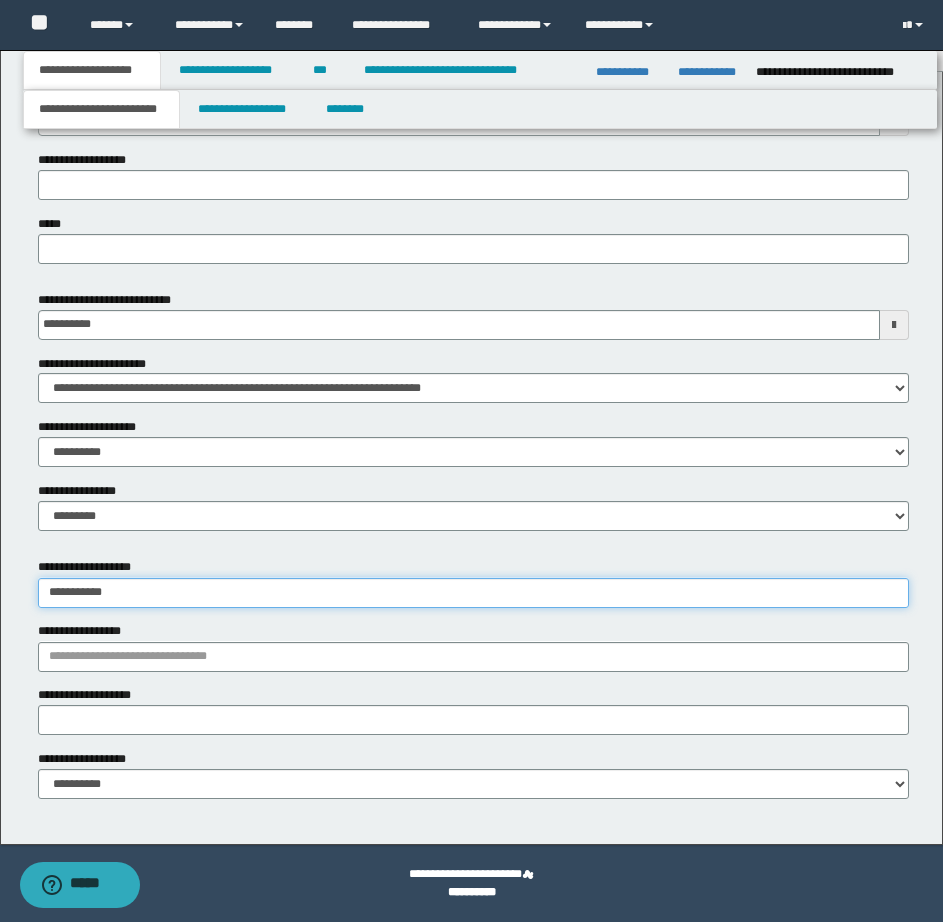 type on "**********" 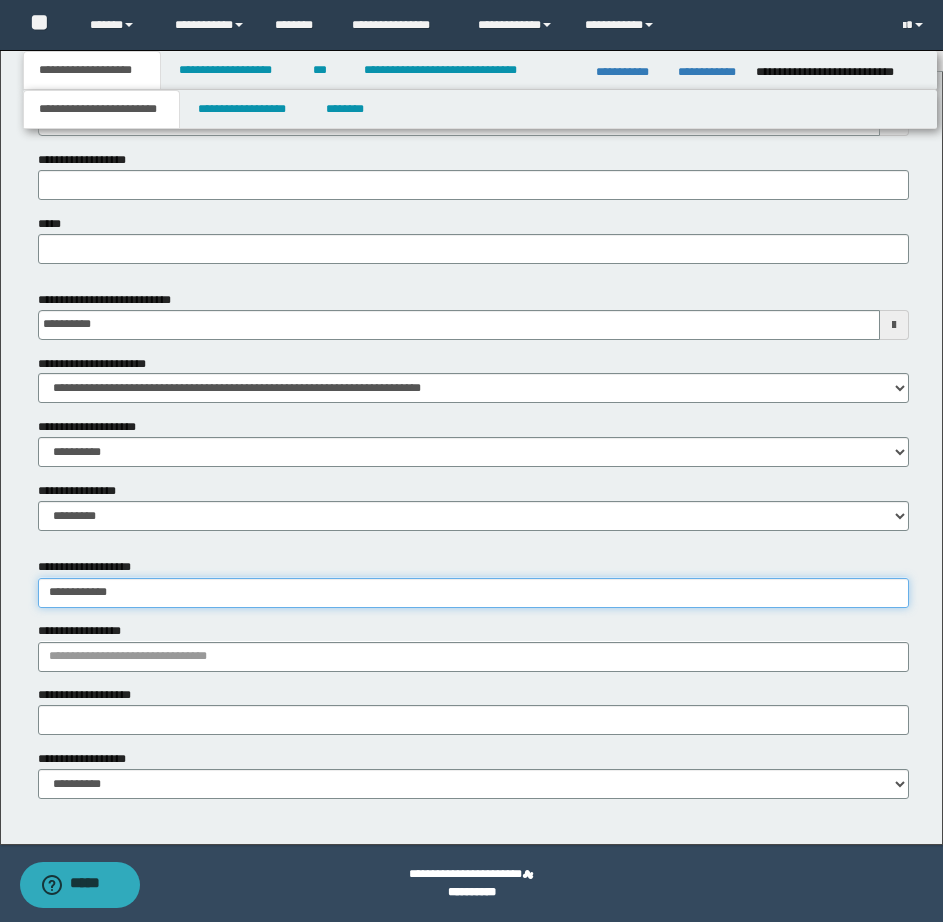 type on "**********" 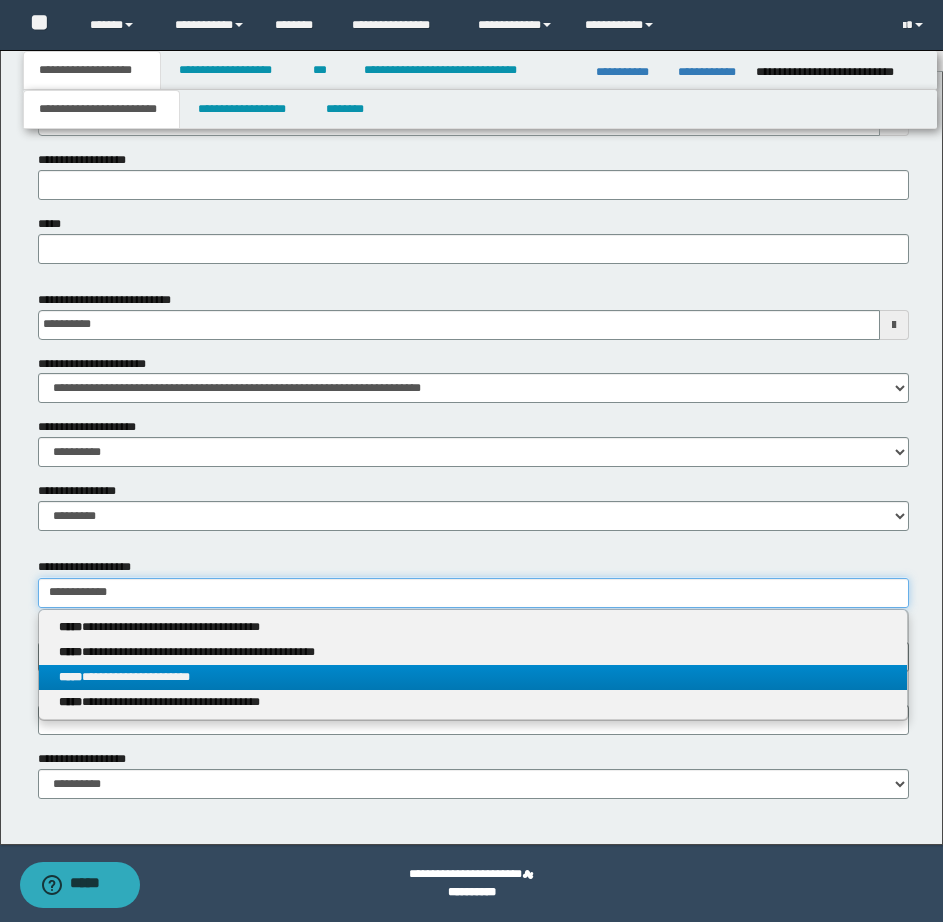 type on "**********" 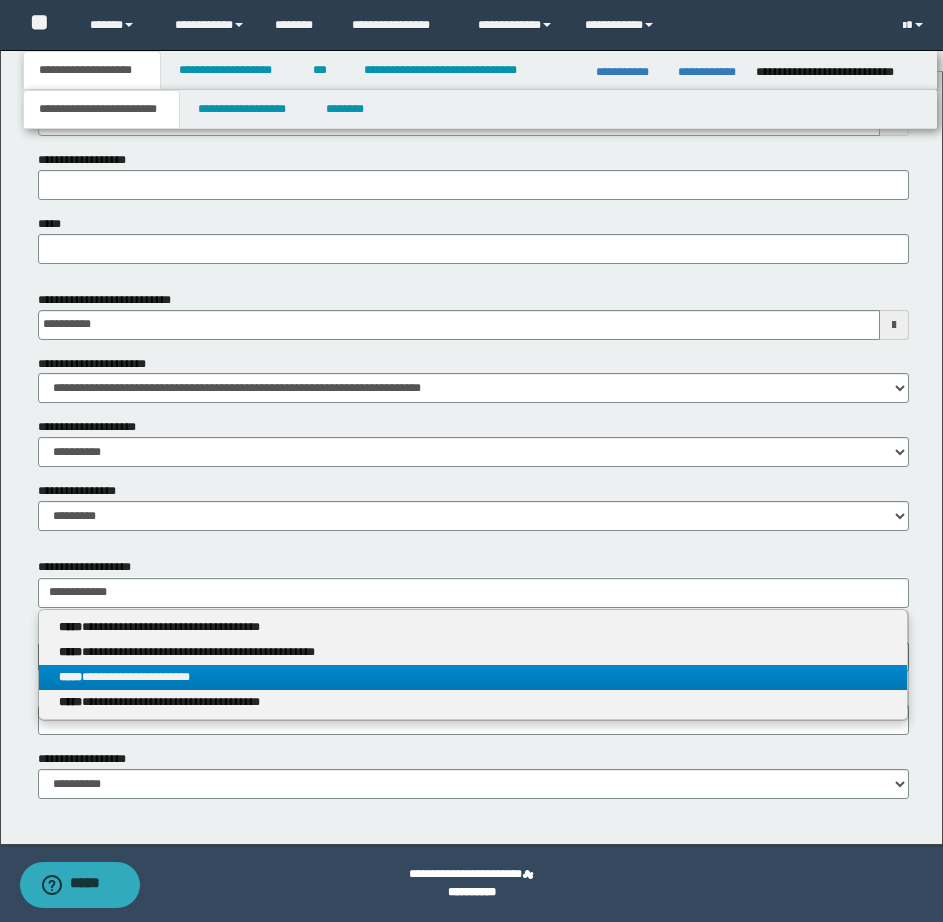 click on "**********" at bounding box center [473, 677] 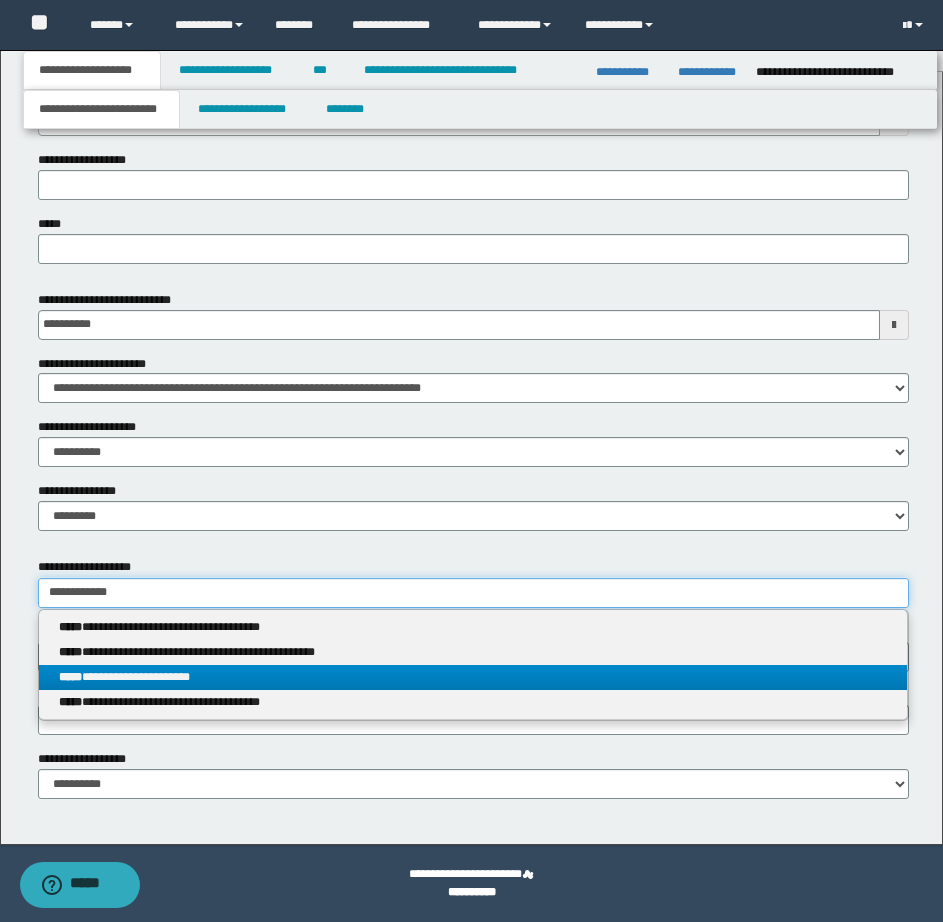 type 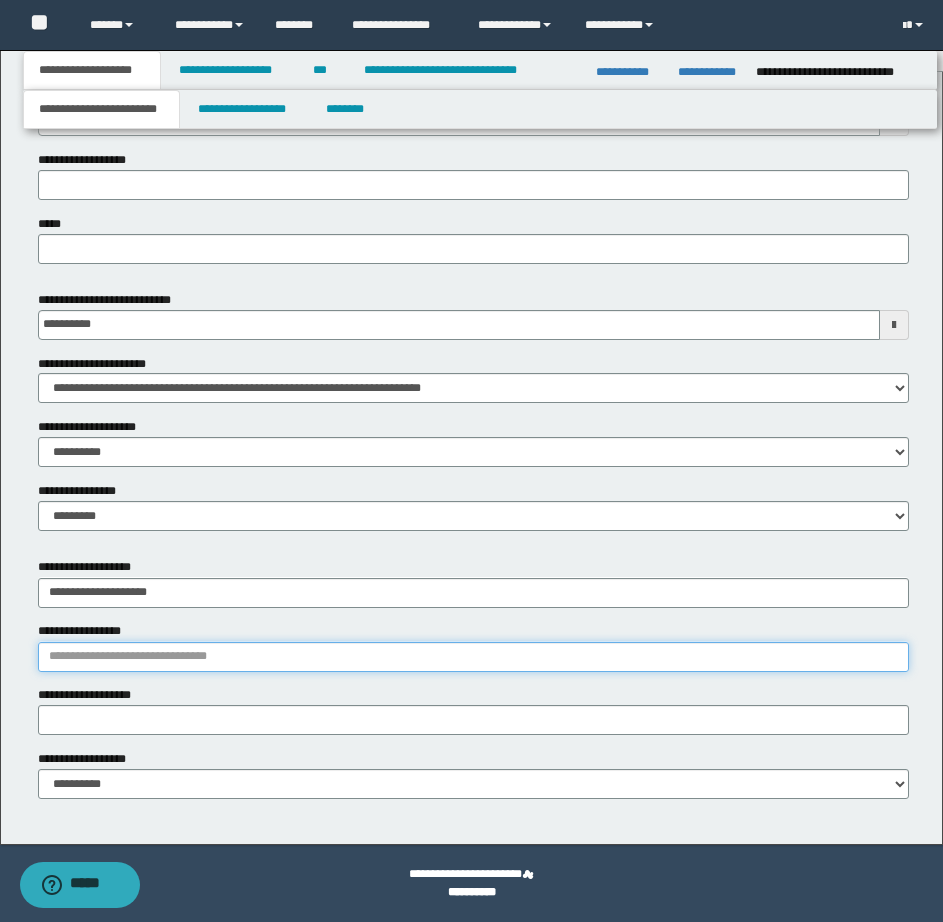 click on "**********" at bounding box center (473, 657) 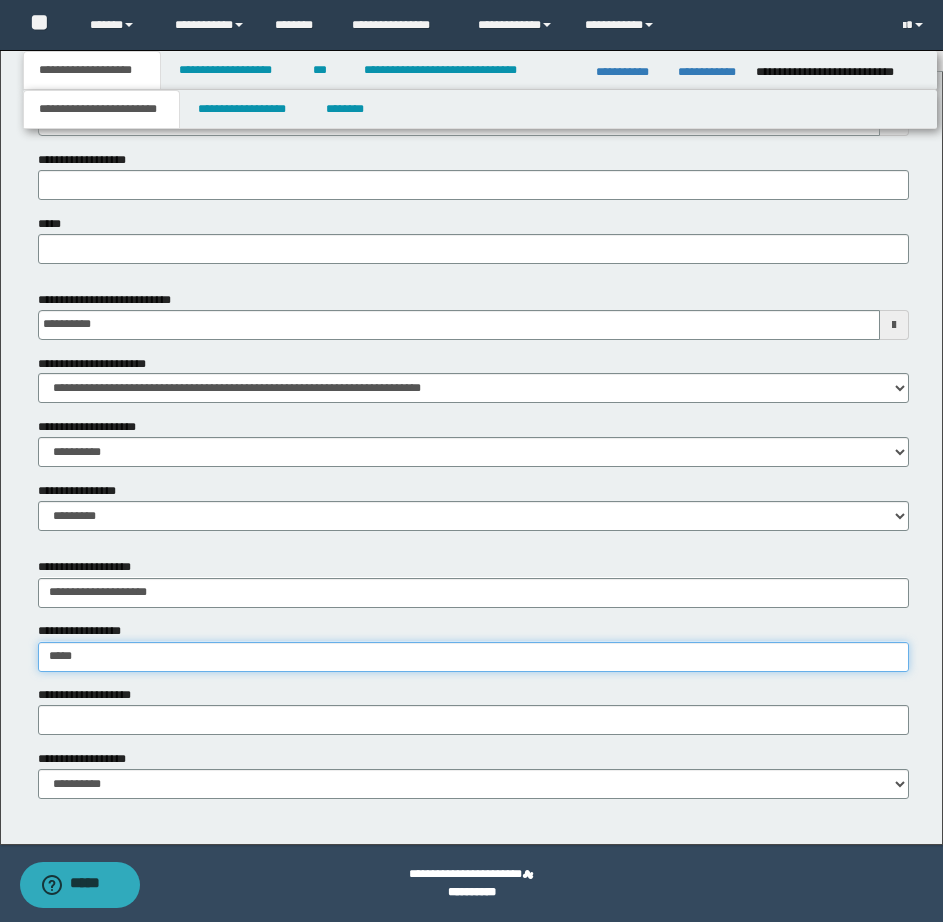 type on "*****" 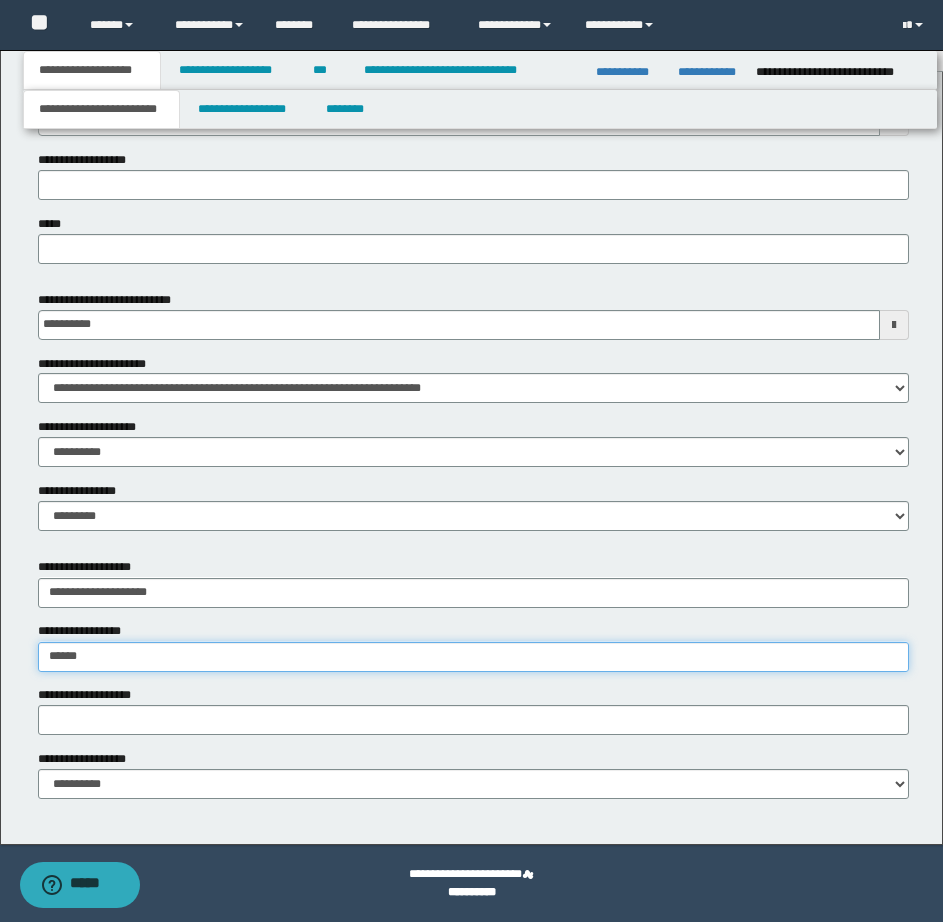 type on "**********" 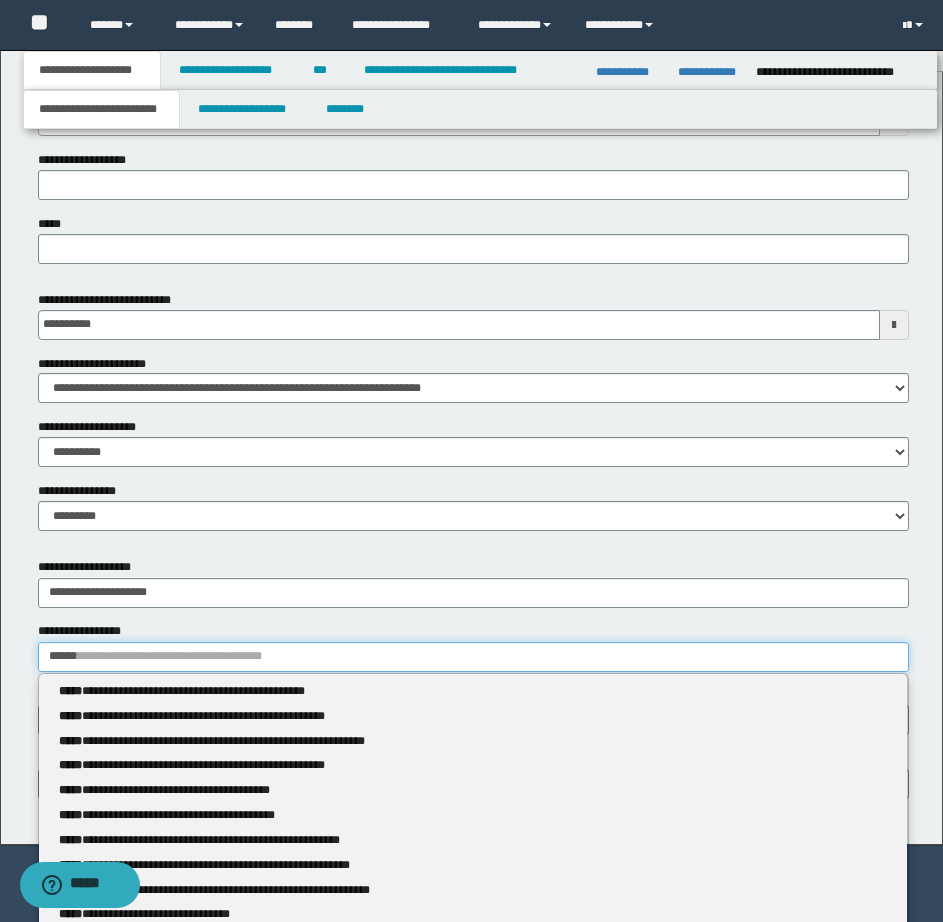 type 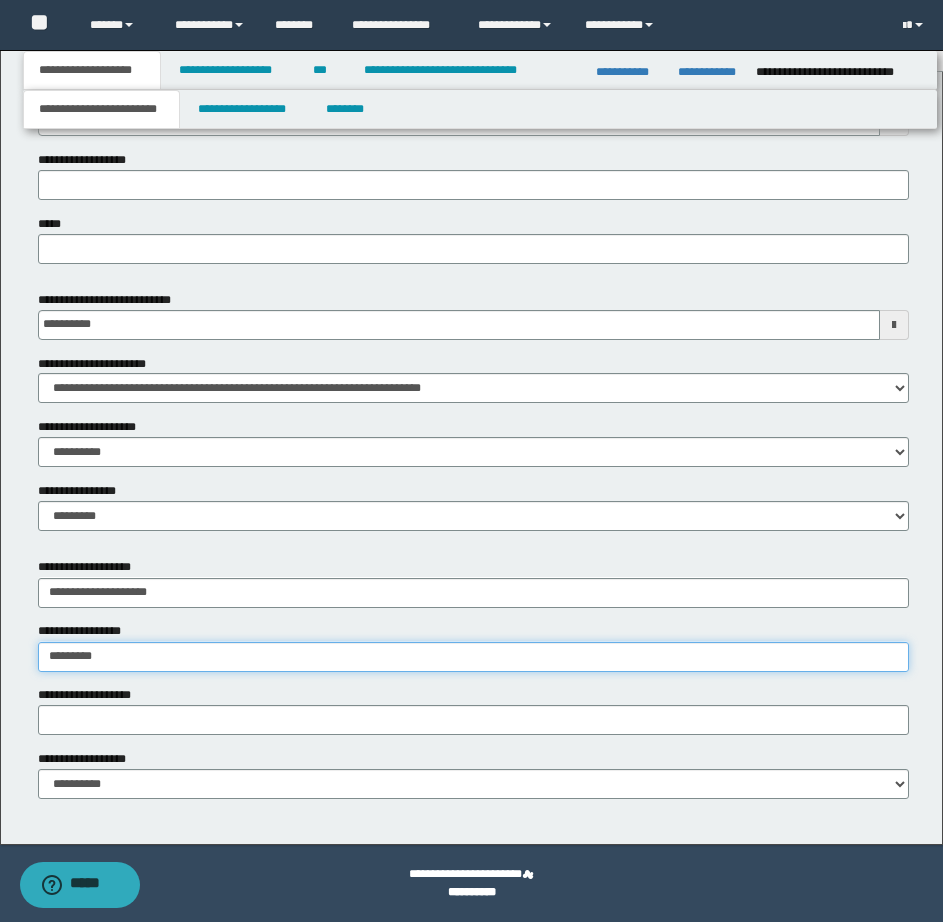 type on "**********" 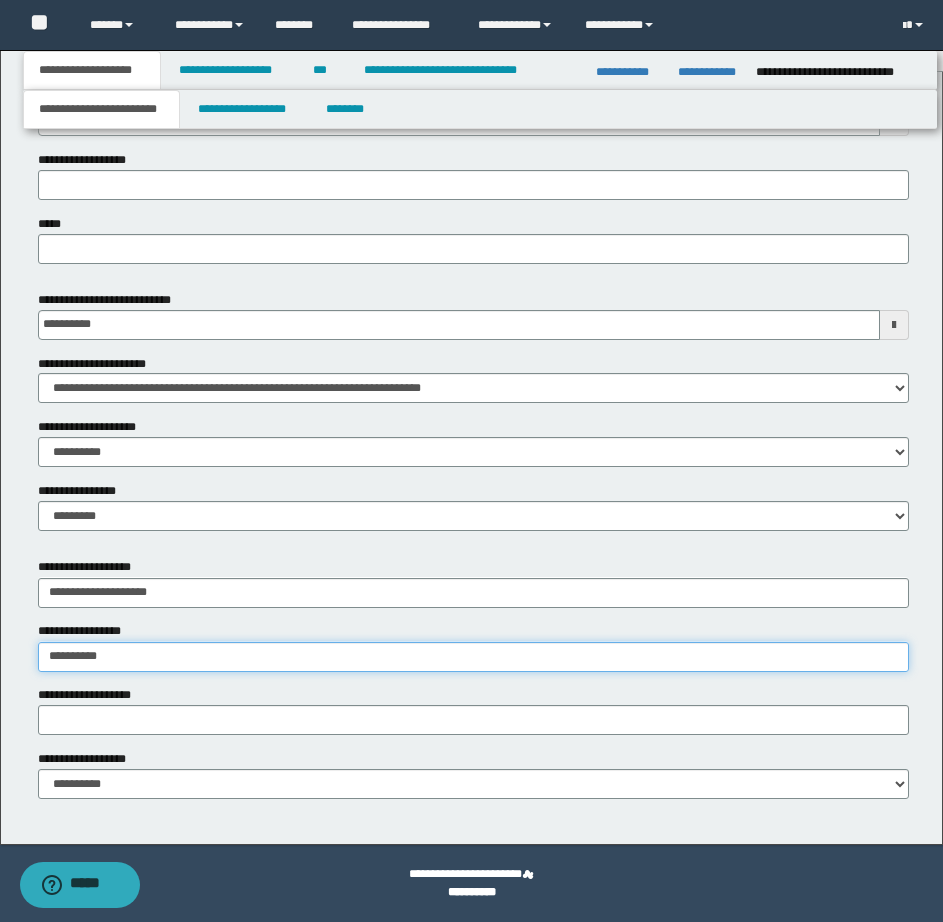type on "**********" 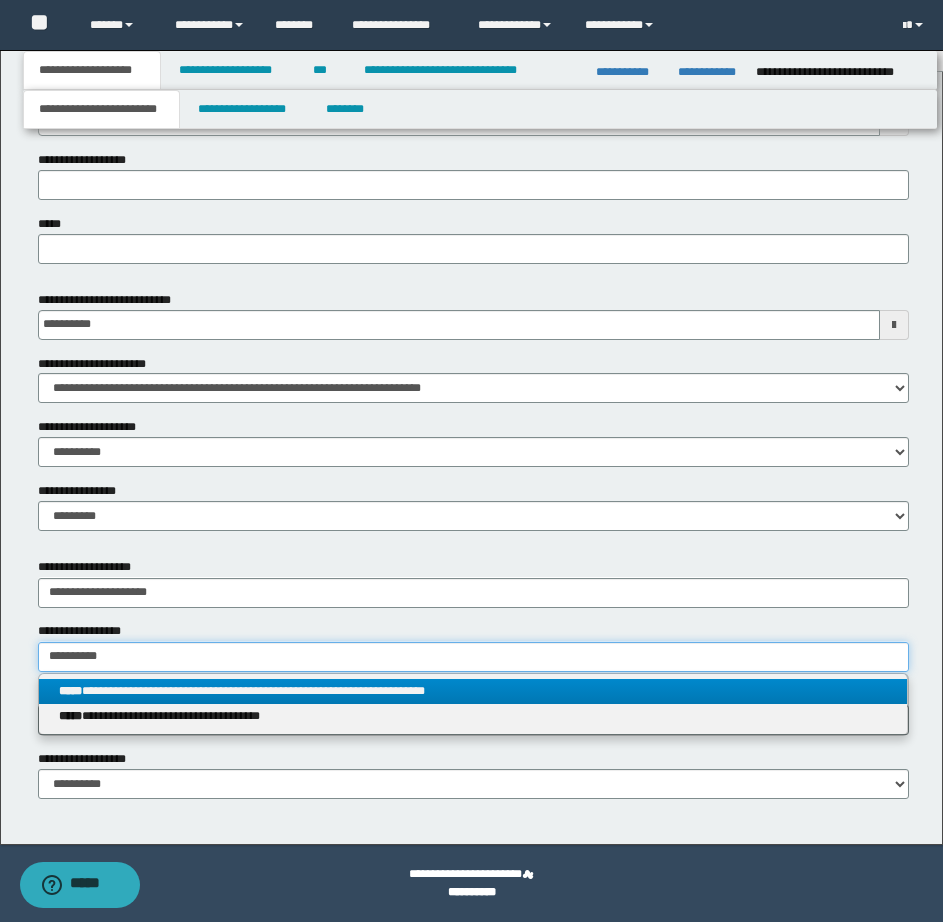 type on "**********" 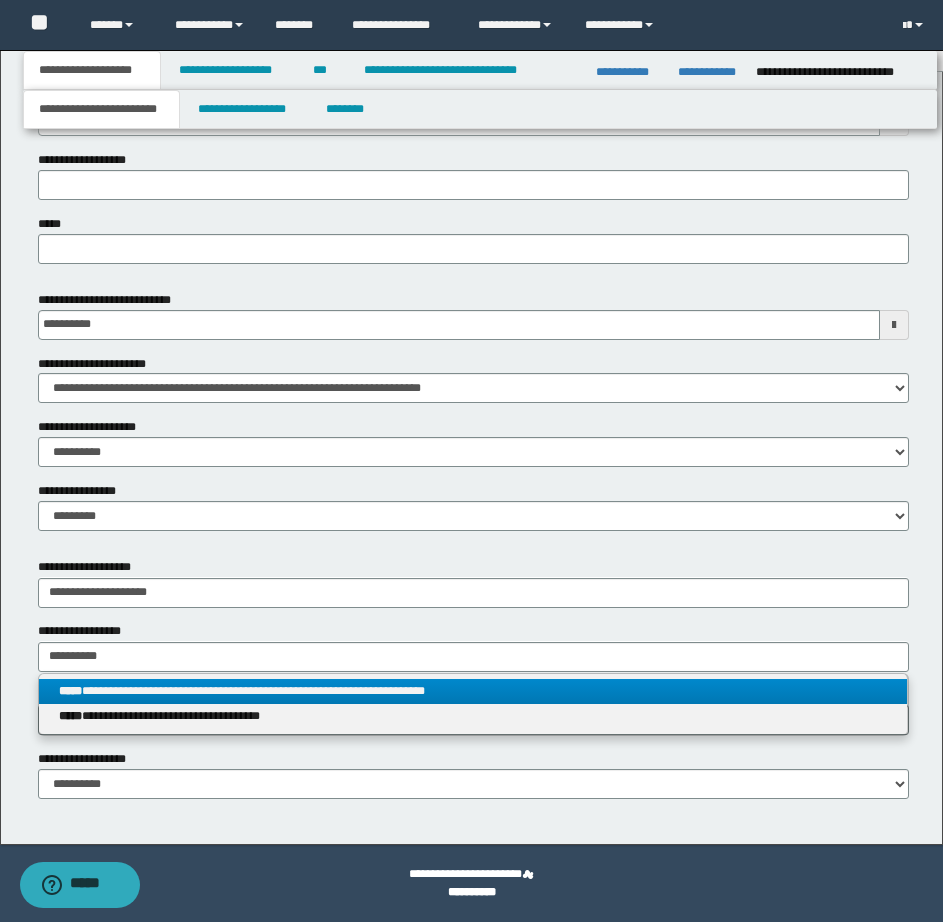 click on "**********" at bounding box center (473, 691) 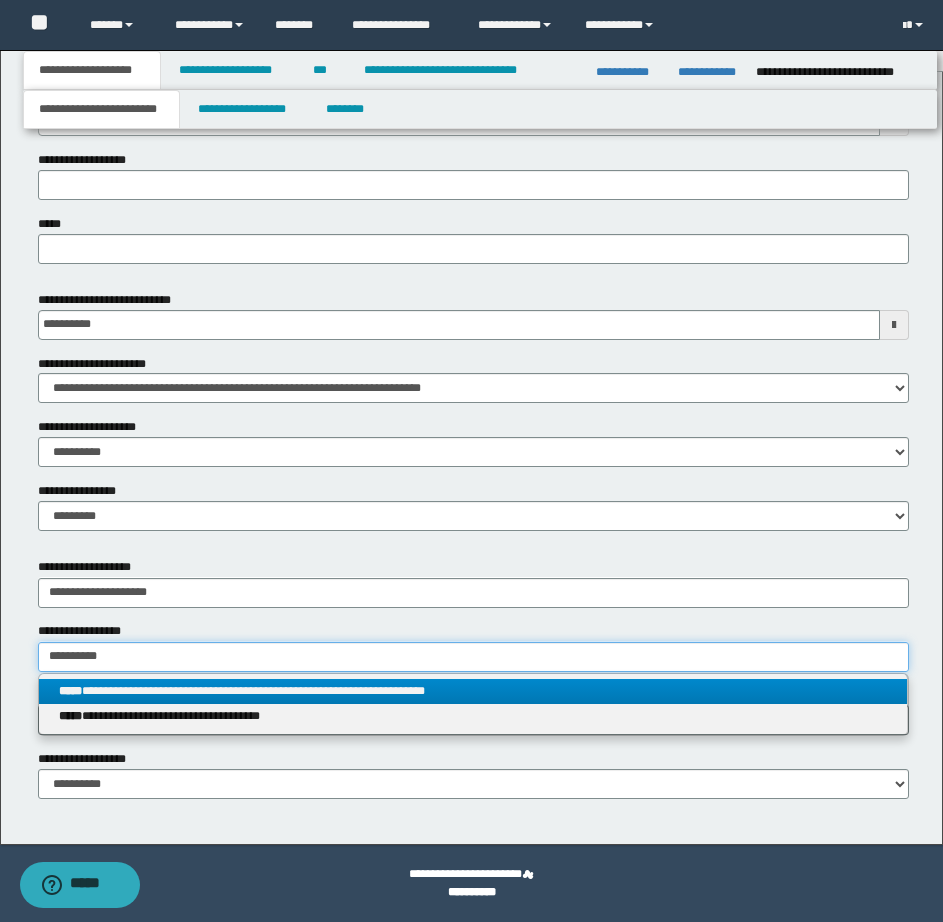 type 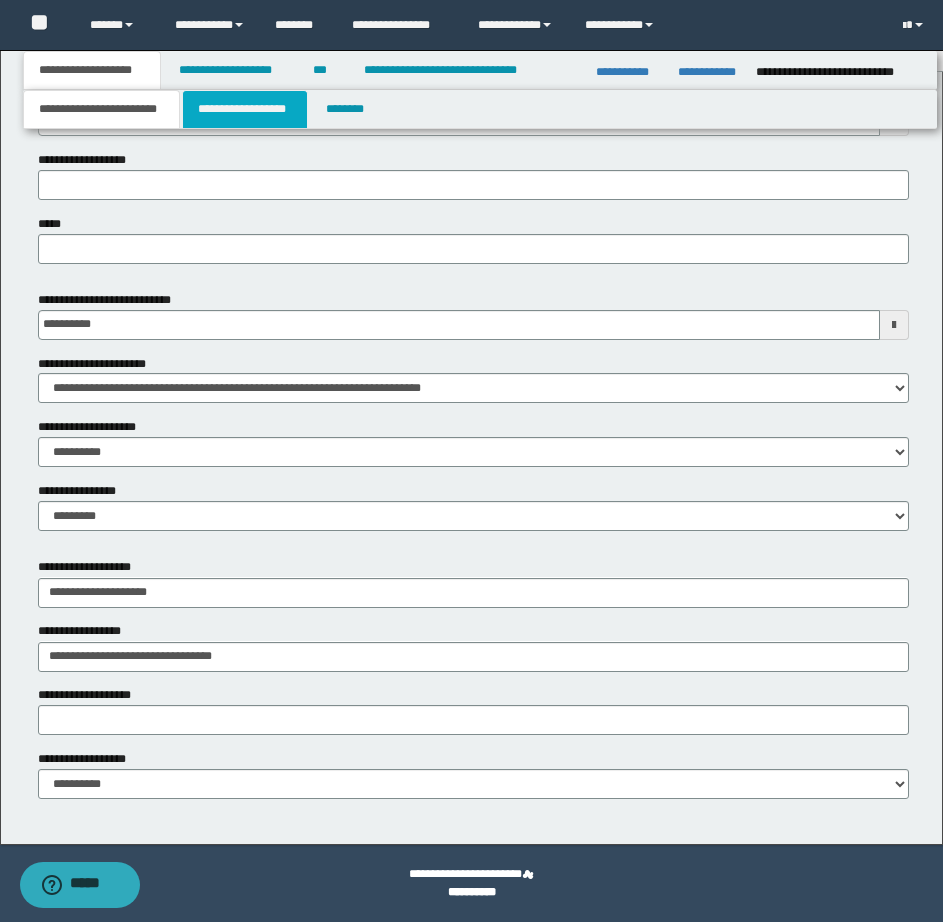 click on "**********" at bounding box center [245, 109] 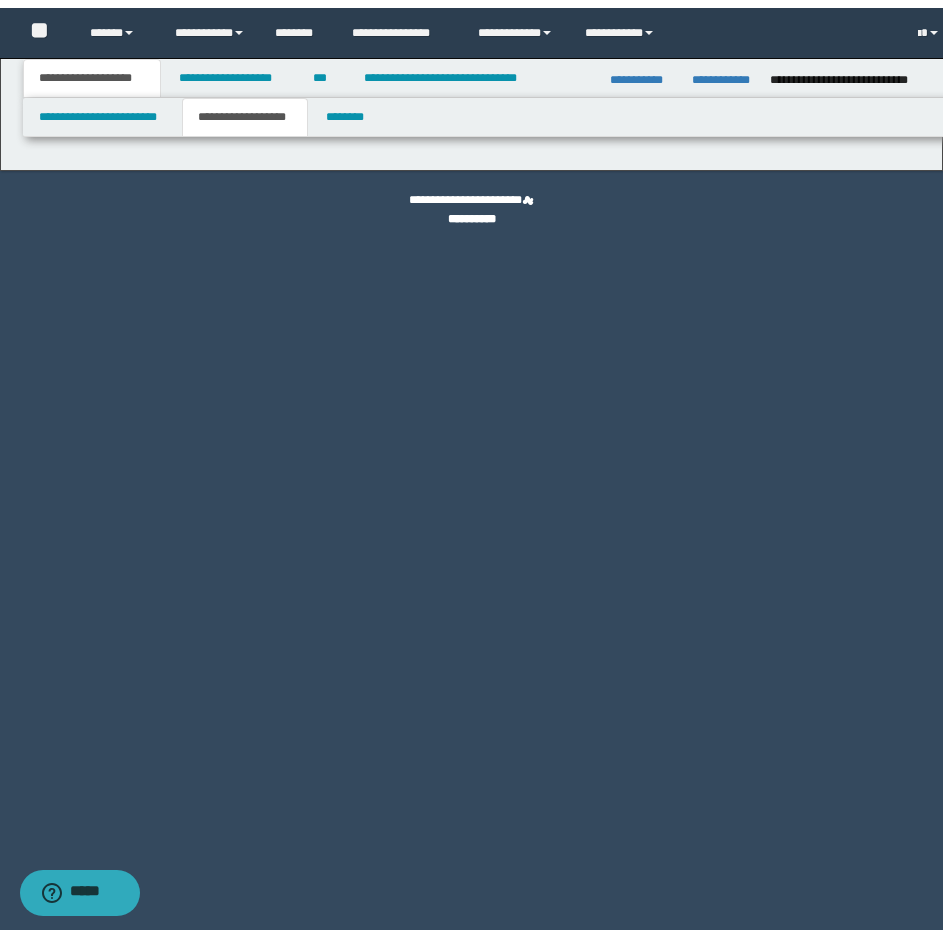 scroll, scrollTop: 0, scrollLeft: 0, axis: both 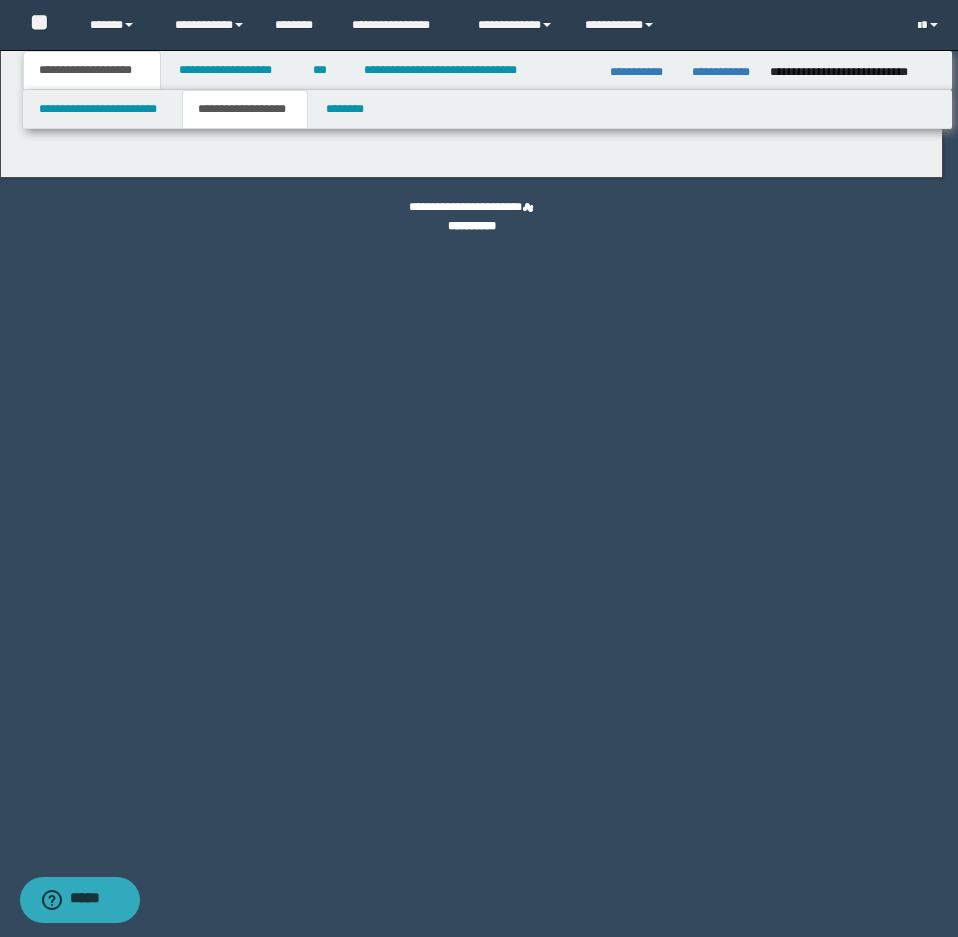 type on "**********" 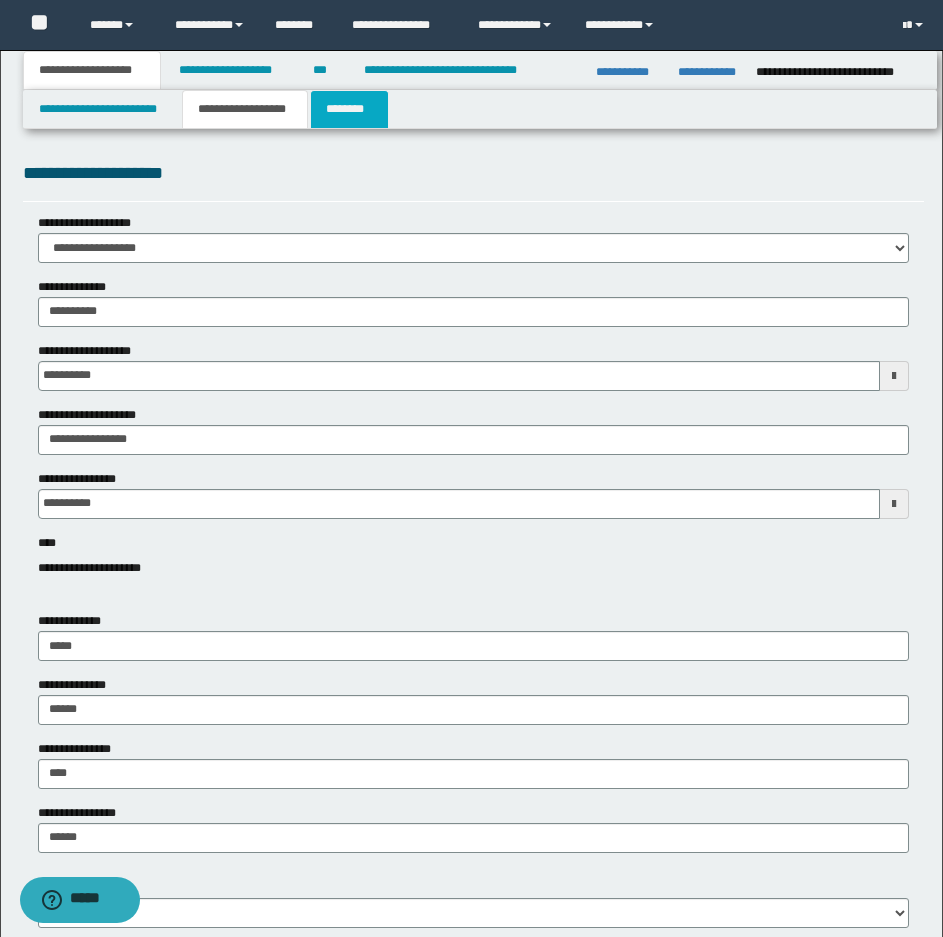 click on "********" at bounding box center [349, 109] 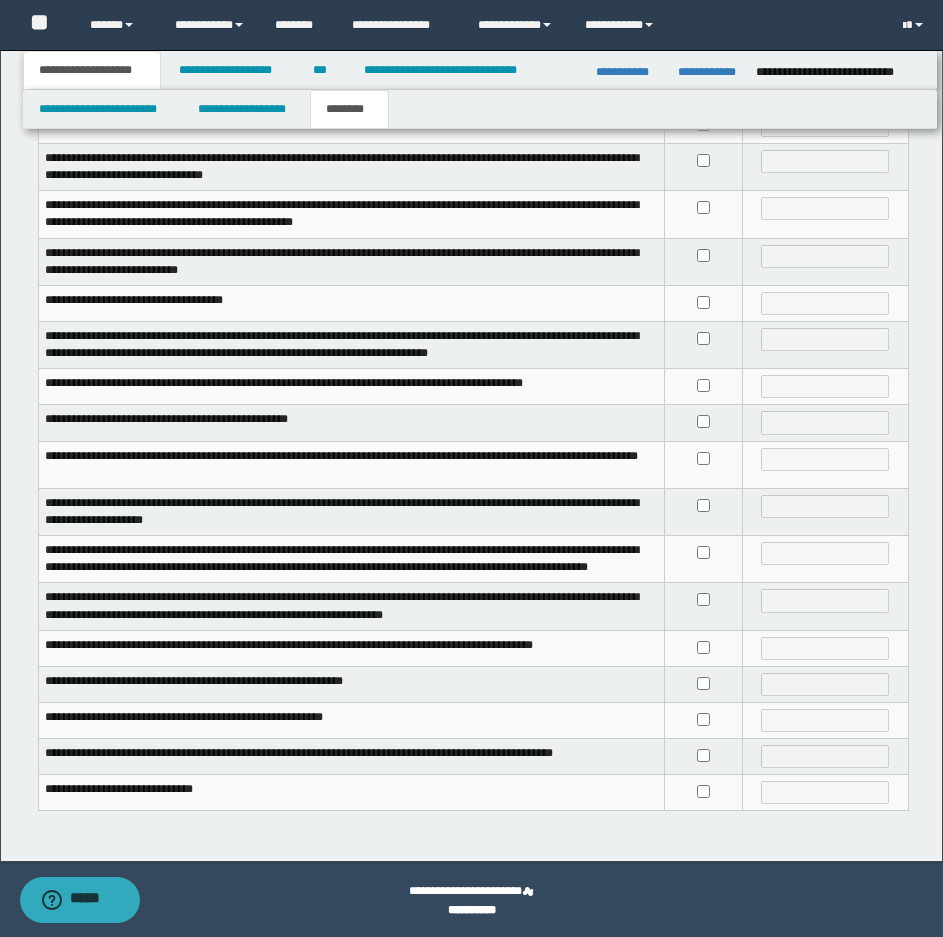 scroll, scrollTop: 313, scrollLeft: 0, axis: vertical 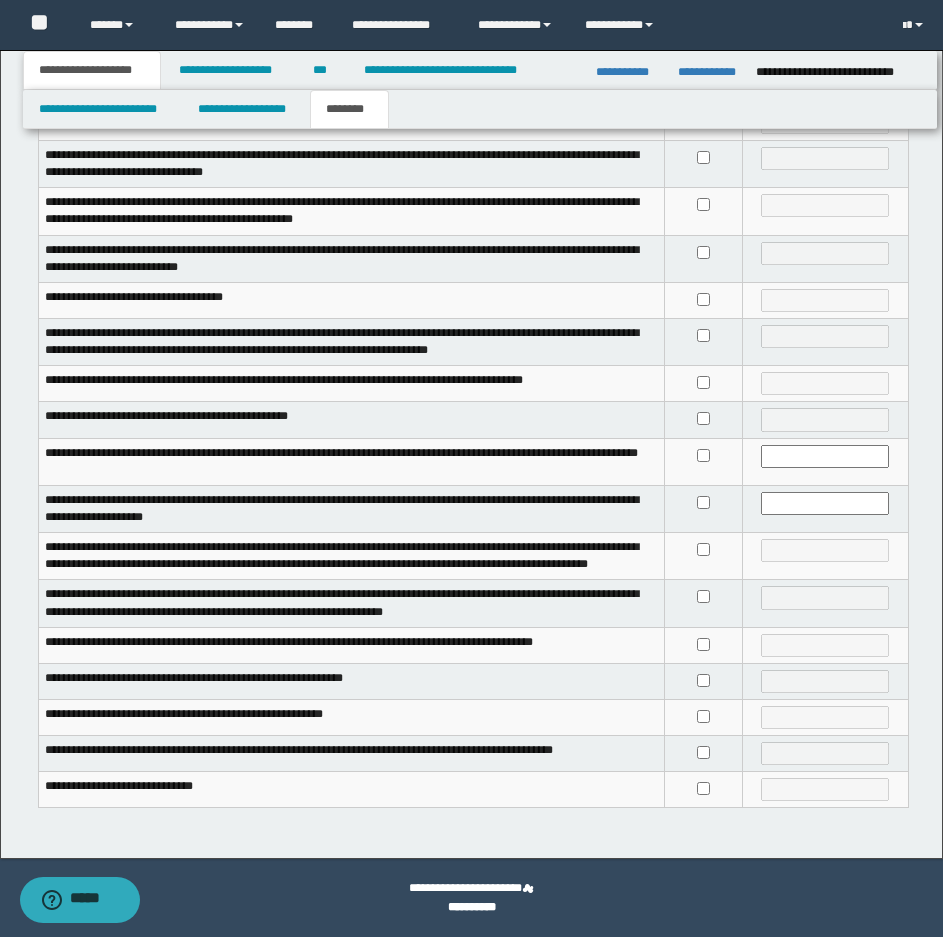 click at bounding box center [704, 603] 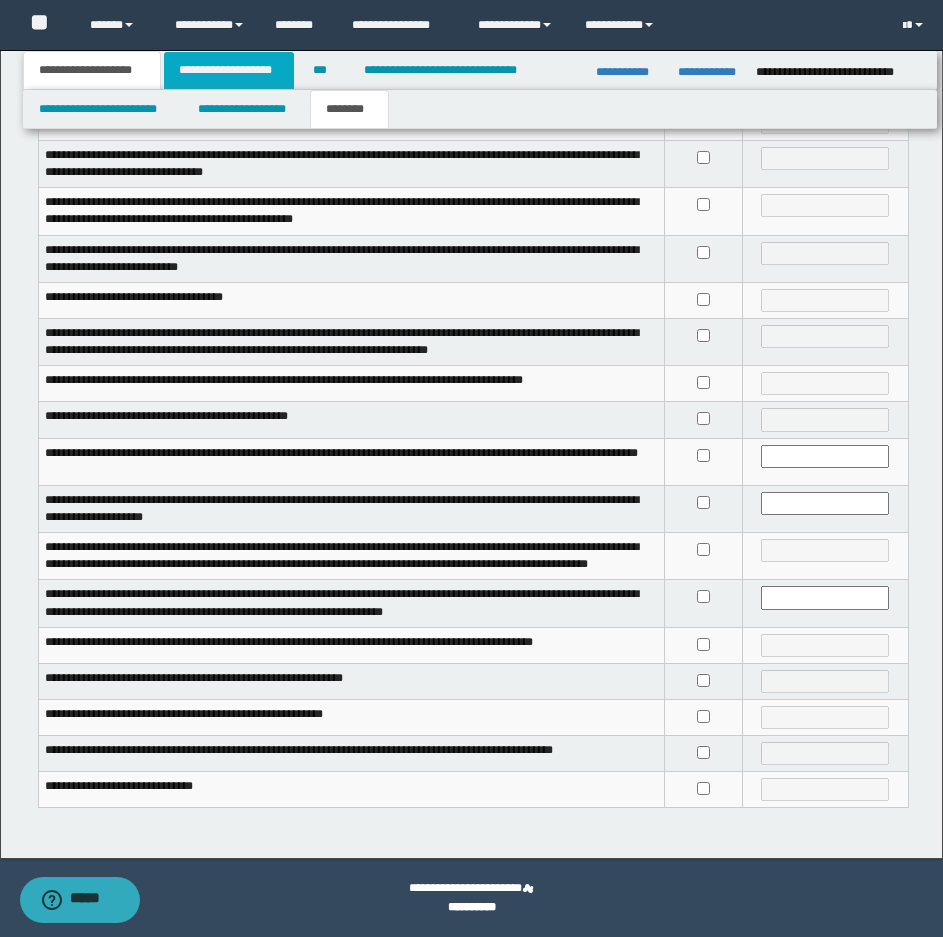 click on "**********" at bounding box center [229, 70] 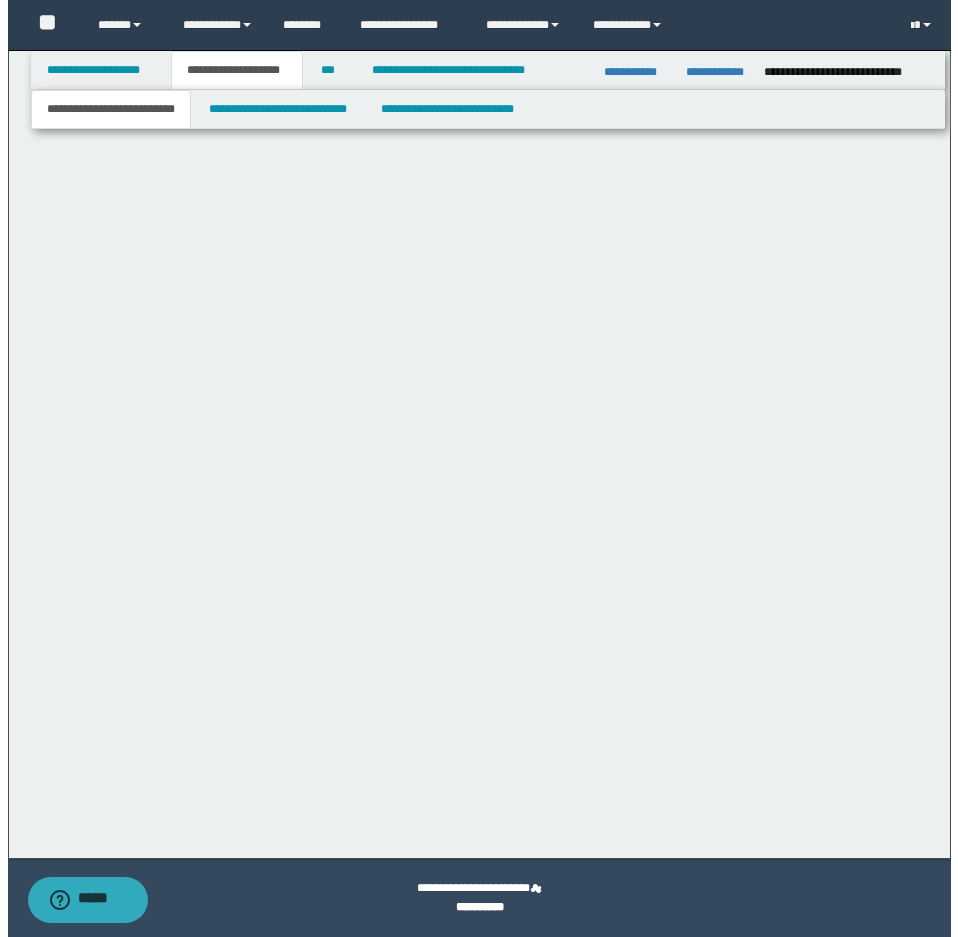 scroll, scrollTop: 0, scrollLeft: 0, axis: both 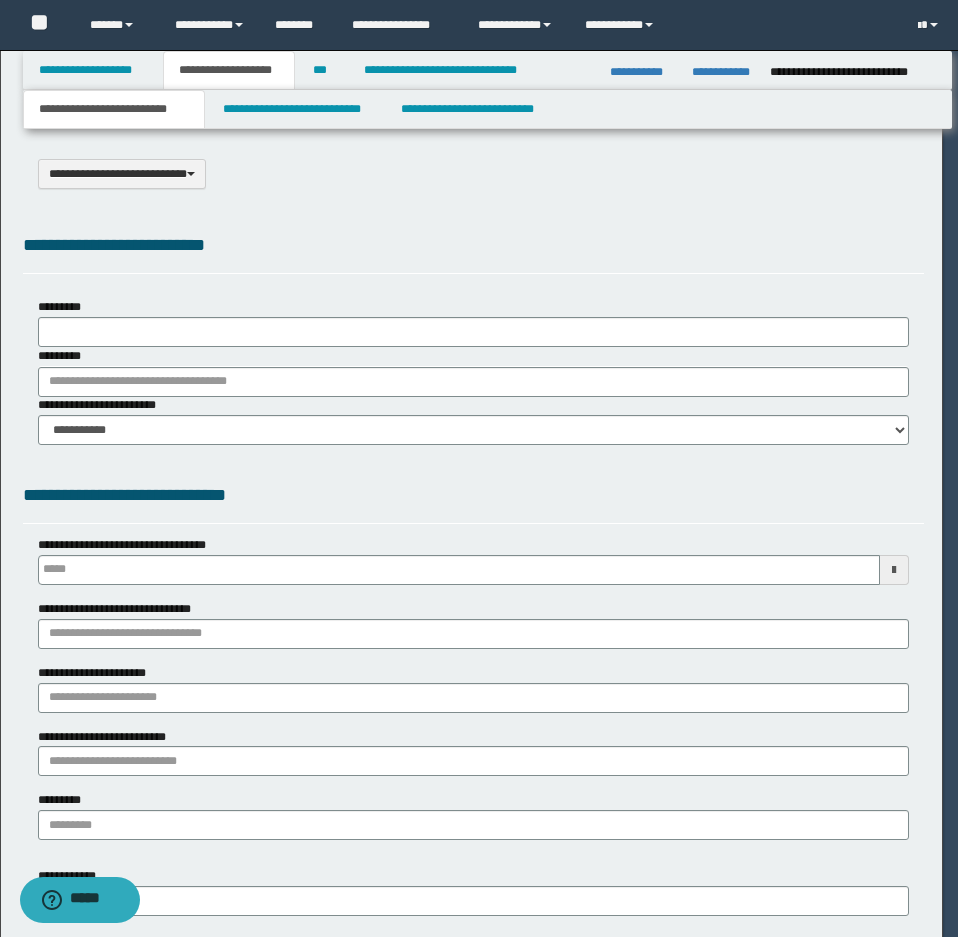 type on "**********" 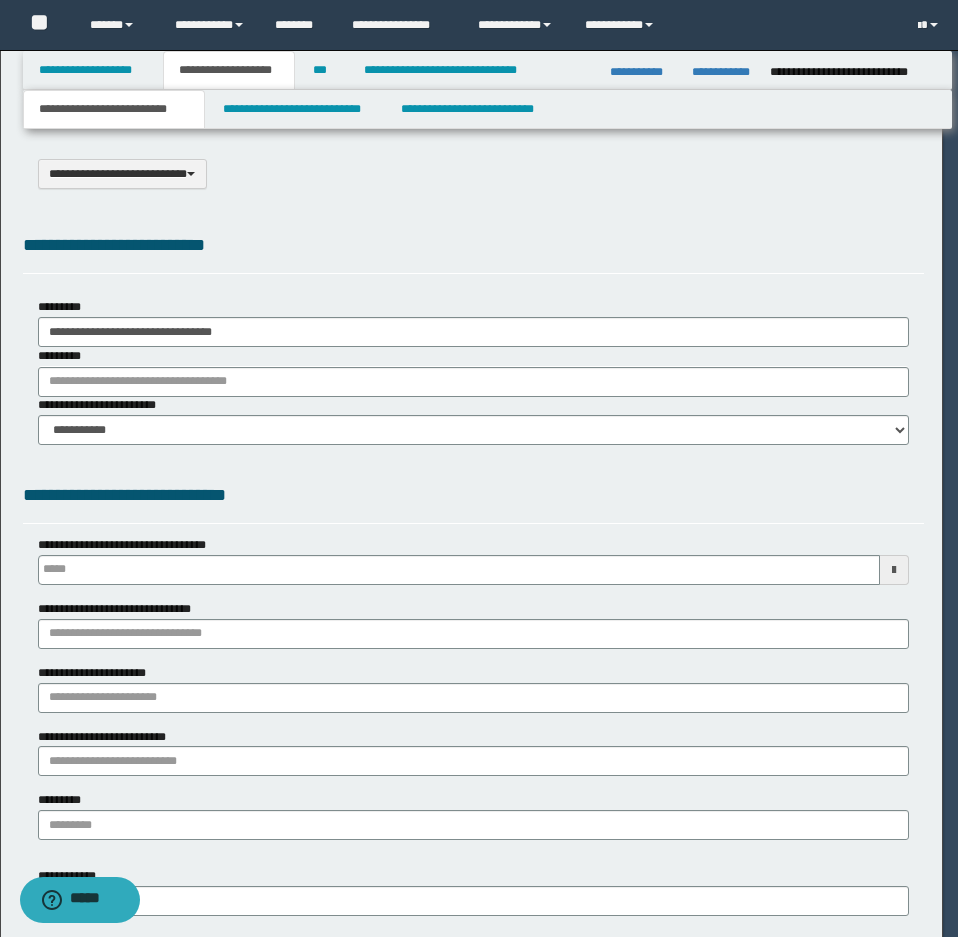 scroll, scrollTop: 0, scrollLeft: 0, axis: both 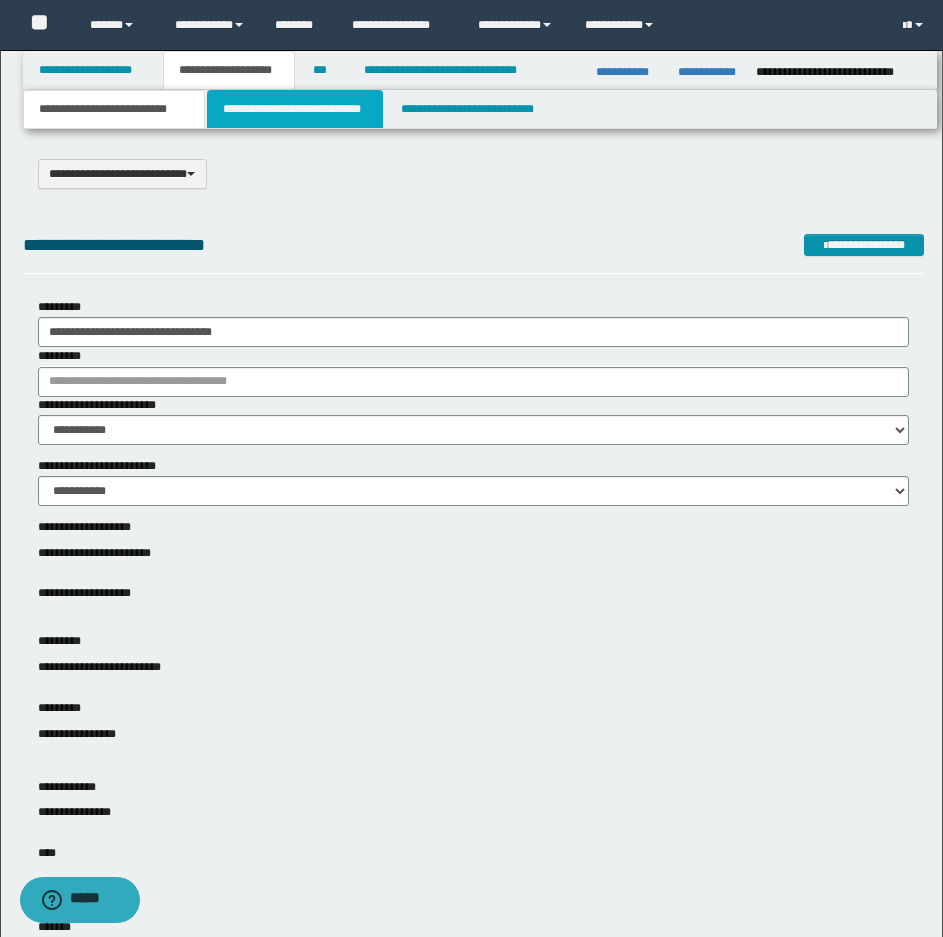 click on "**********" at bounding box center (295, 109) 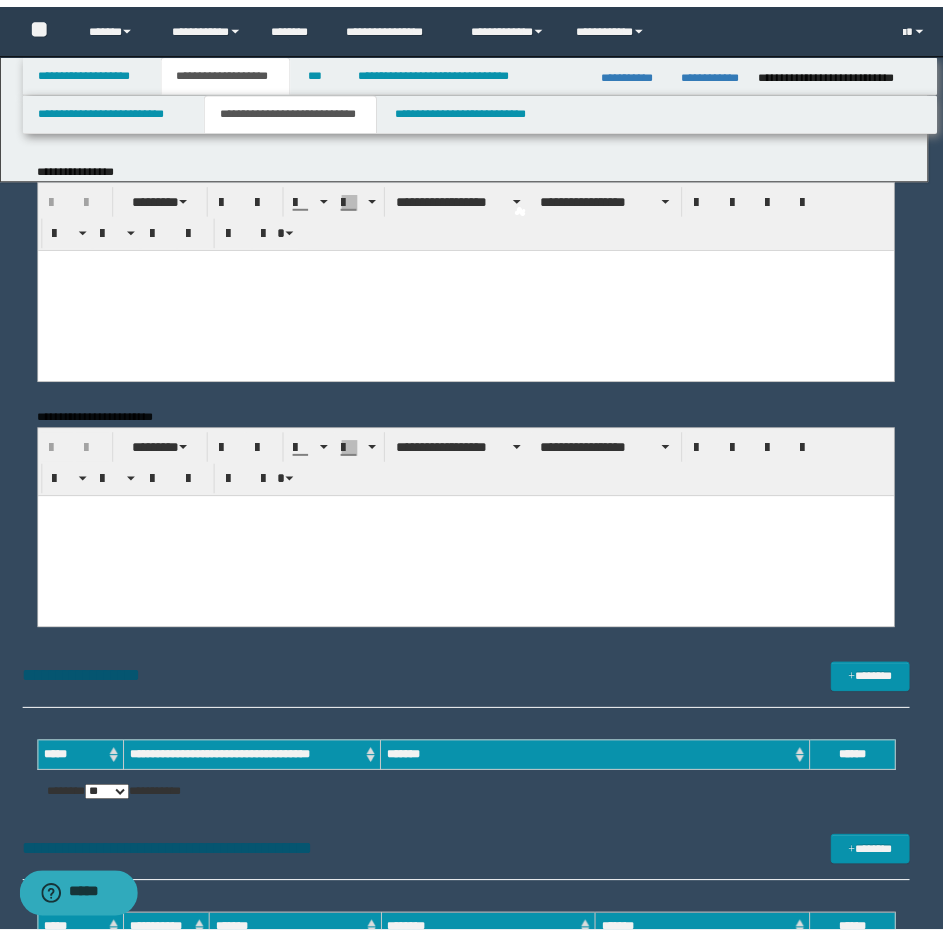 scroll, scrollTop: 0, scrollLeft: 0, axis: both 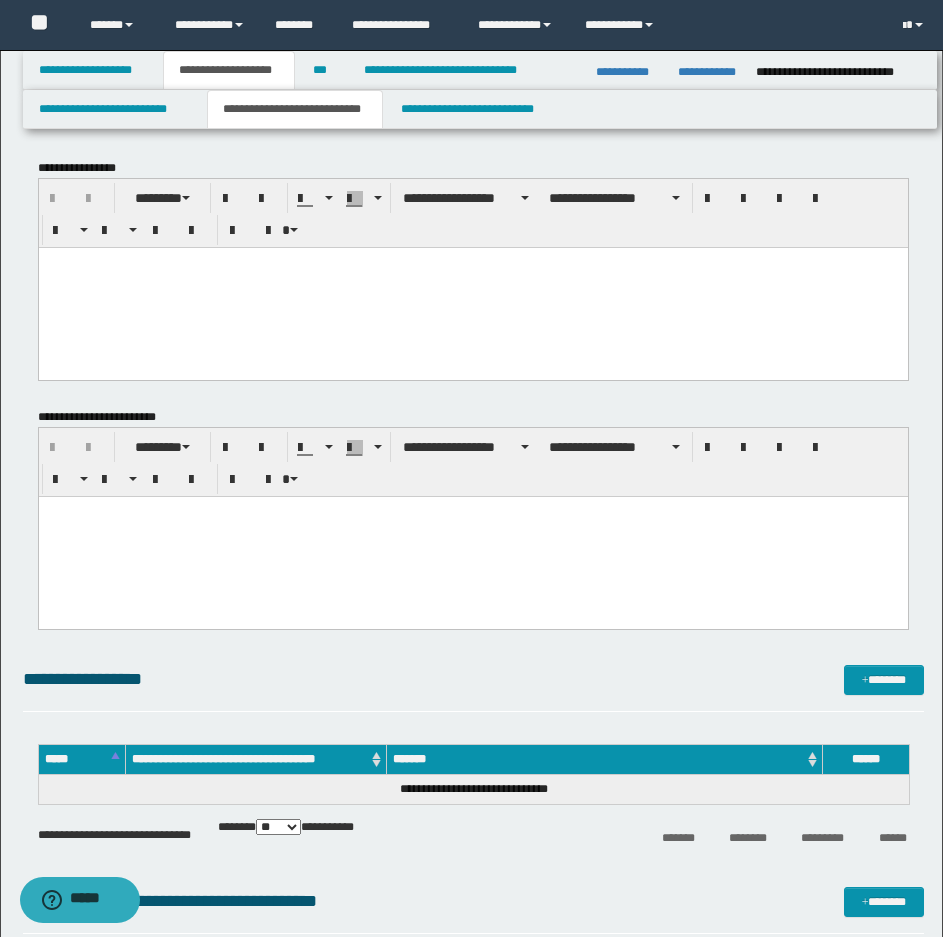 click at bounding box center (472, 287) 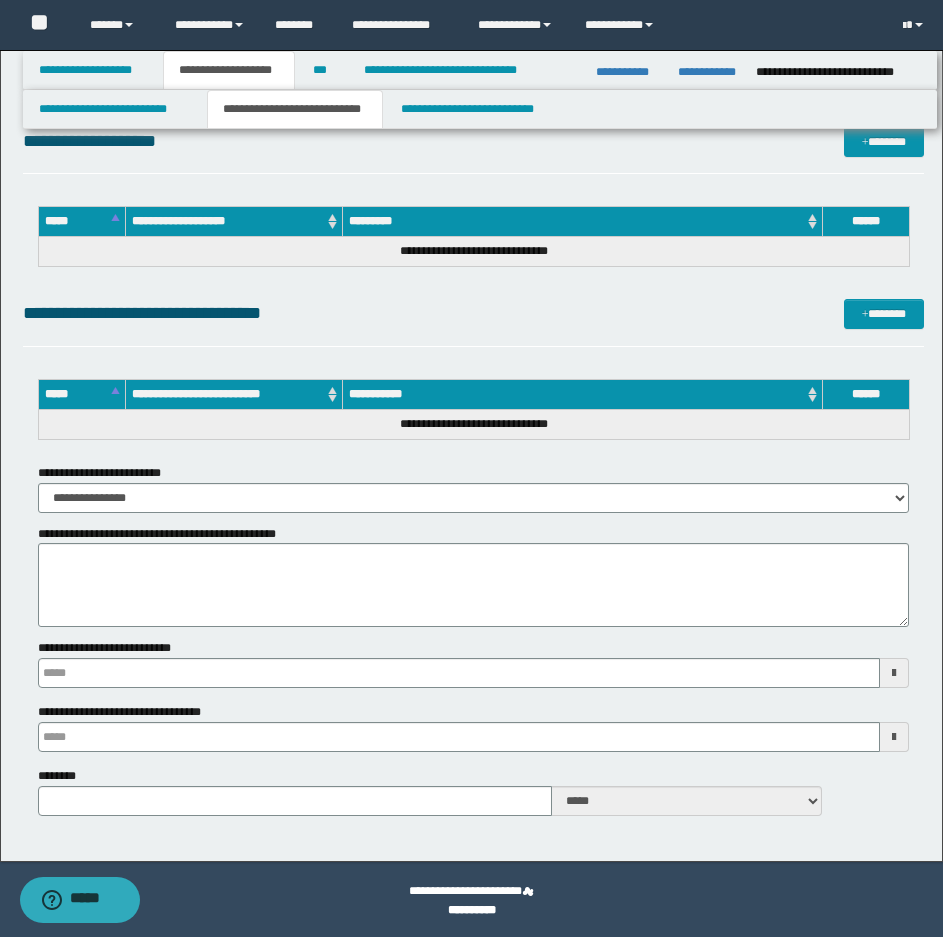scroll, scrollTop: 7008, scrollLeft: 0, axis: vertical 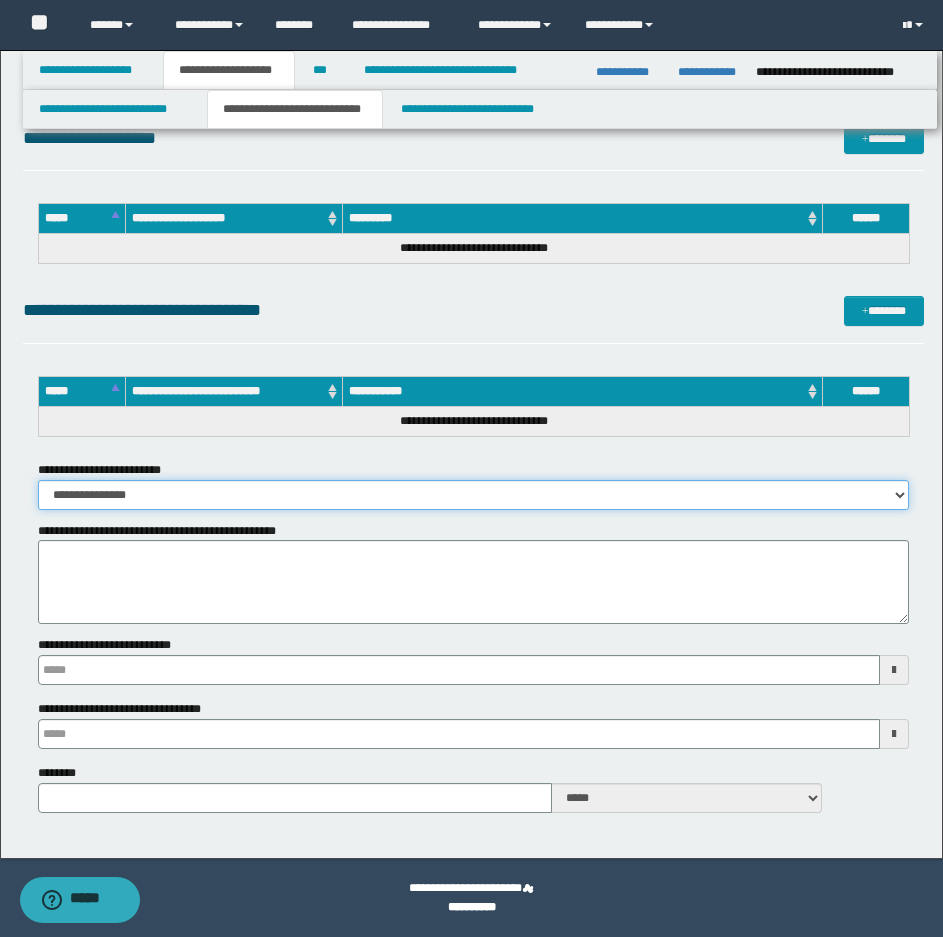 click on "**********" at bounding box center (473, 495) 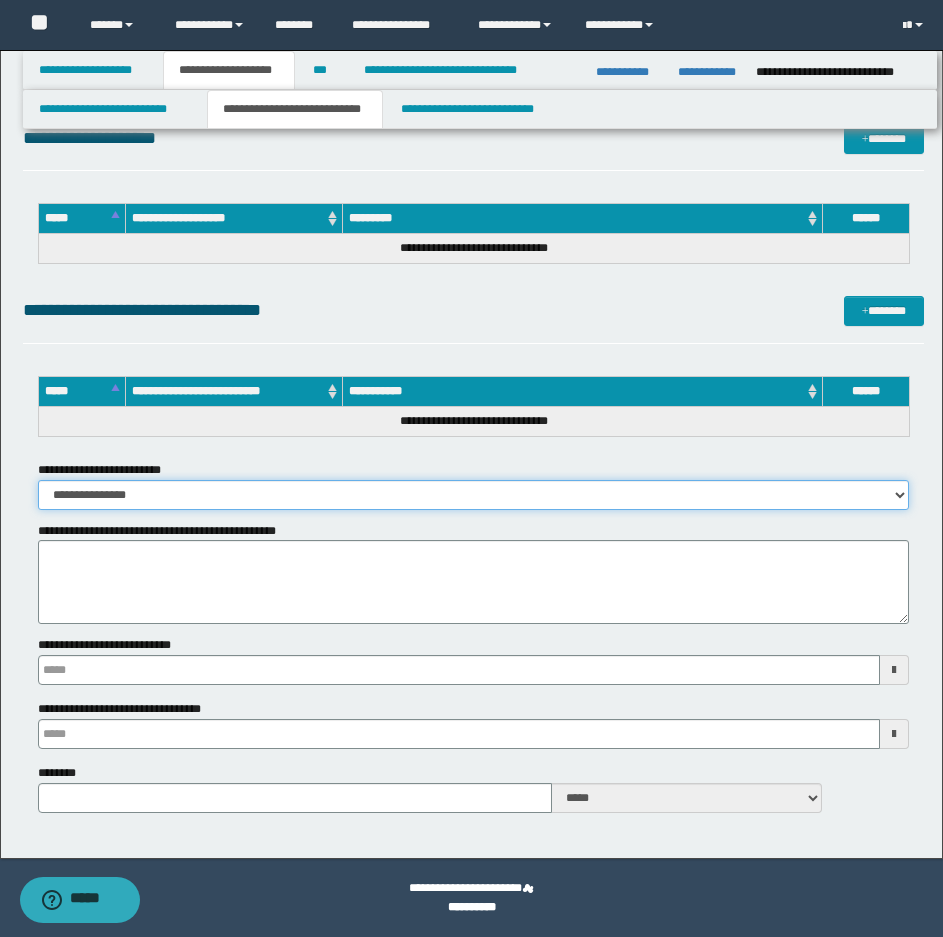 select on "*" 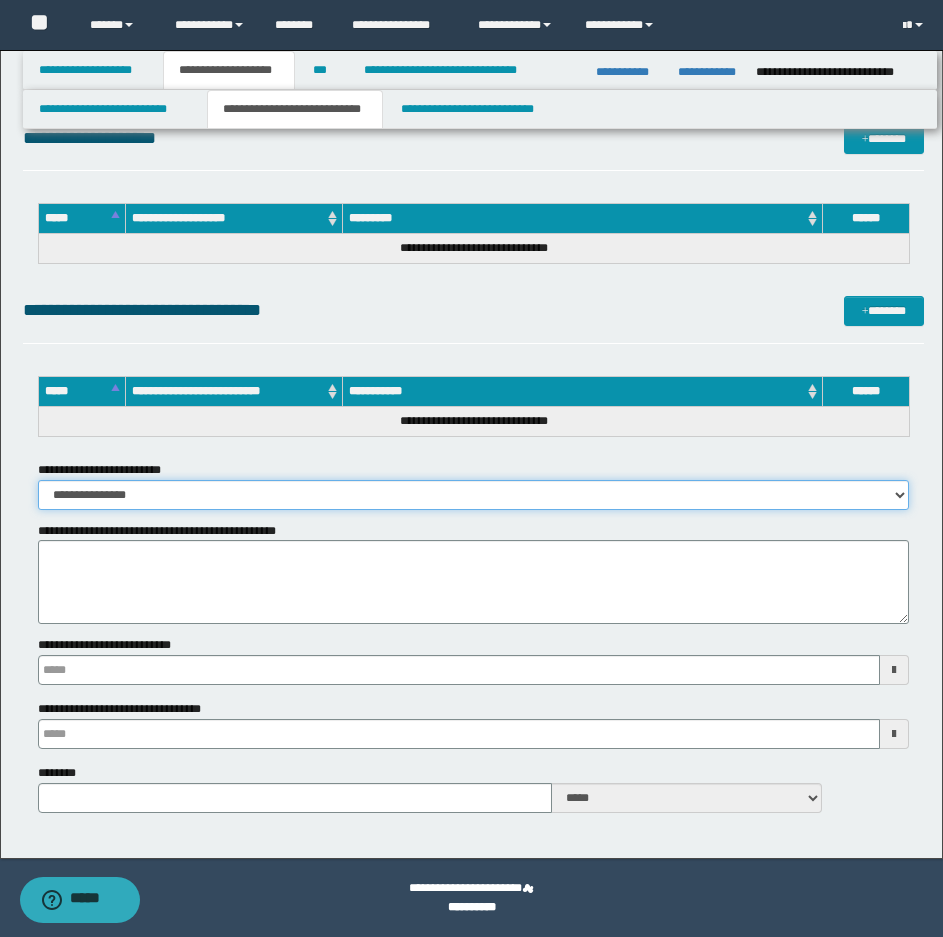 click on "**********" at bounding box center (473, 495) 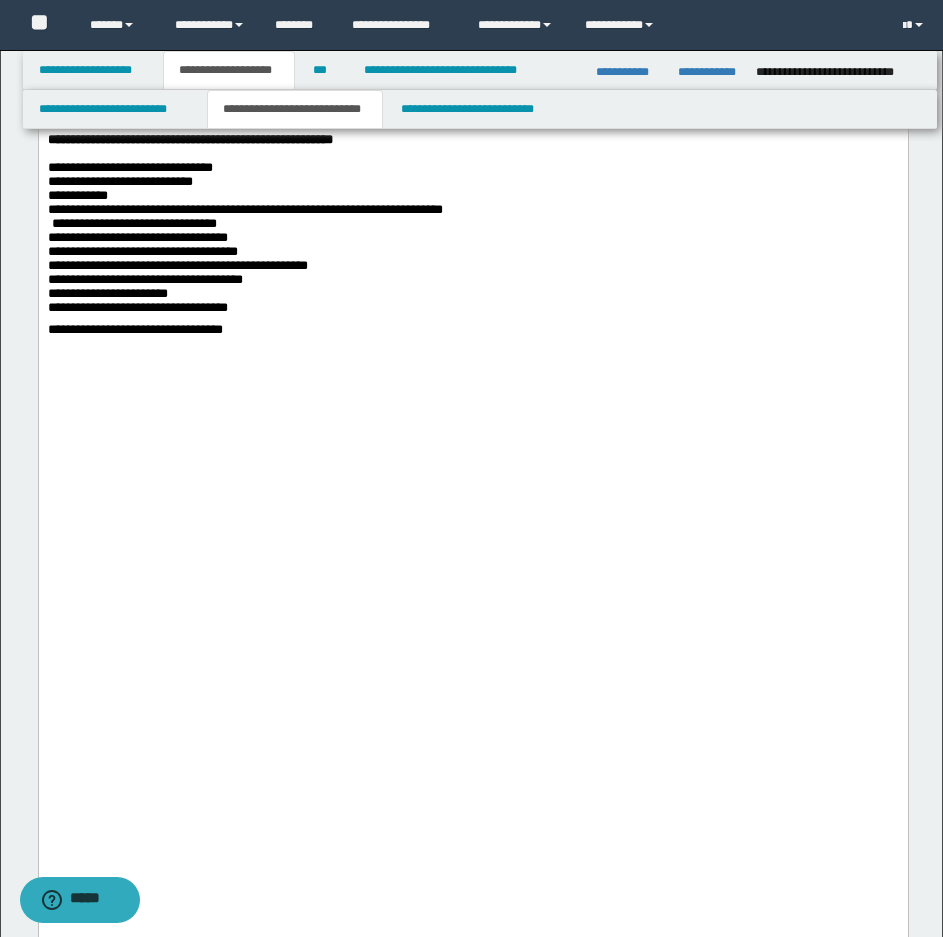 scroll, scrollTop: 4908, scrollLeft: 0, axis: vertical 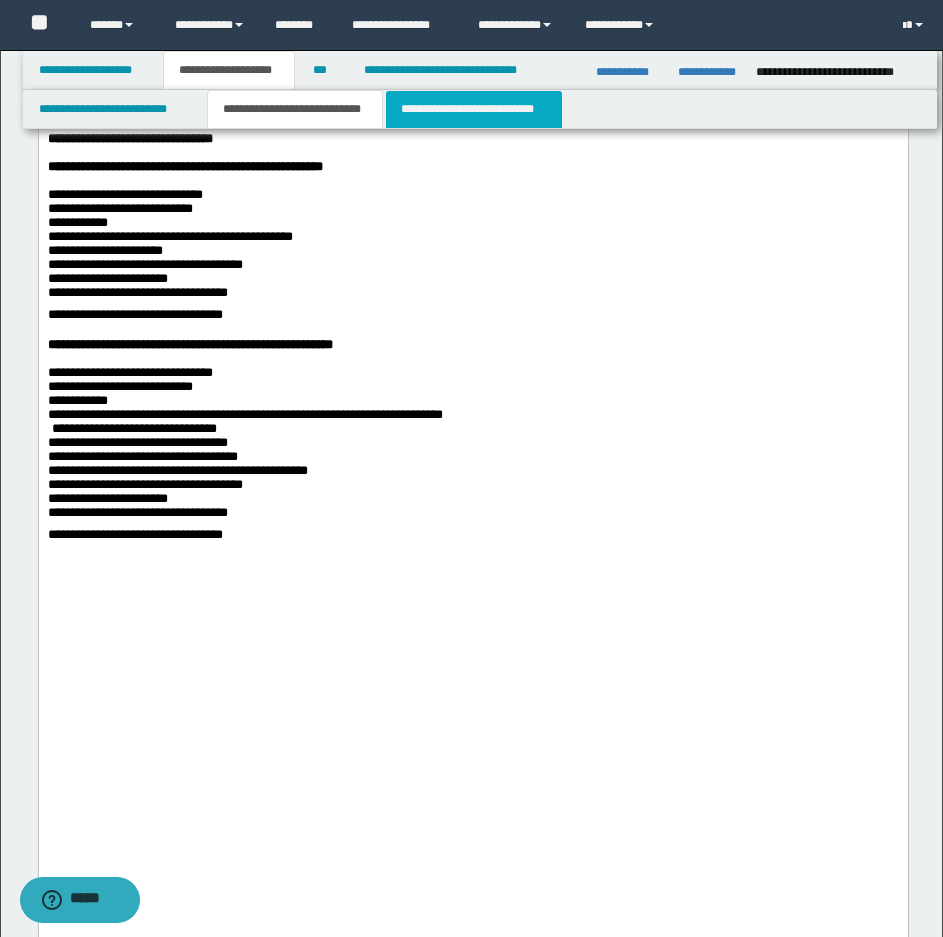 click on "**********" at bounding box center [474, 109] 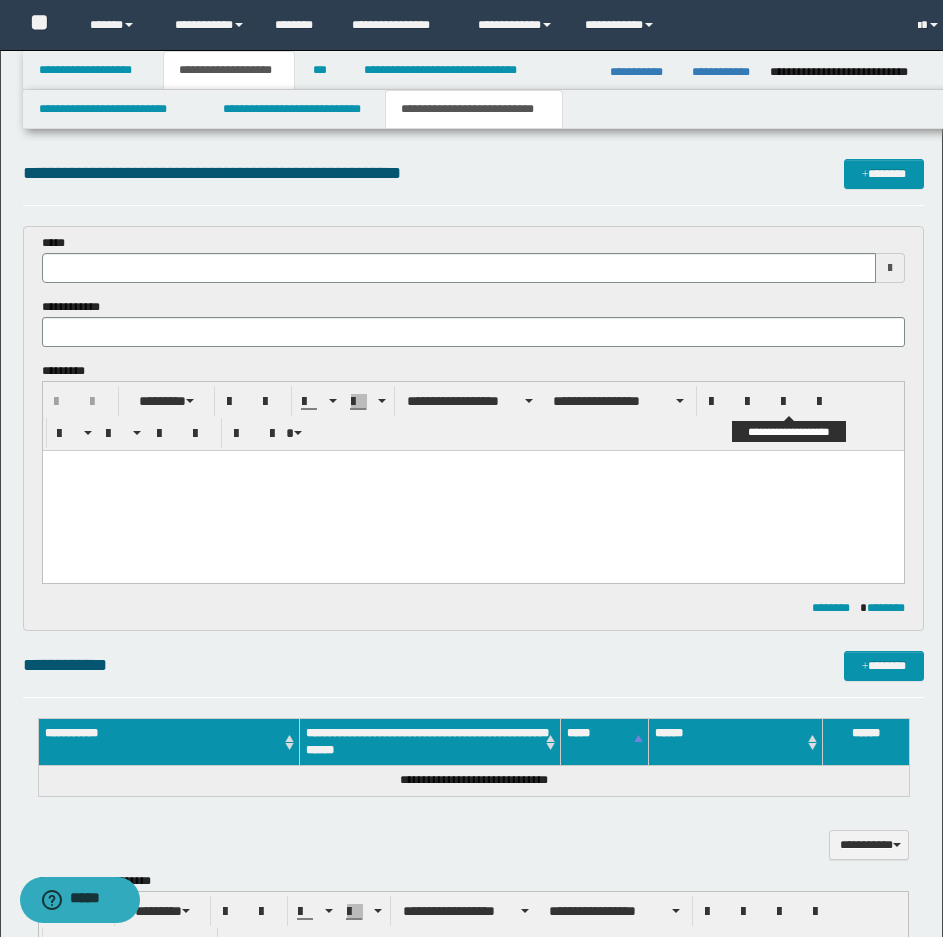 scroll, scrollTop: 0, scrollLeft: 0, axis: both 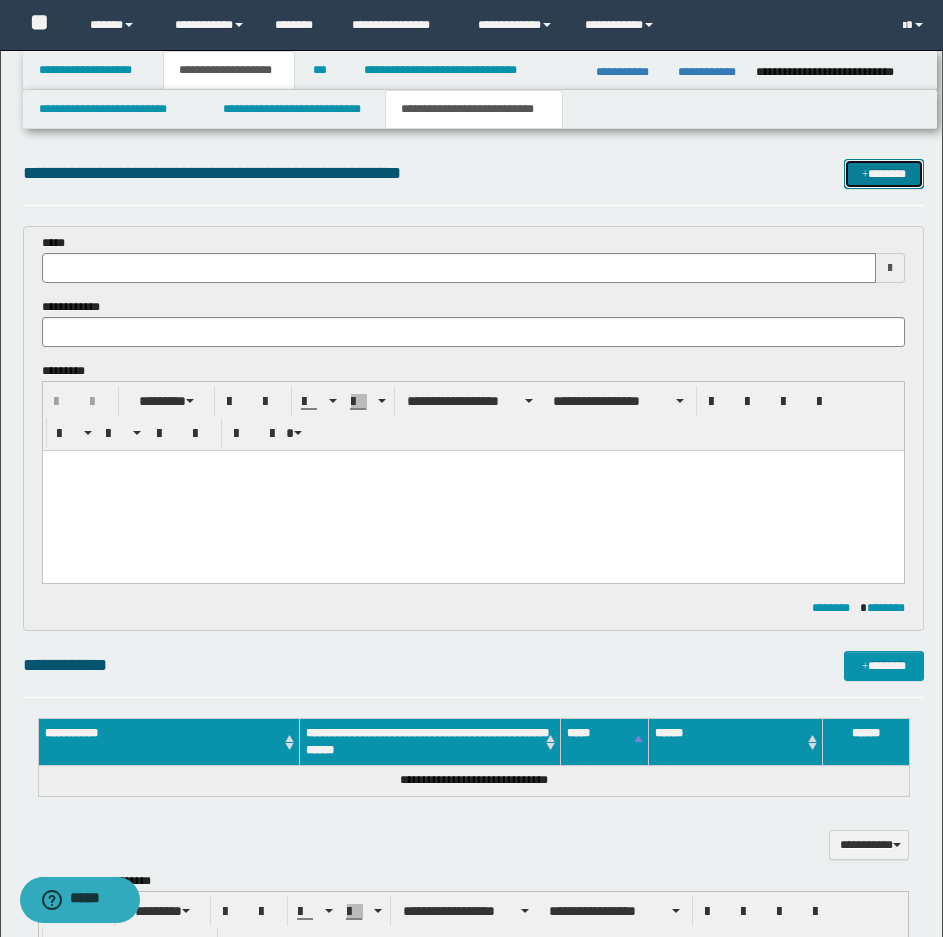 click at bounding box center [865, 175] 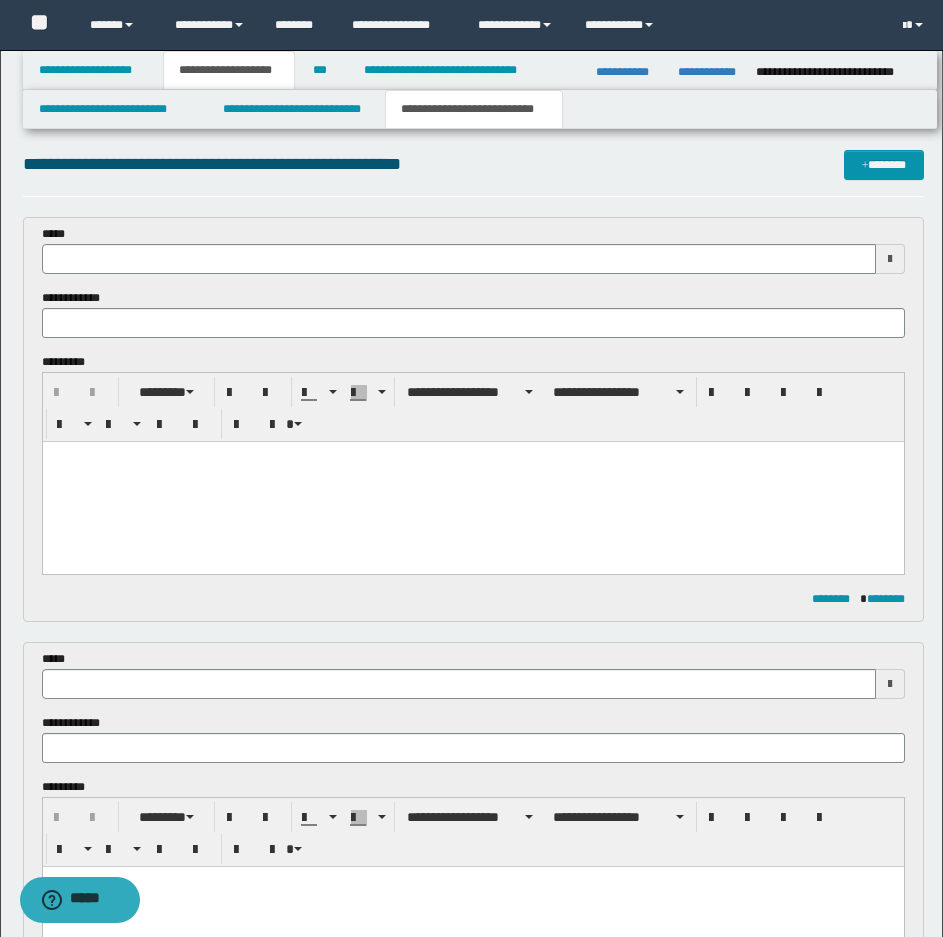 scroll, scrollTop: 0, scrollLeft: 0, axis: both 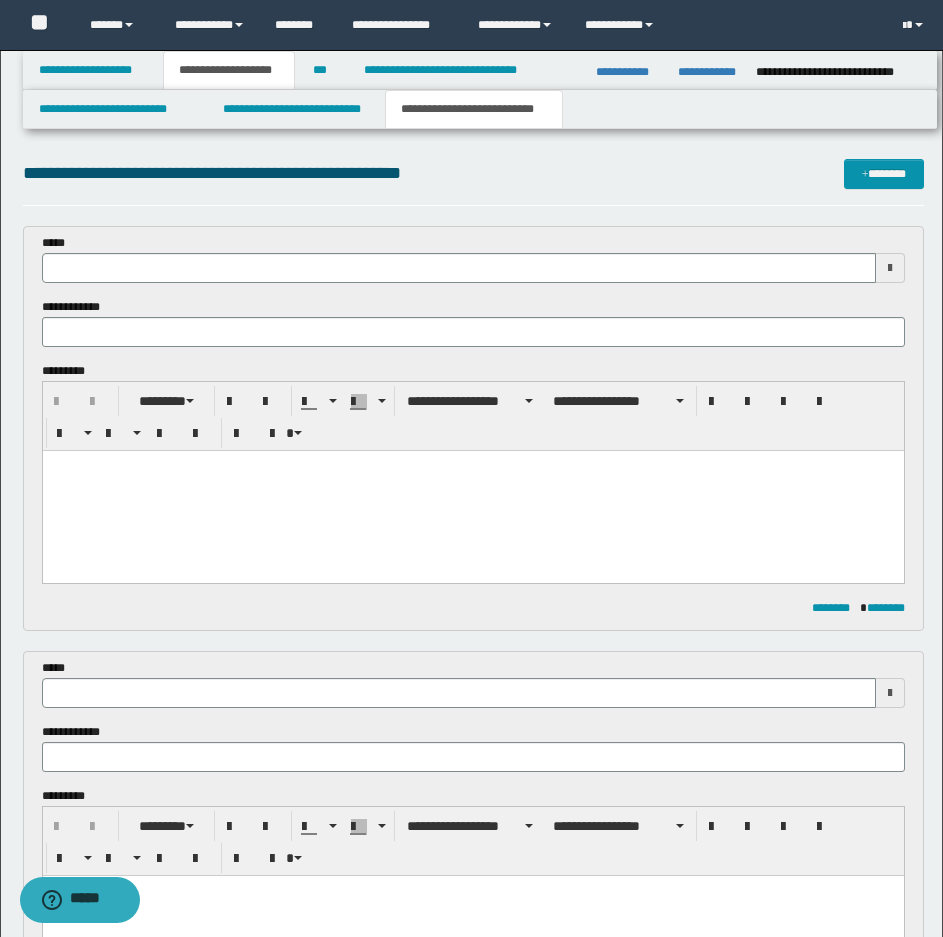 type 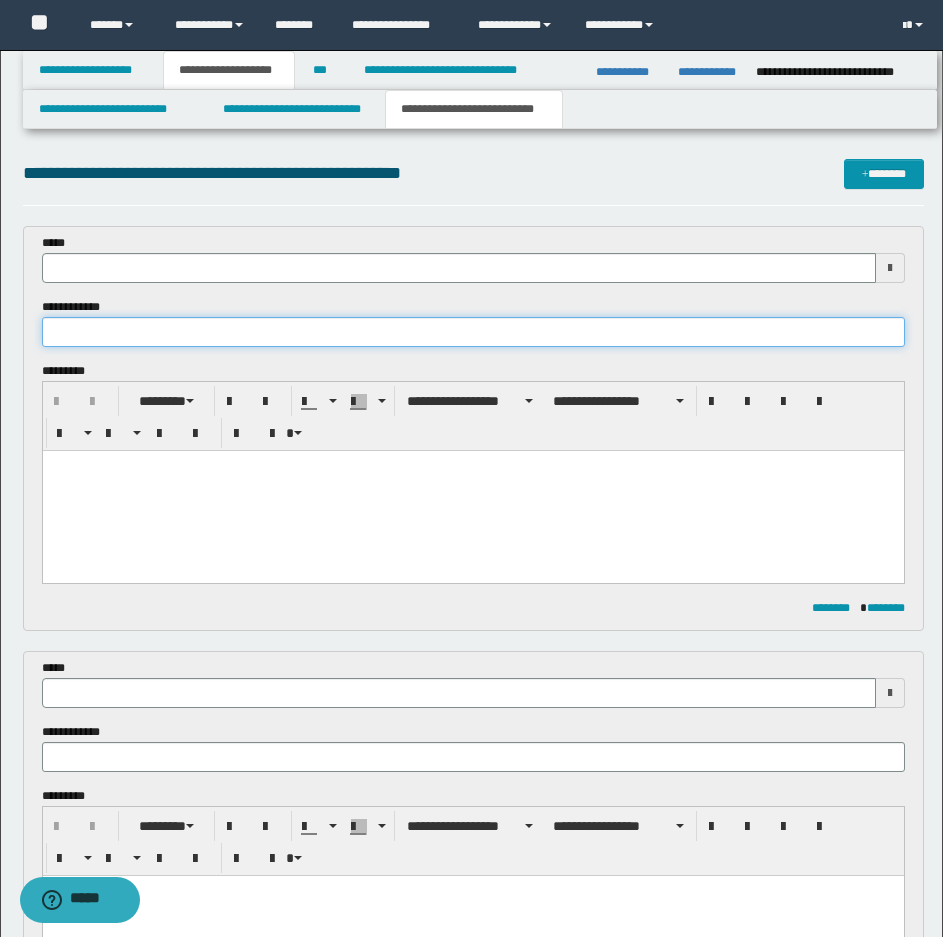 click at bounding box center [473, 332] 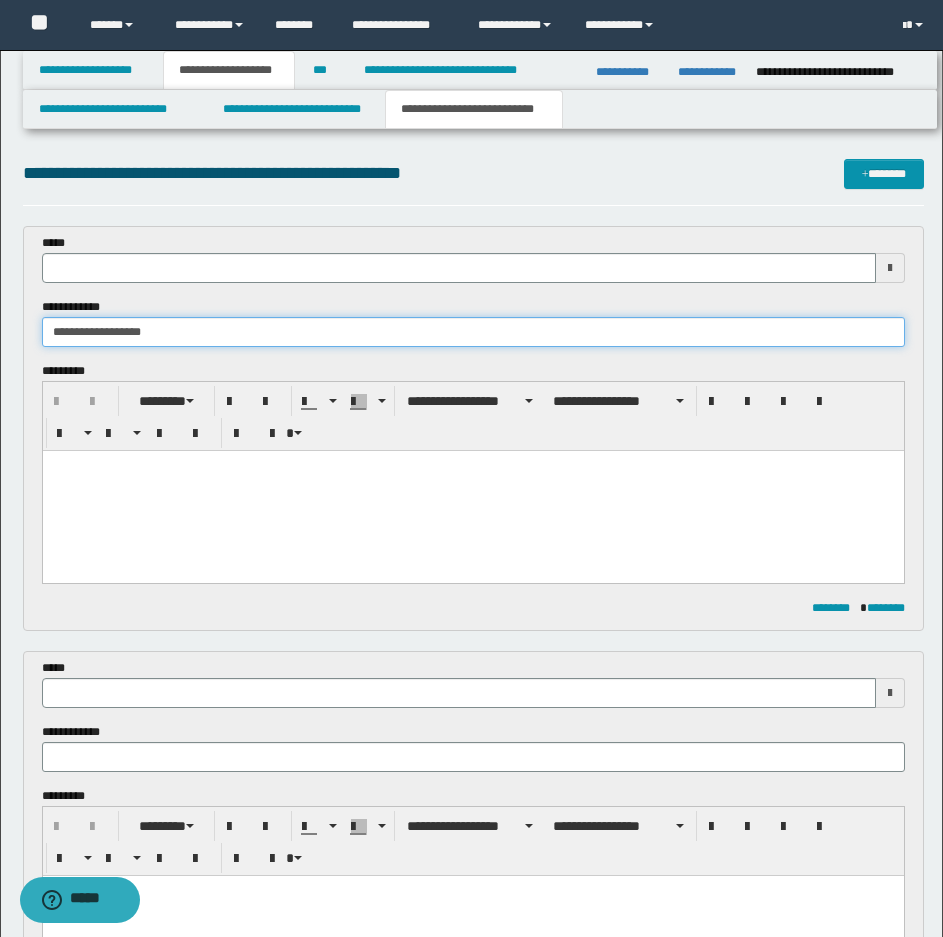 type on "**********" 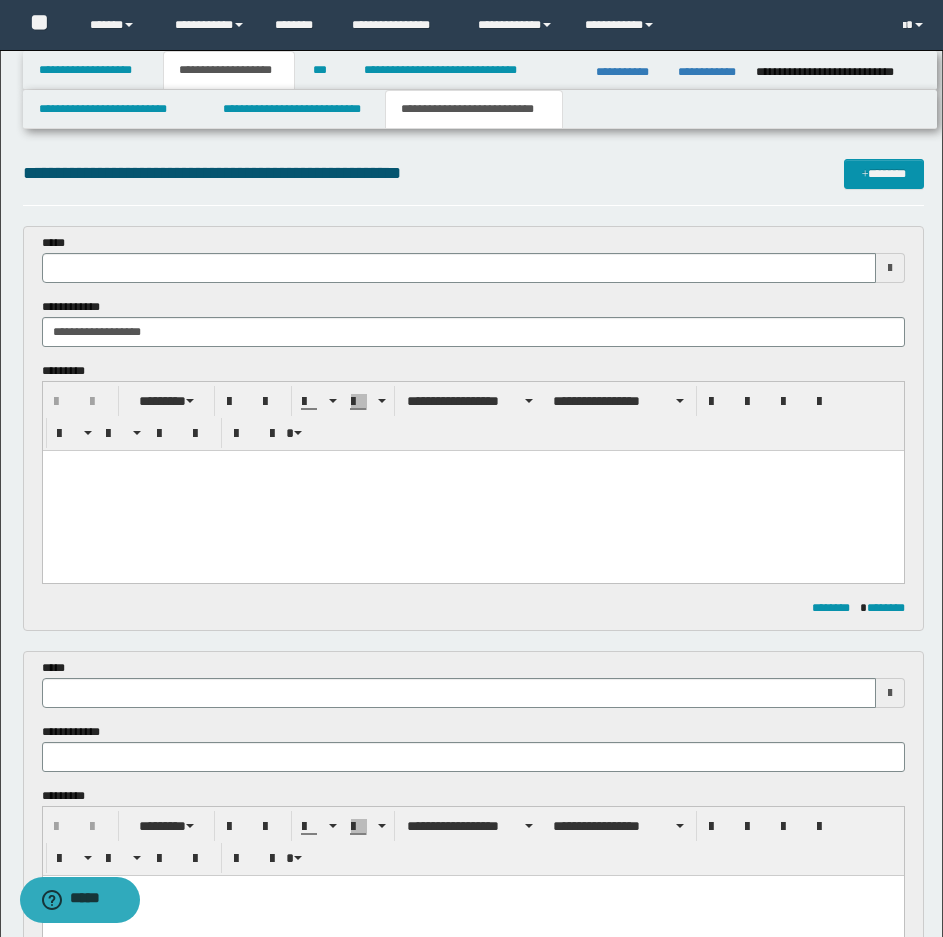 click at bounding box center [472, 491] 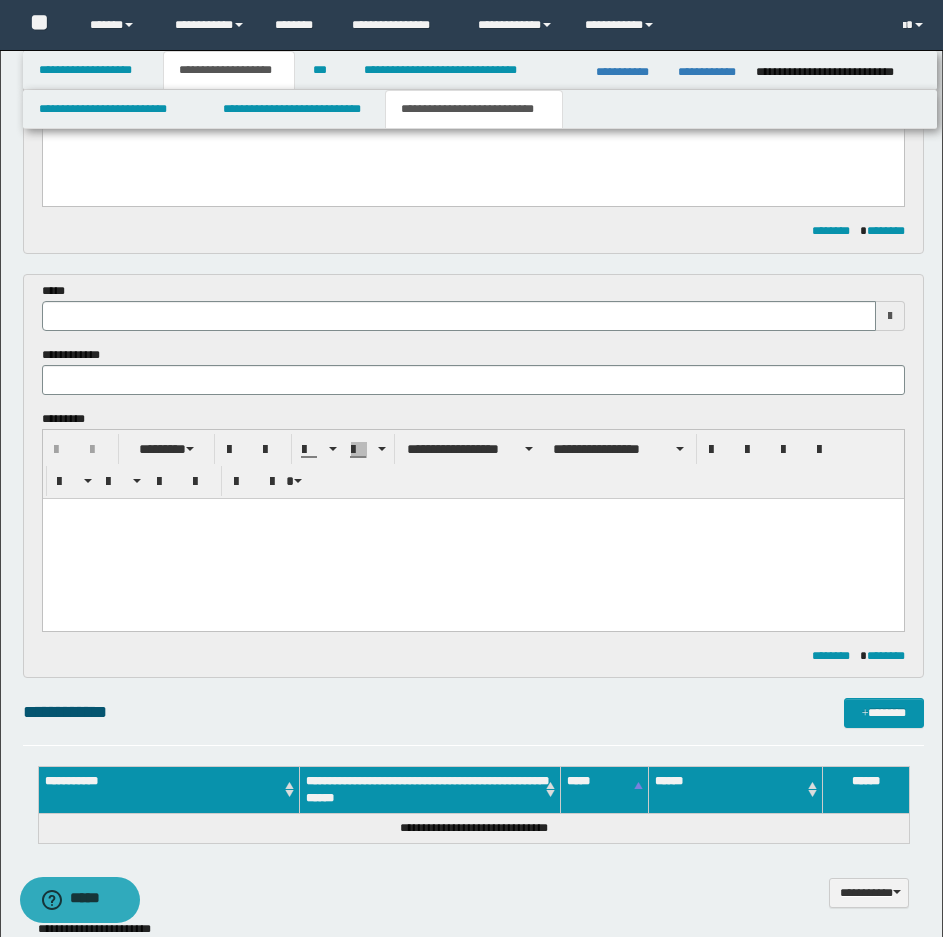 scroll, scrollTop: 800, scrollLeft: 0, axis: vertical 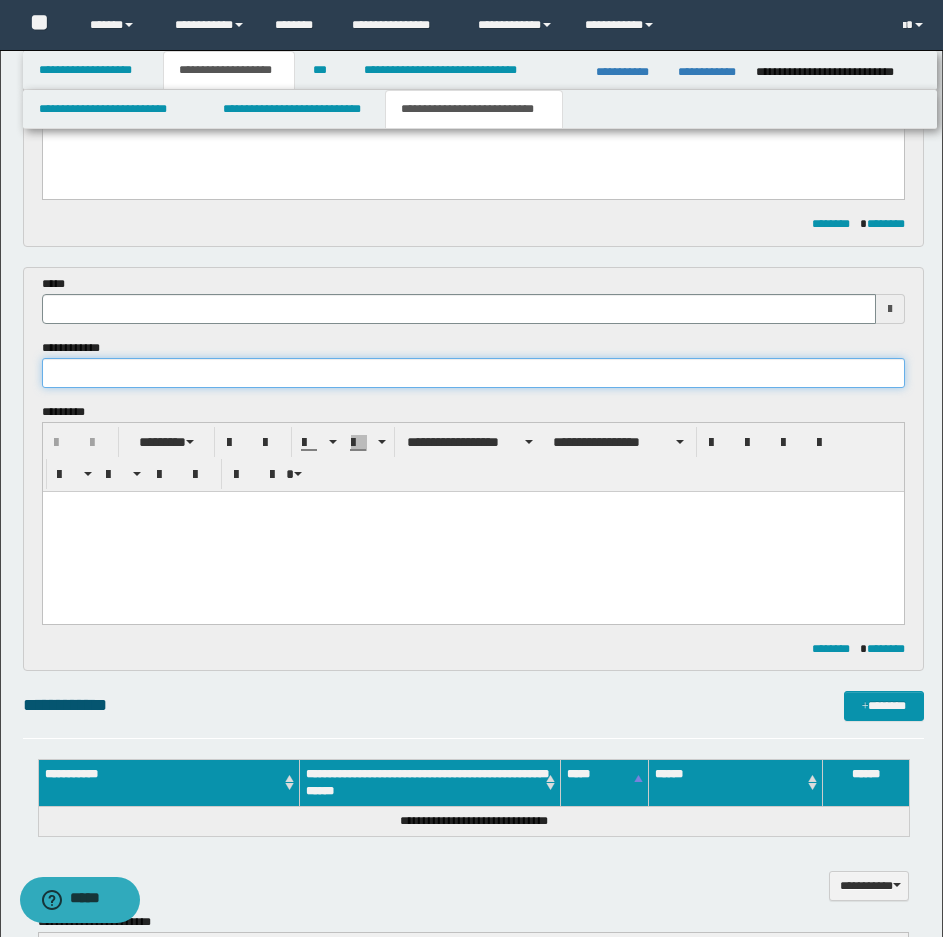 drag, startPoint x: 500, startPoint y: 359, endPoint x: 499, endPoint y: 374, distance: 15.033297 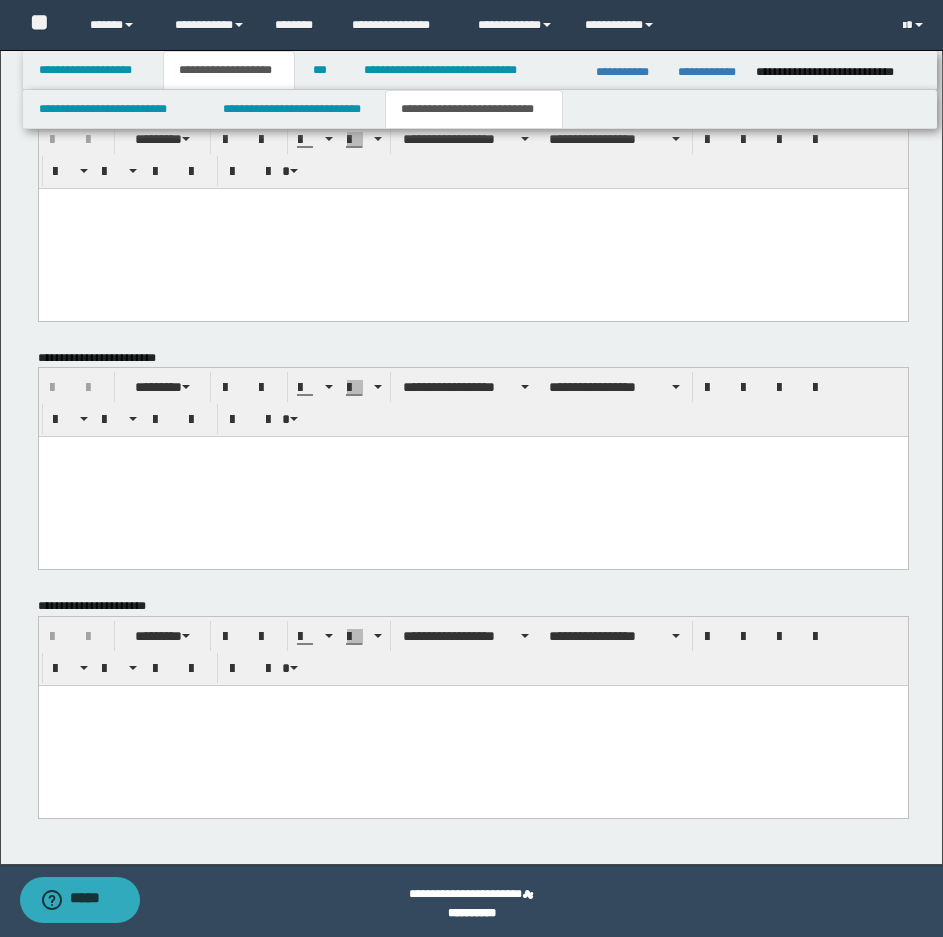 scroll, scrollTop: 1619, scrollLeft: 0, axis: vertical 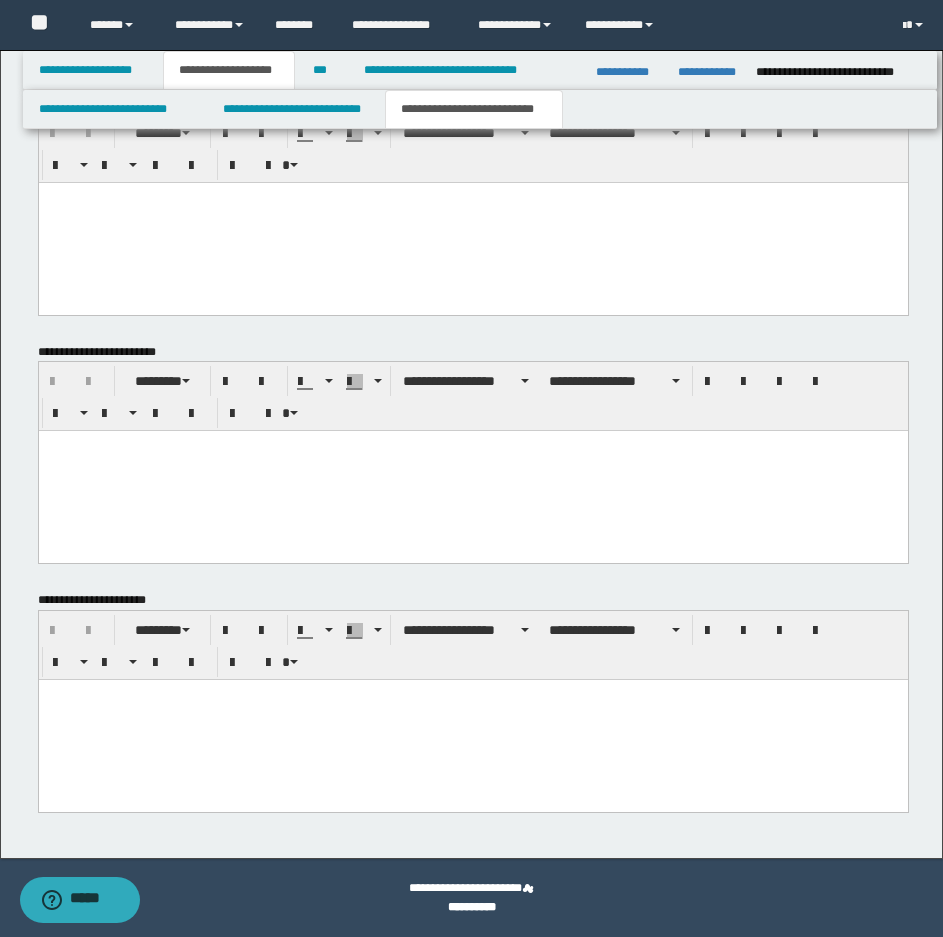type on "**********" 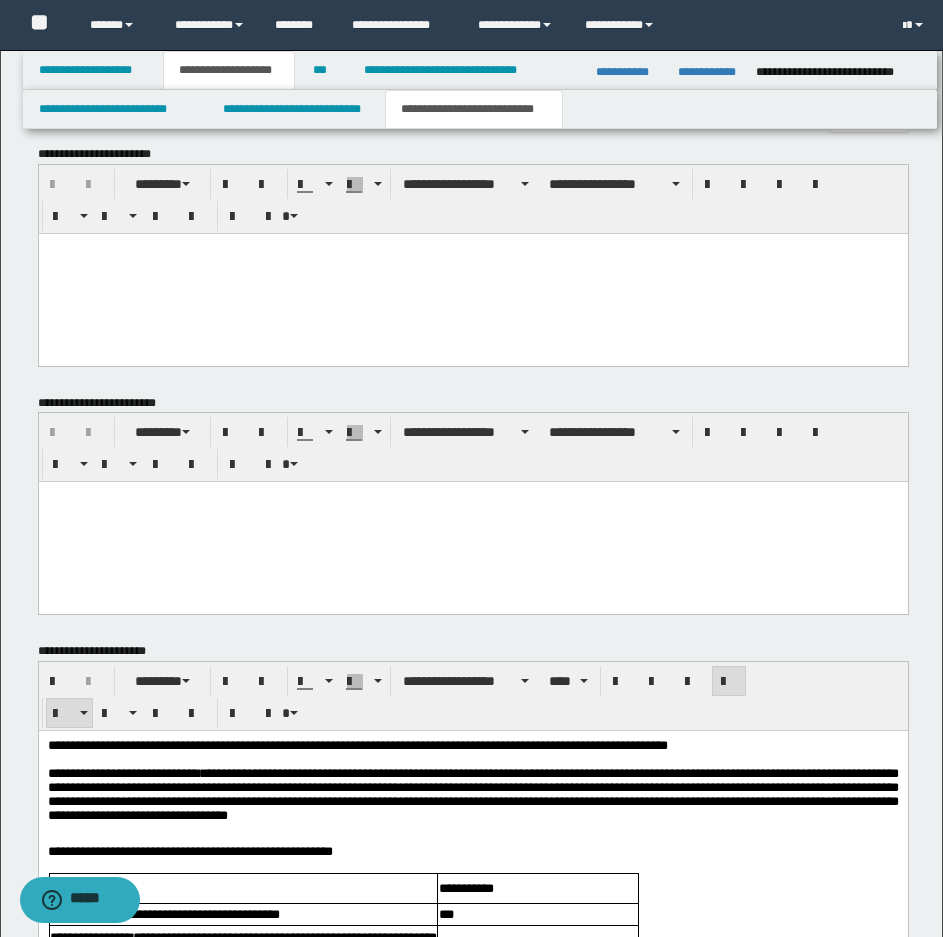 scroll, scrollTop: 1519, scrollLeft: 0, axis: vertical 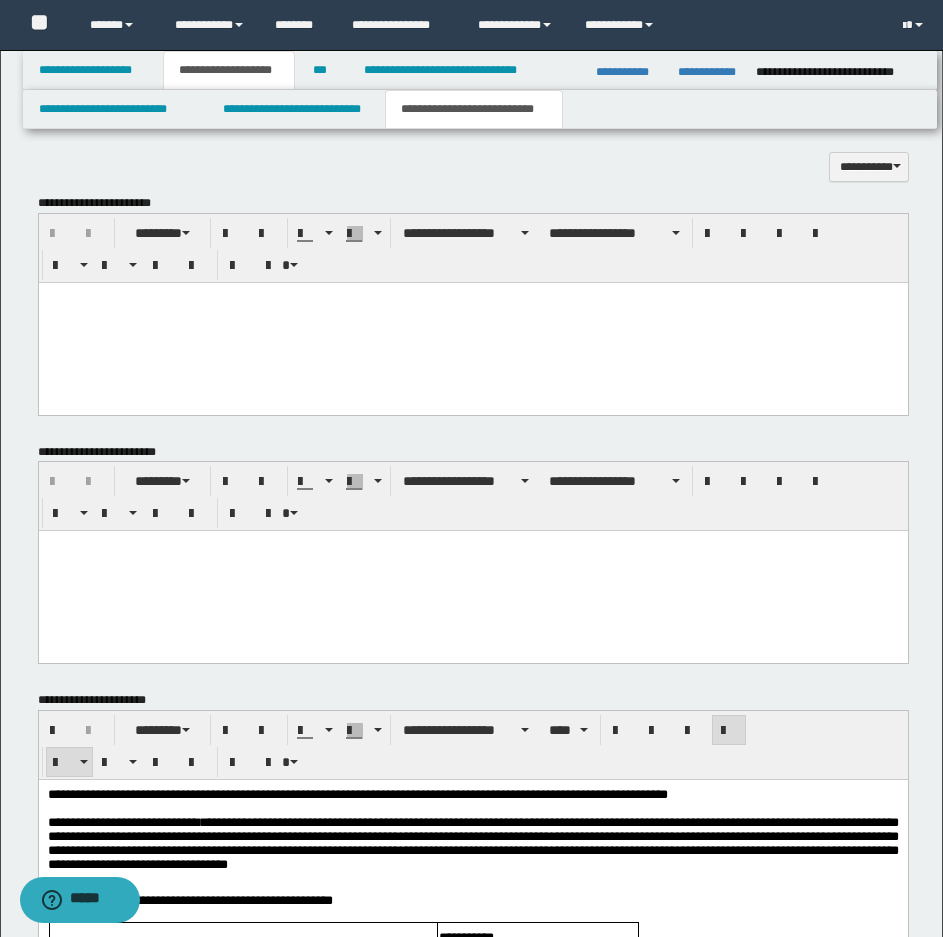 click at bounding box center (472, 322) 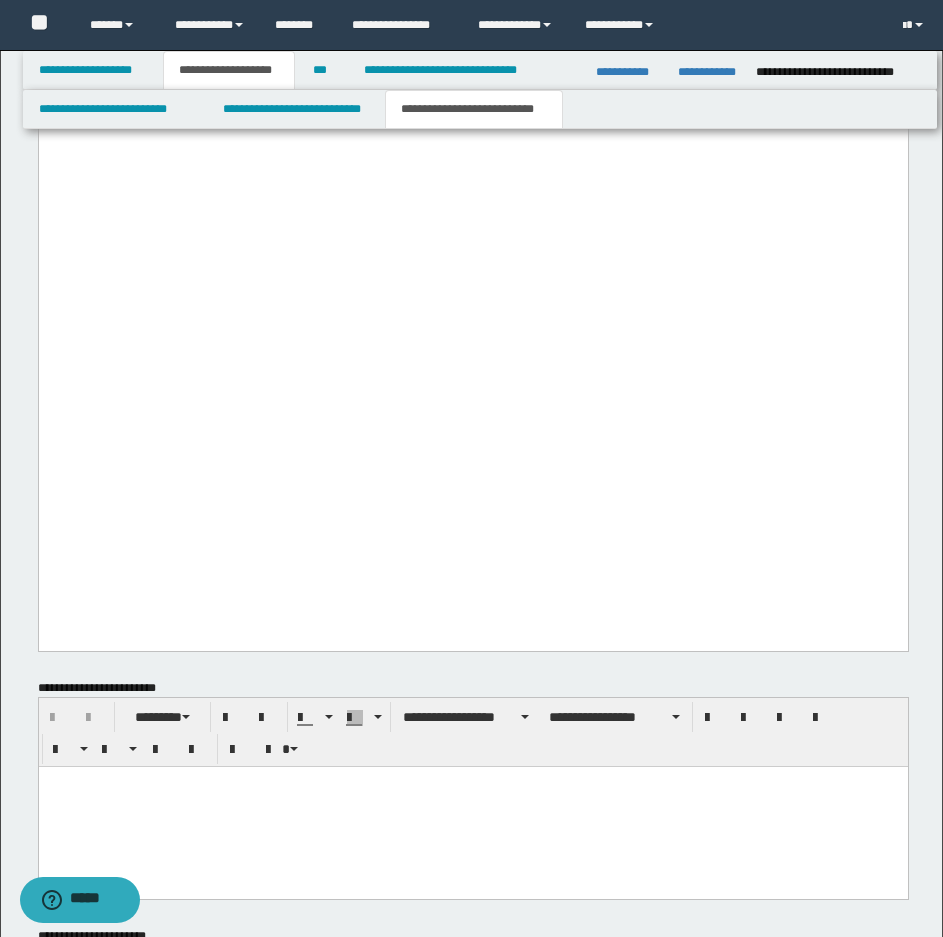 scroll, scrollTop: 5619, scrollLeft: 0, axis: vertical 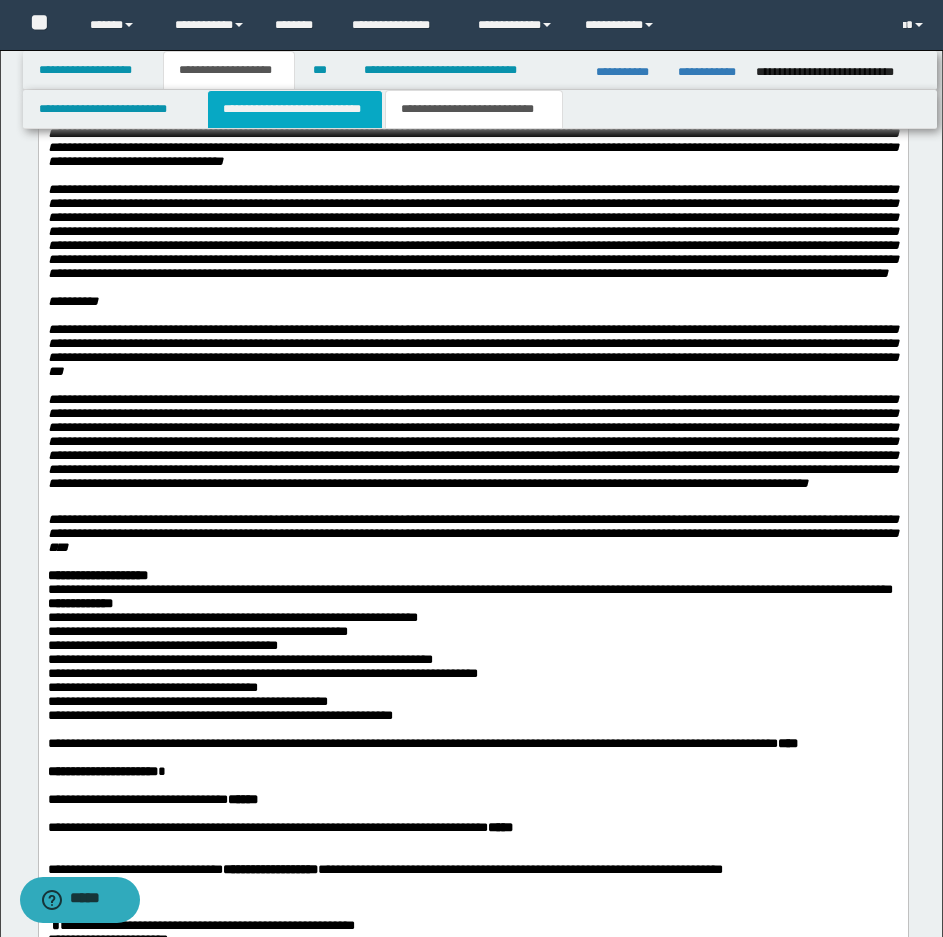 click on "**********" at bounding box center [295, 109] 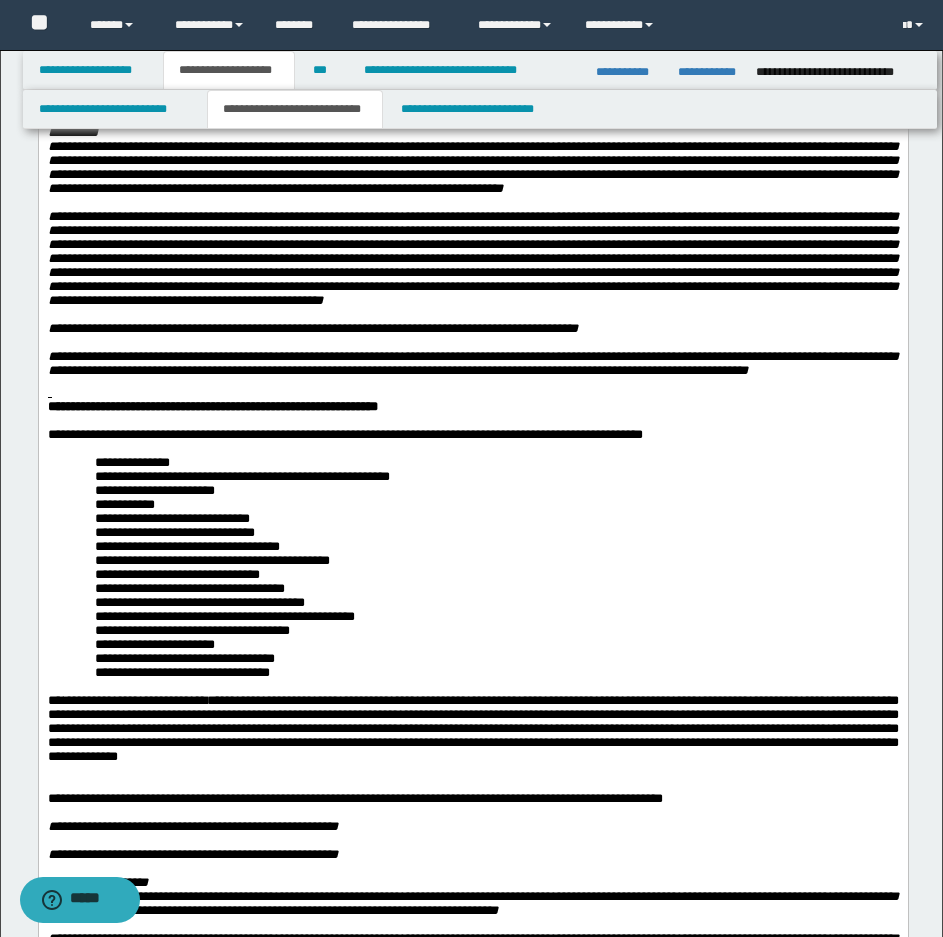 scroll, scrollTop: 1919, scrollLeft: 0, axis: vertical 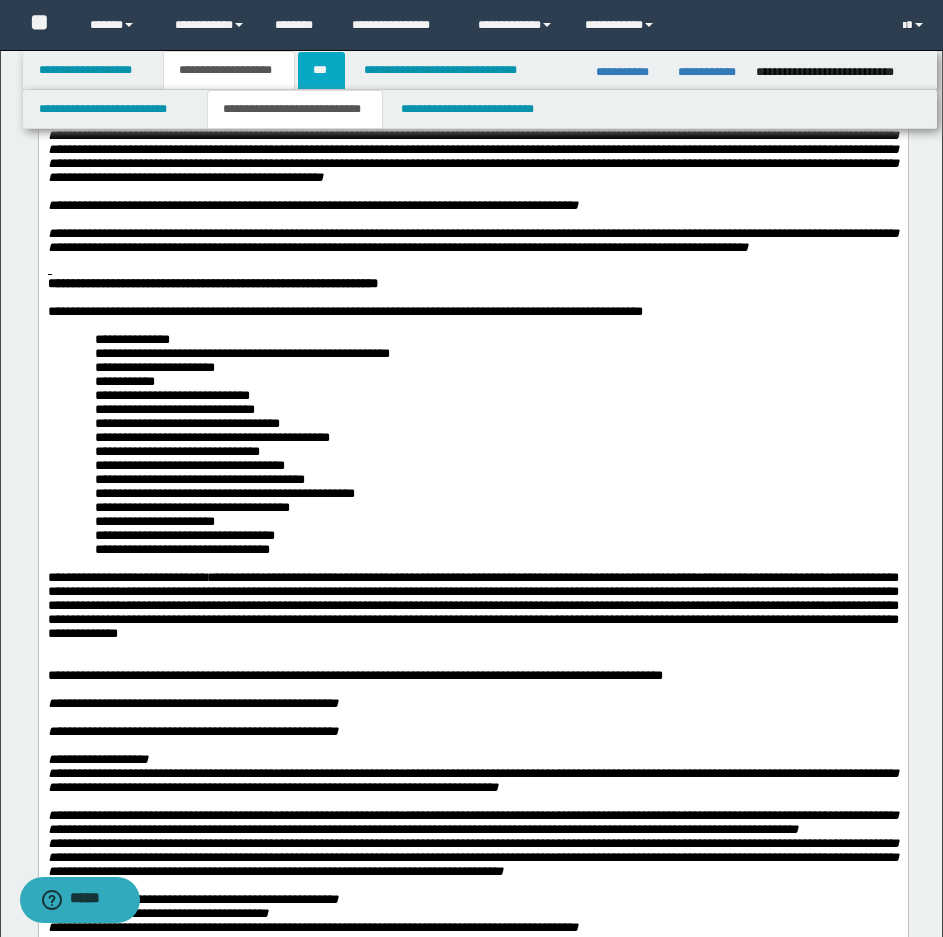 click on "***" at bounding box center (321, 70) 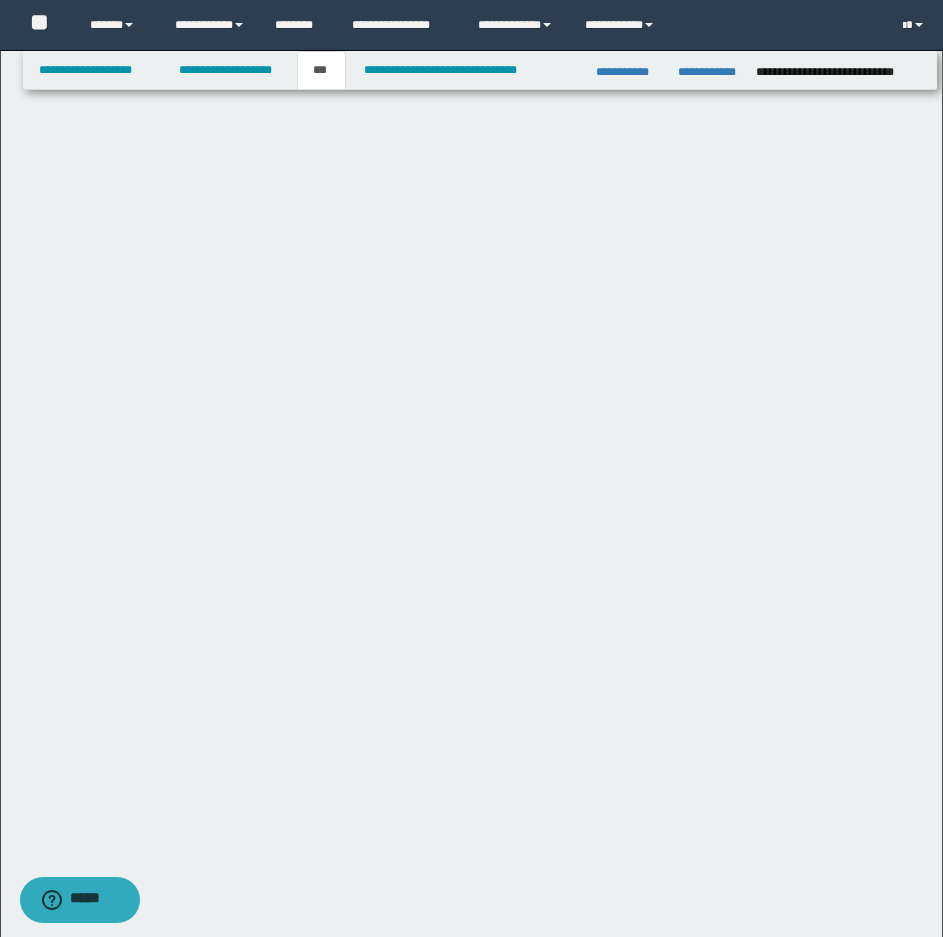 scroll, scrollTop: 0, scrollLeft: 0, axis: both 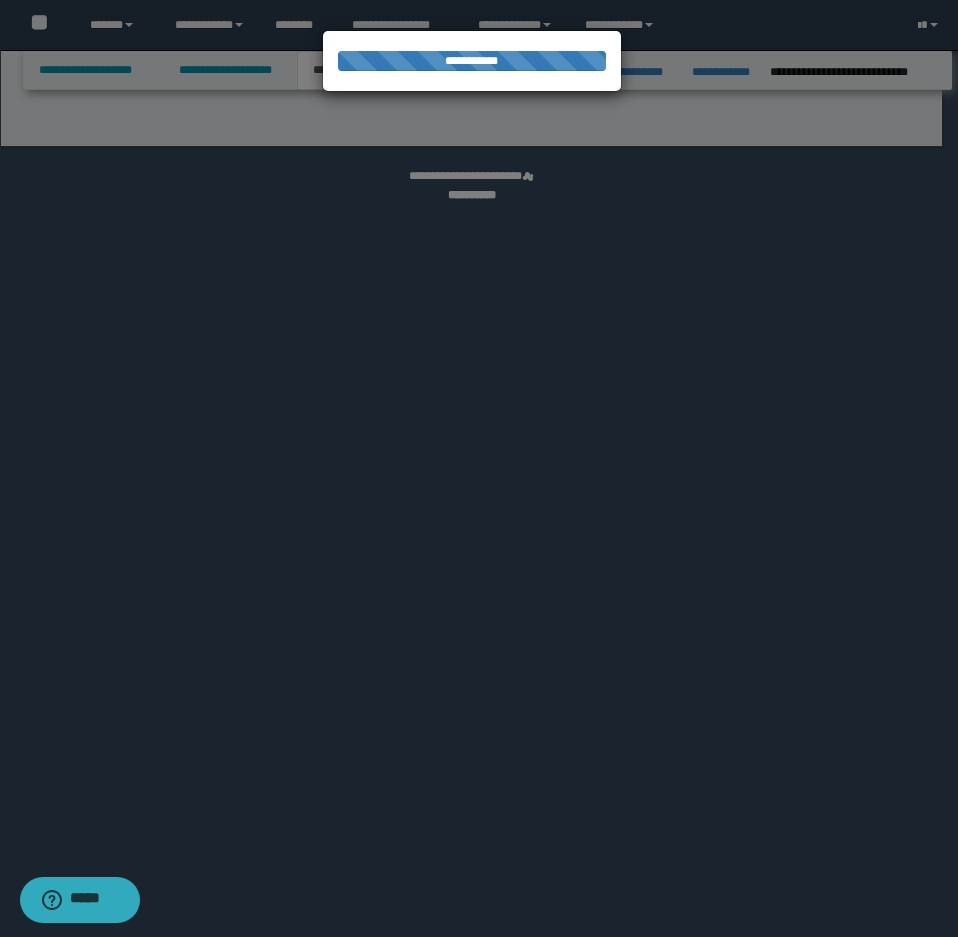 select on "*" 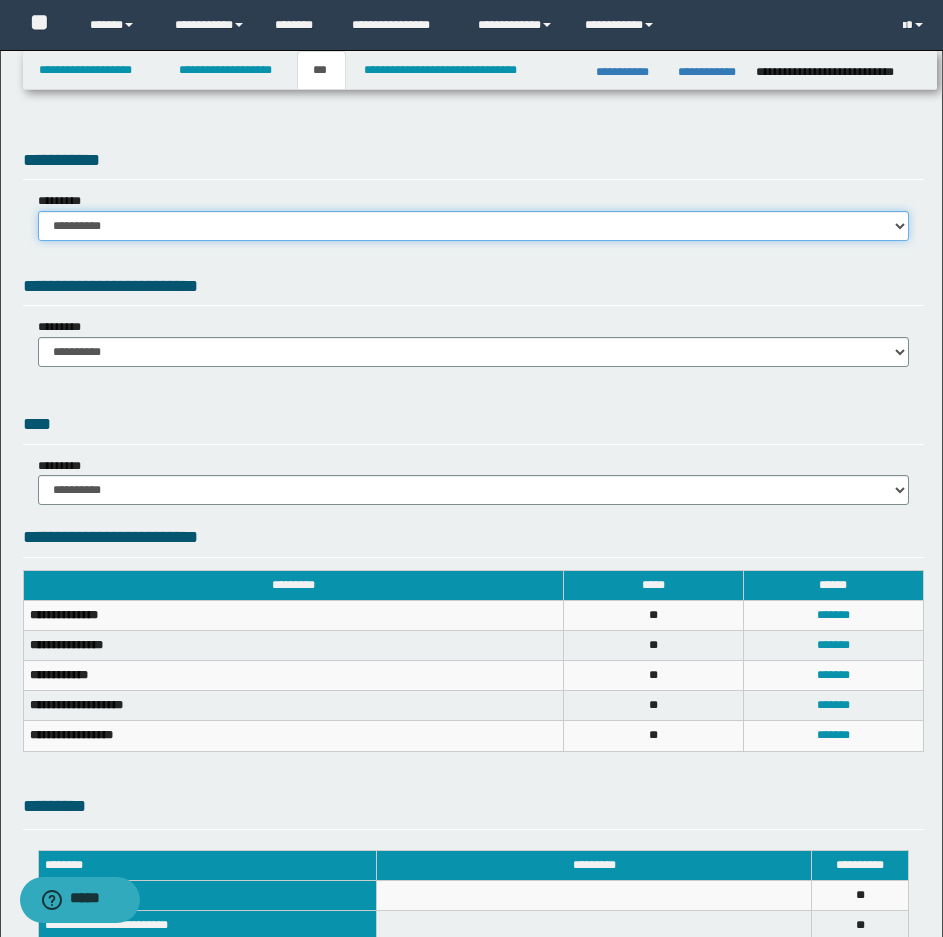 click on "**********" at bounding box center [473, 226] 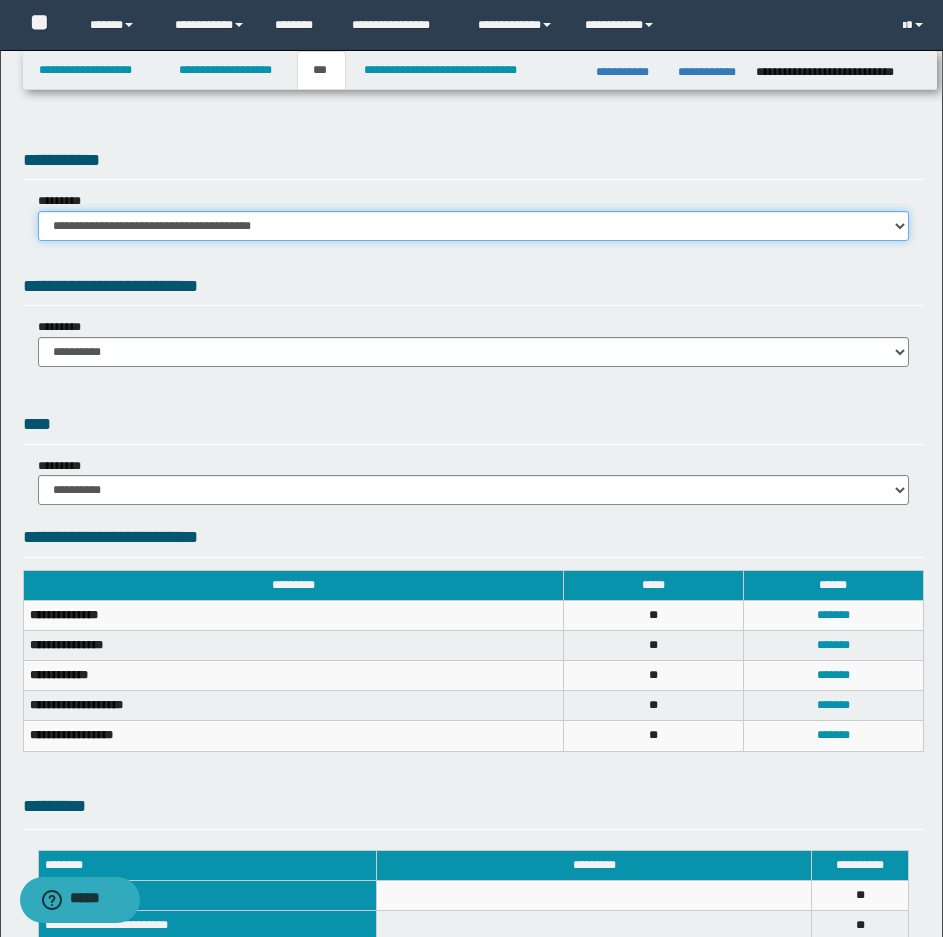 click on "**********" at bounding box center (473, 226) 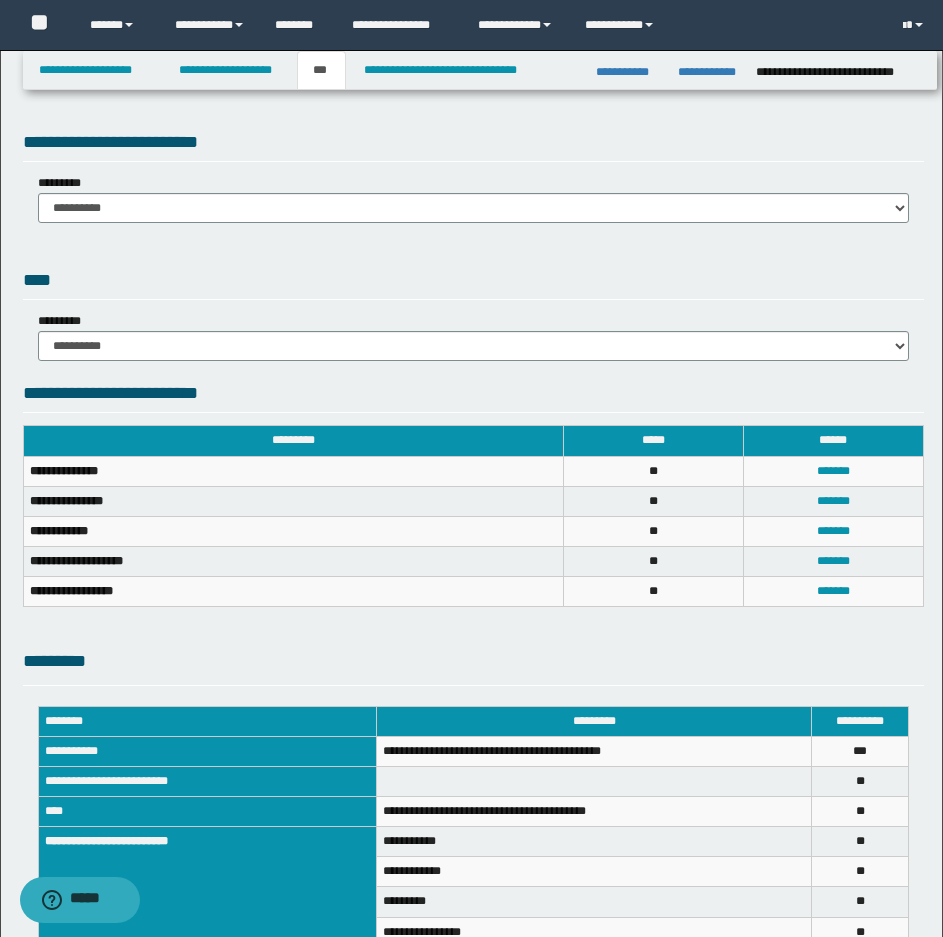 scroll, scrollTop: 234, scrollLeft: 0, axis: vertical 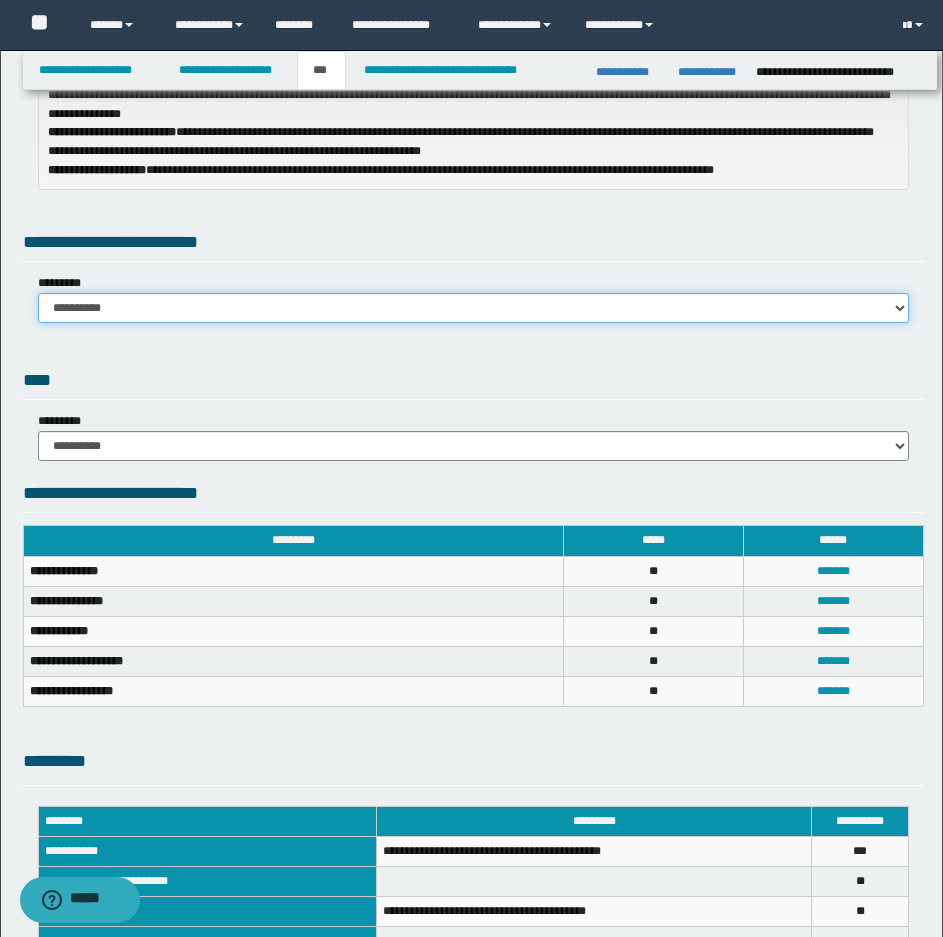 click on "**********" at bounding box center (473, 308) 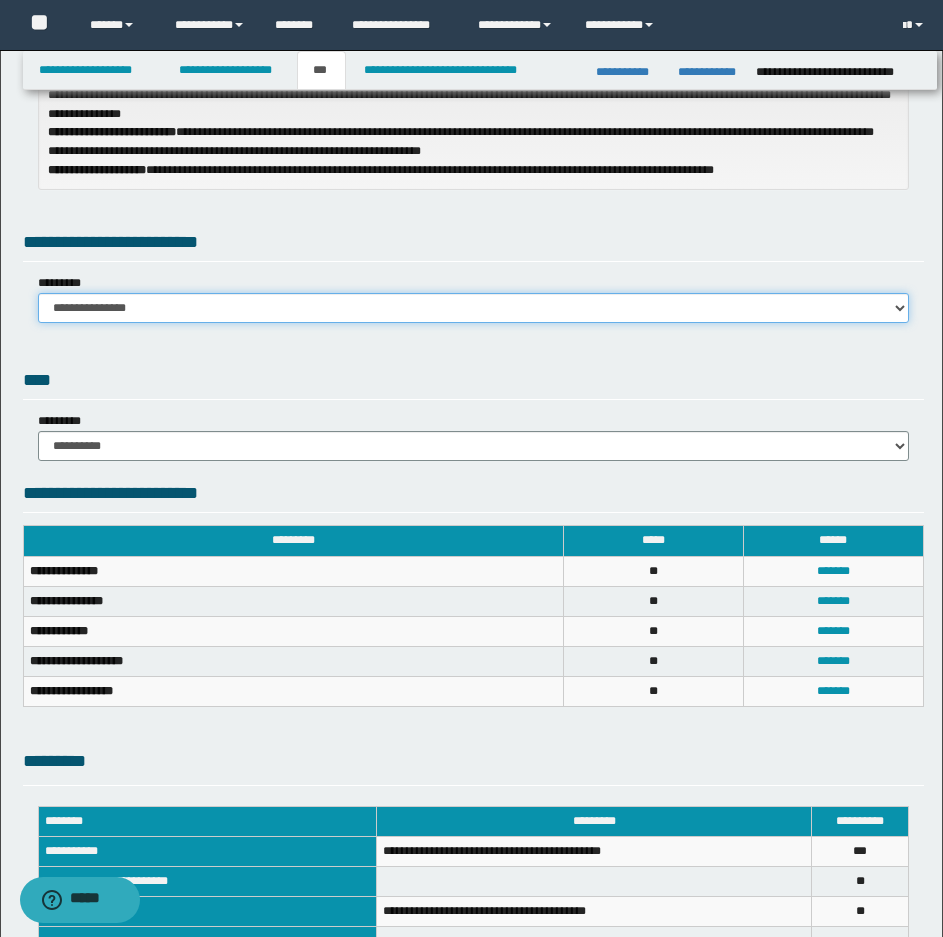 click on "**********" at bounding box center [473, 308] 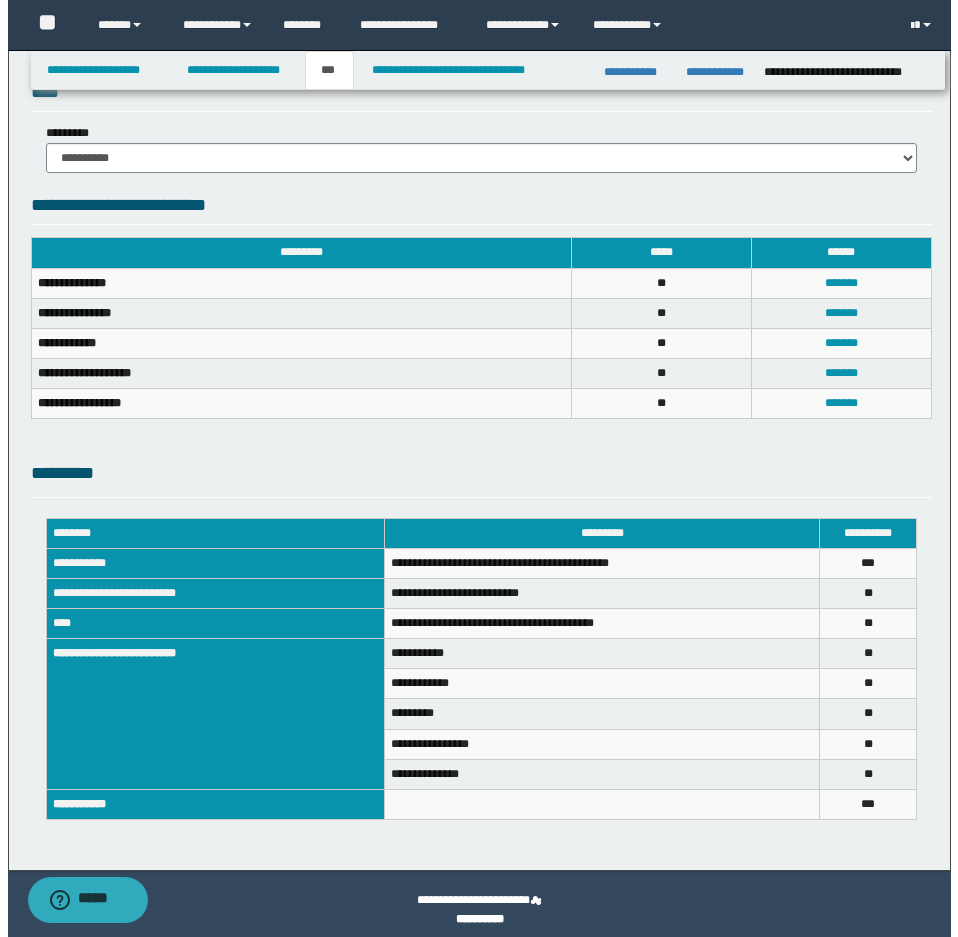 scroll, scrollTop: 667, scrollLeft: 0, axis: vertical 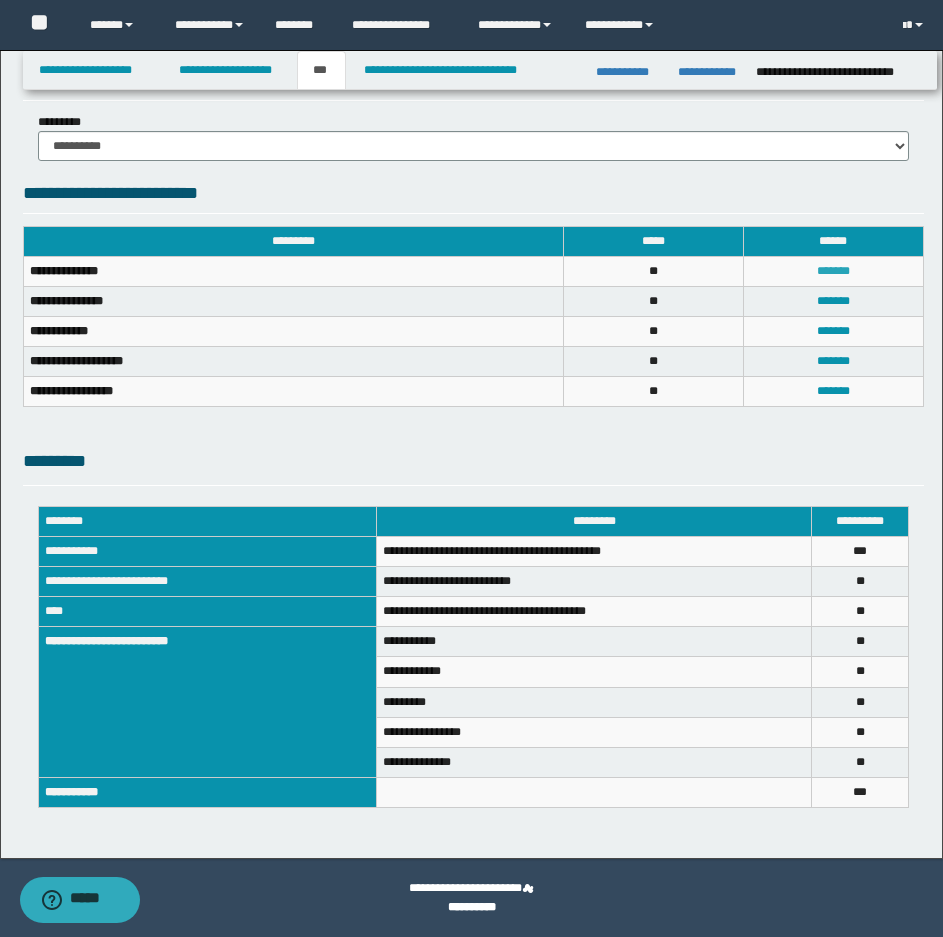 click on "*******" at bounding box center [833, 271] 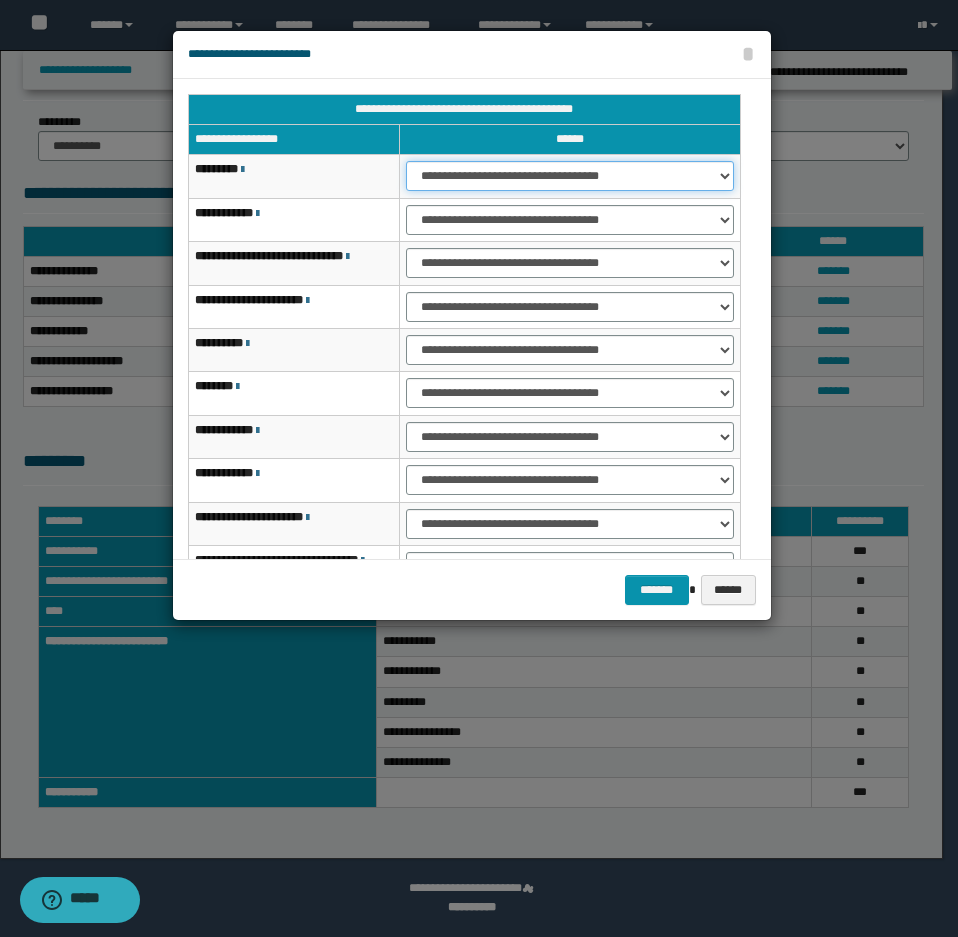 click on "**********" at bounding box center [569, 176] 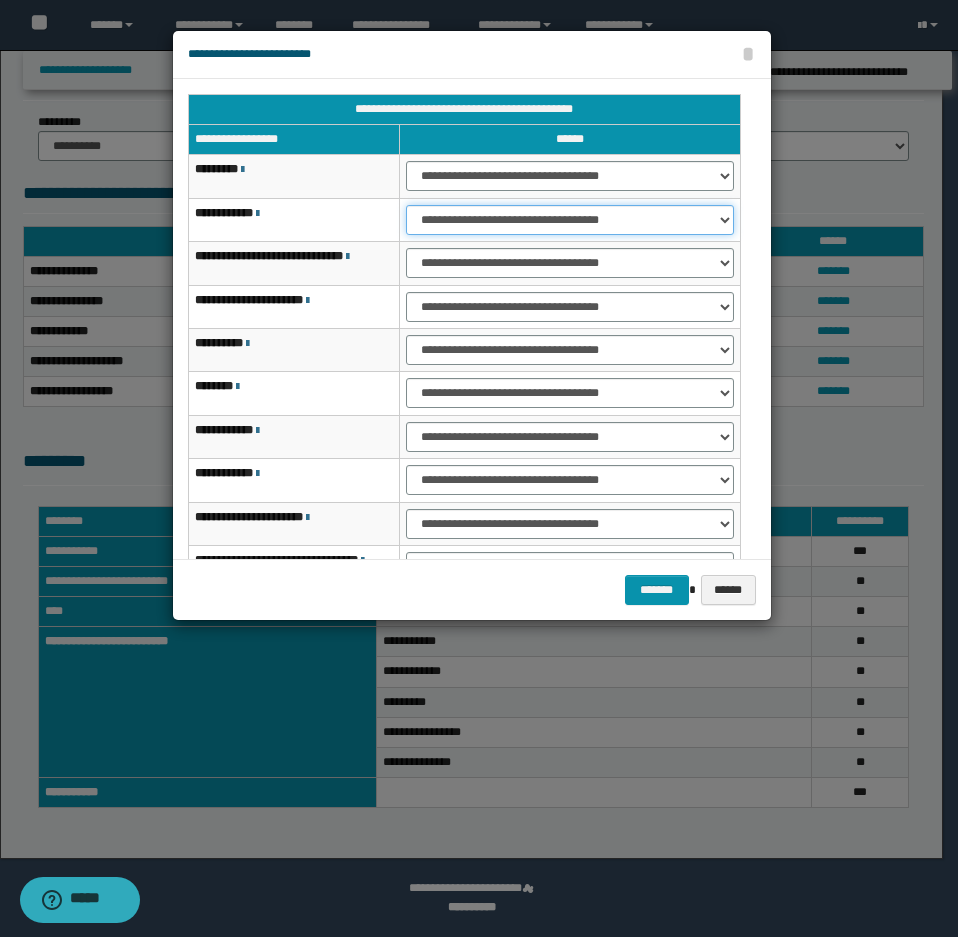 click on "**********" at bounding box center [569, 220] 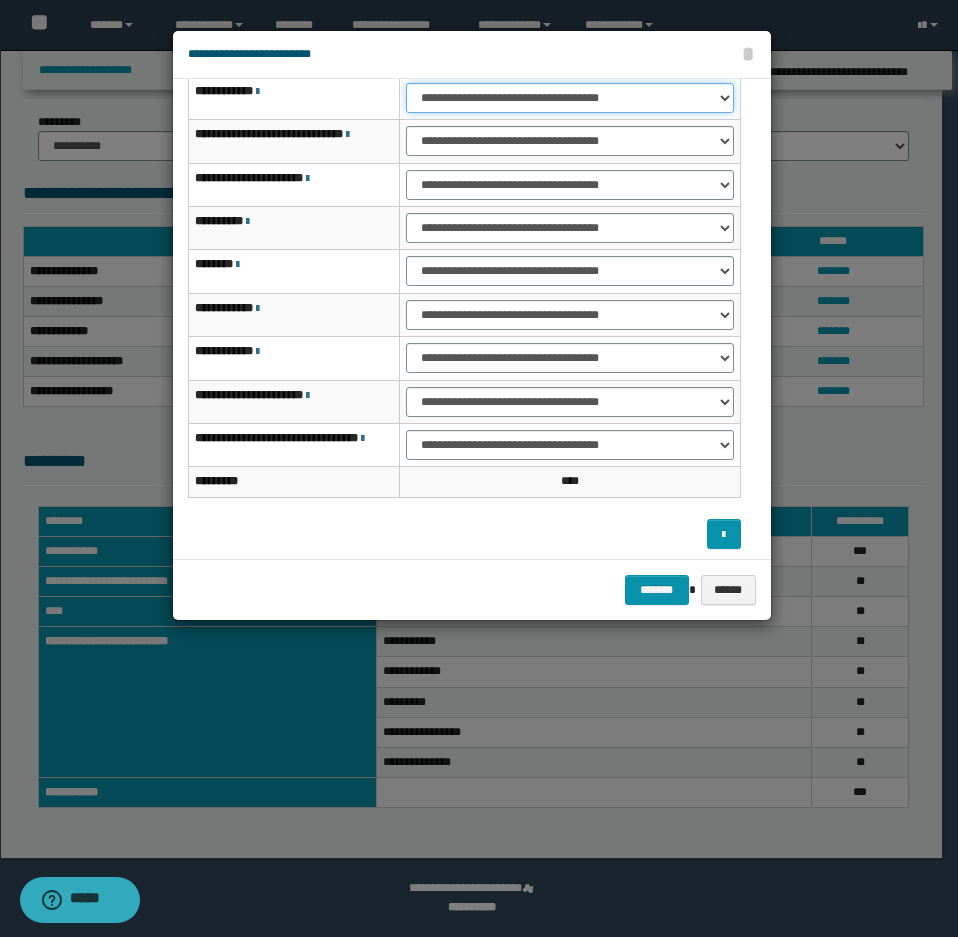 scroll, scrollTop: 127, scrollLeft: 0, axis: vertical 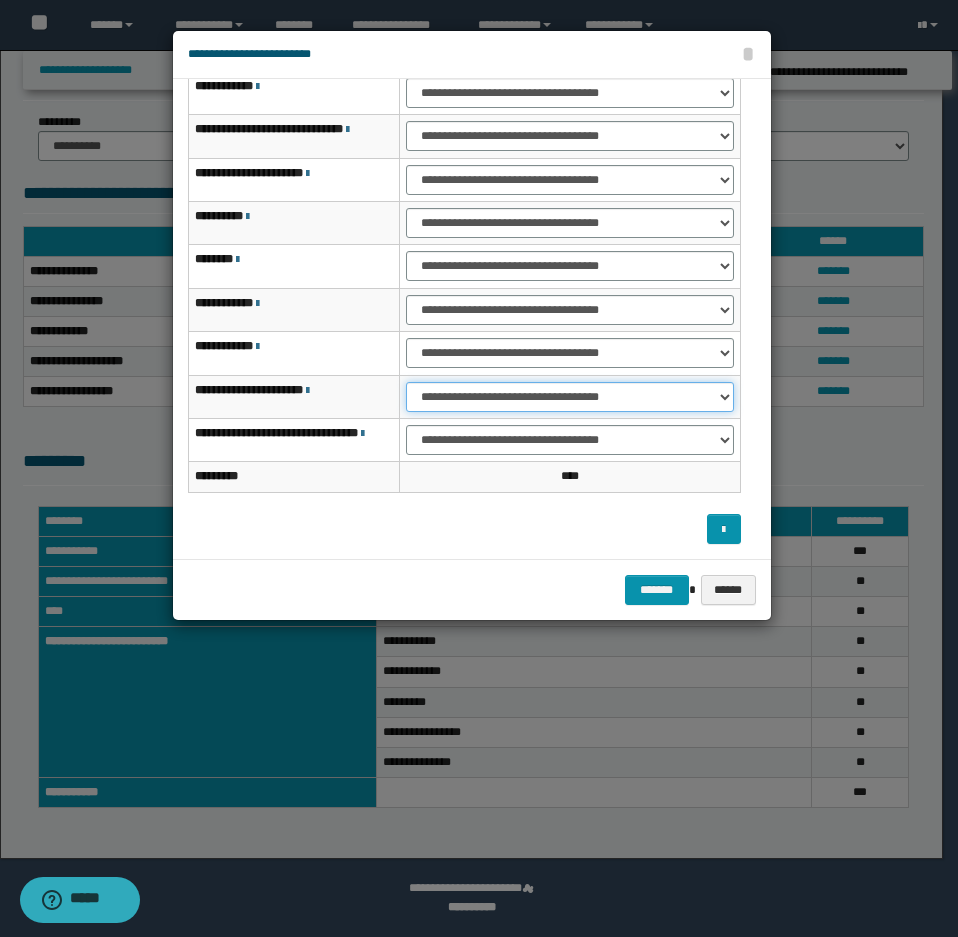 click on "**********" at bounding box center [569, 397] 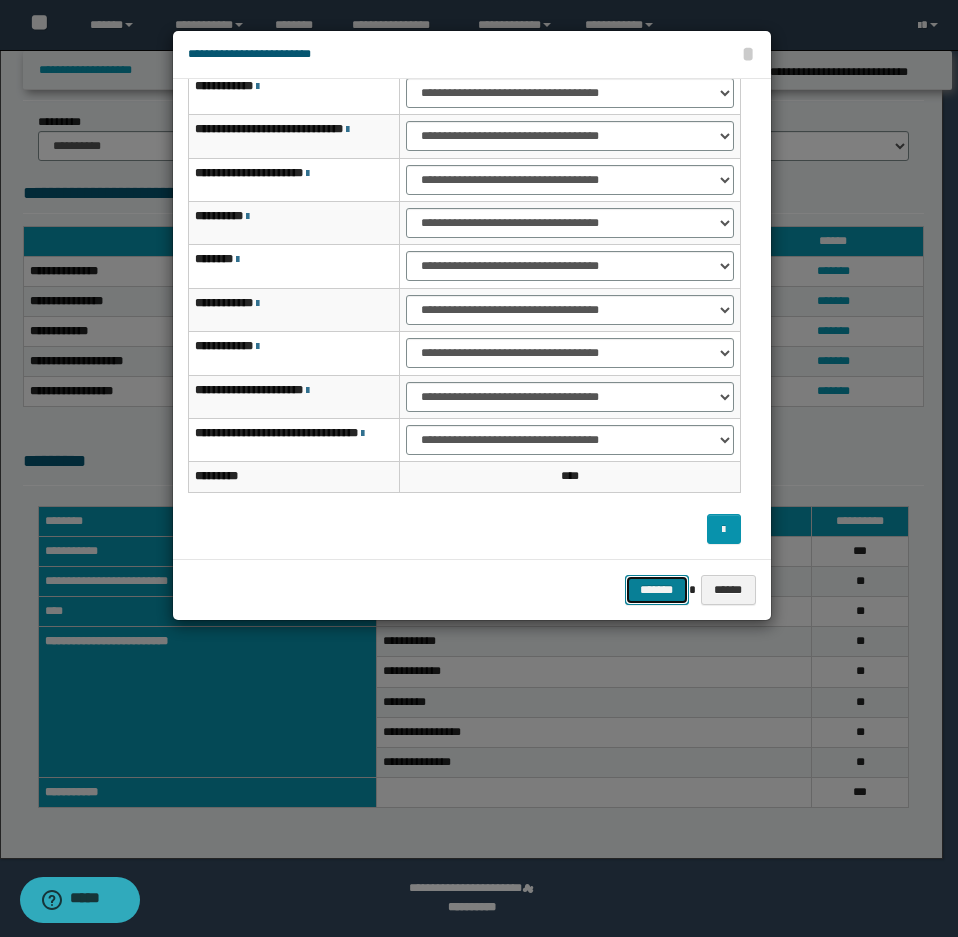 click on "*******" at bounding box center (657, 590) 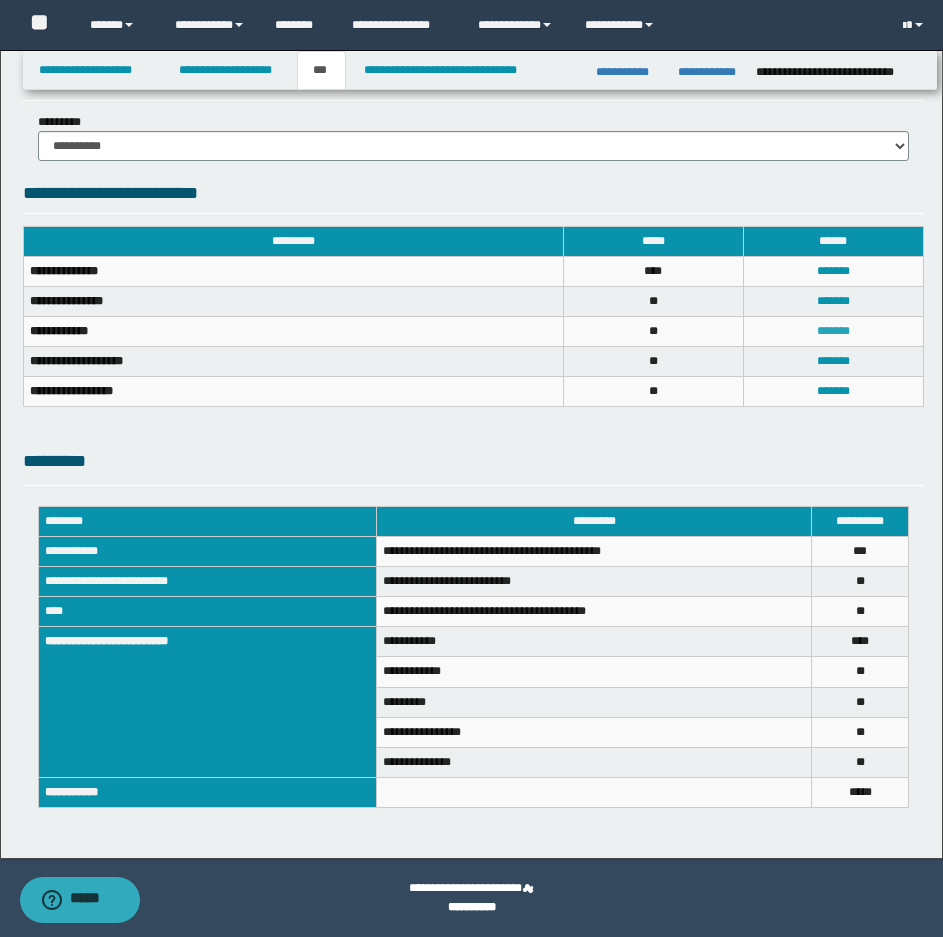 click on "*******" at bounding box center (833, 331) 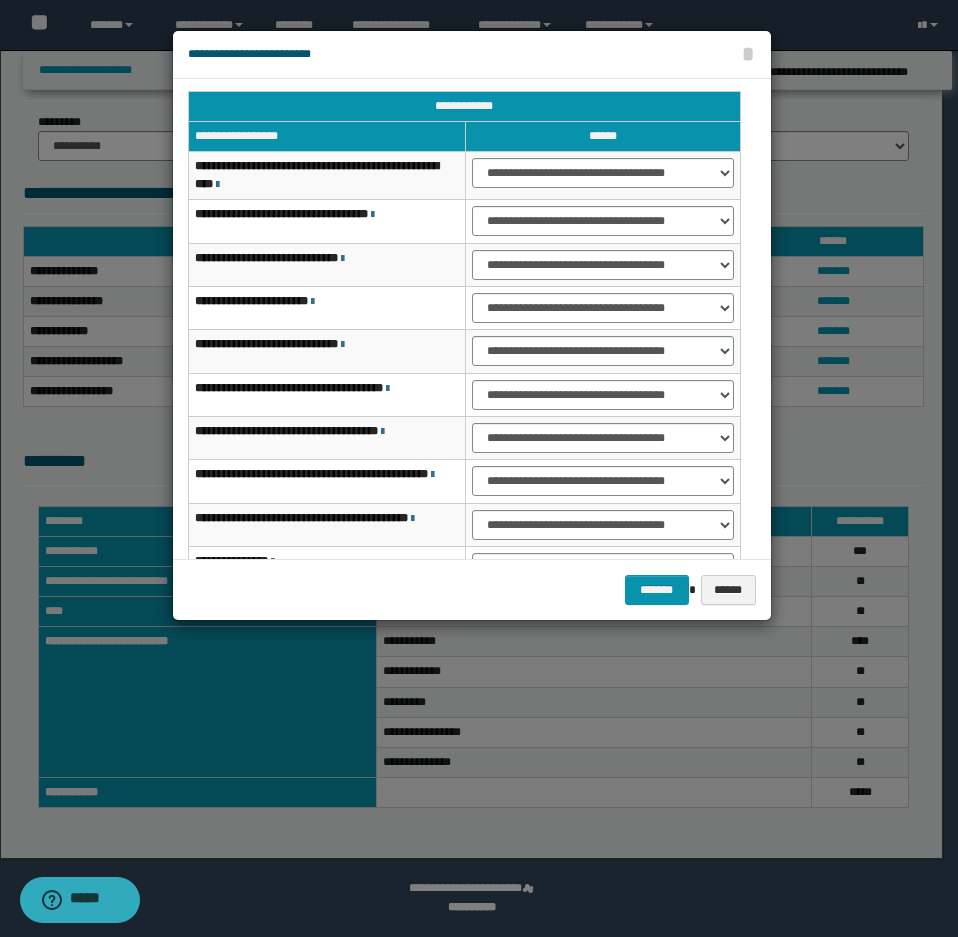 scroll, scrollTop: 0, scrollLeft: 0, axis: both 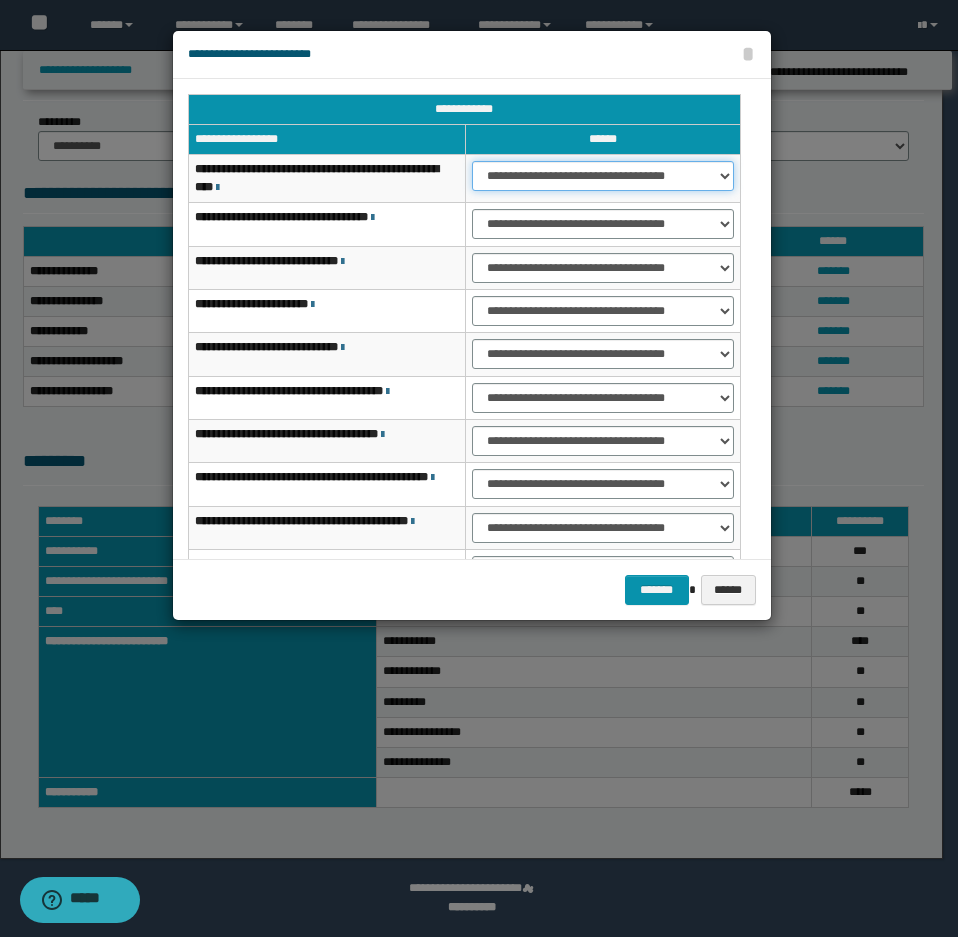 click on "**********" at bounding box center [603, 176] 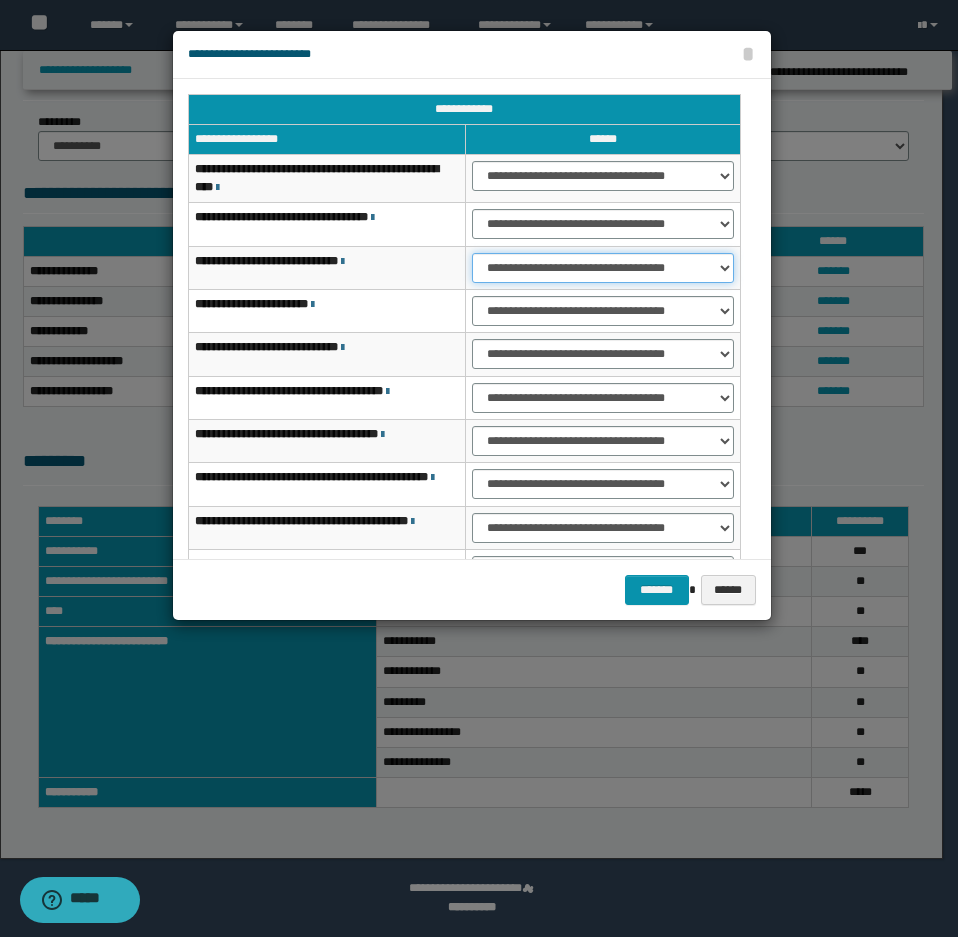 click on "**********" at bounding box center (603, 268) 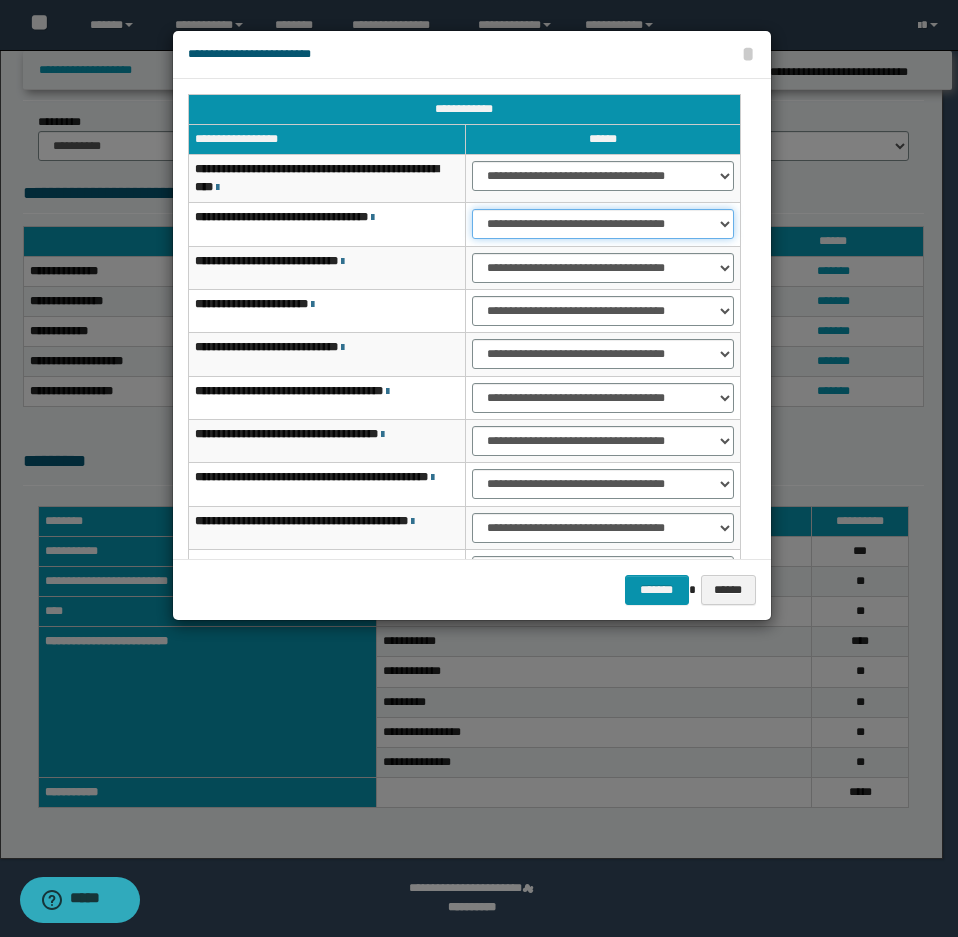 click on "**********" at bounding box center (603, 224) 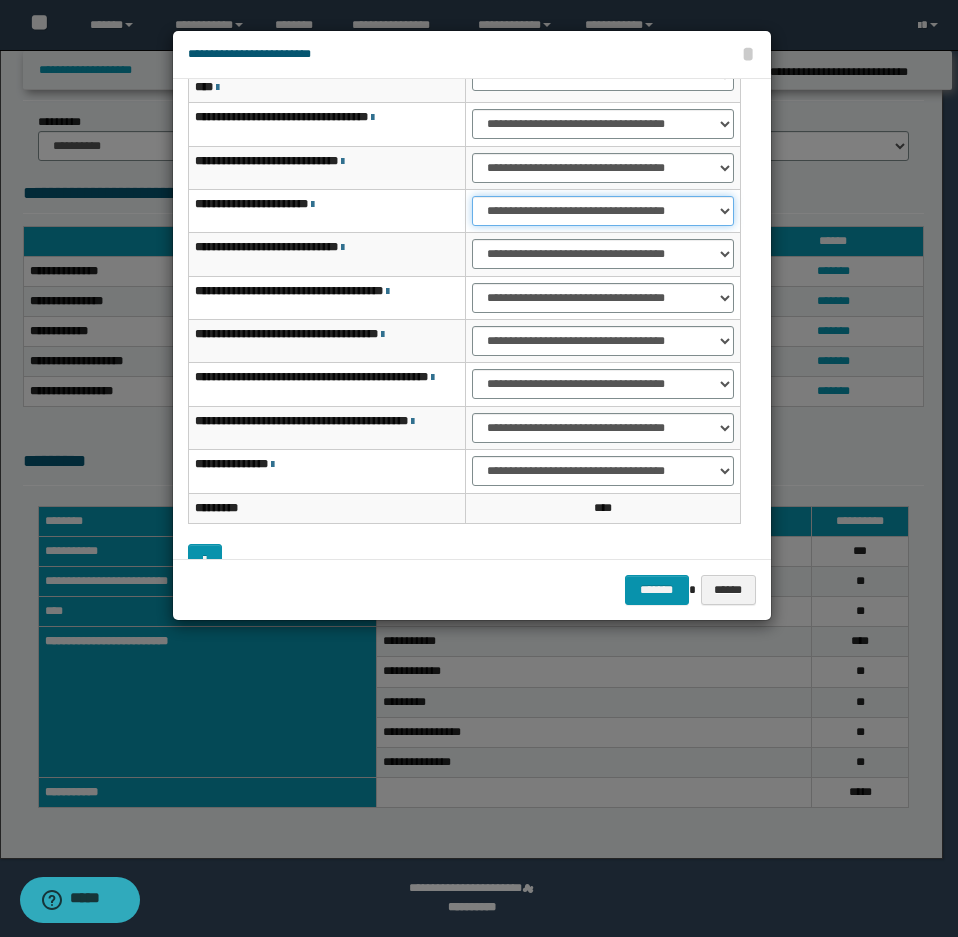 click on "**********" at bounding box center [603, 211] 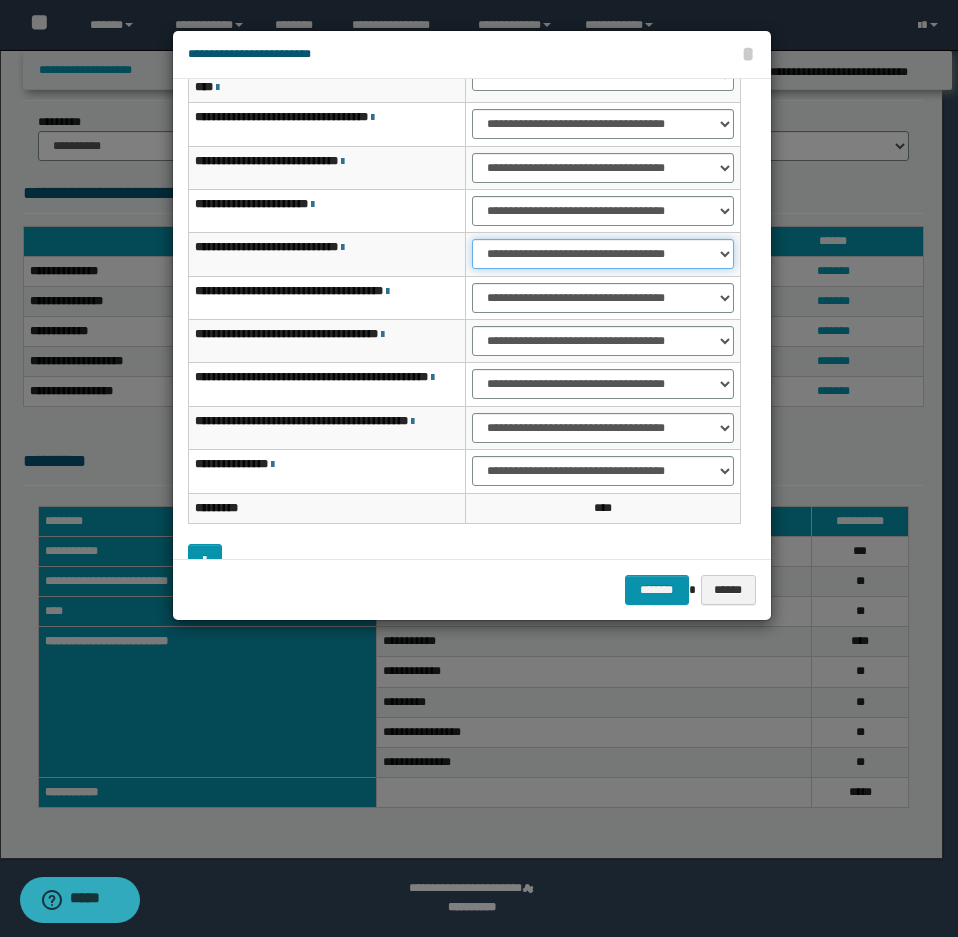 click on "**********" at bounding box center [603, 254] 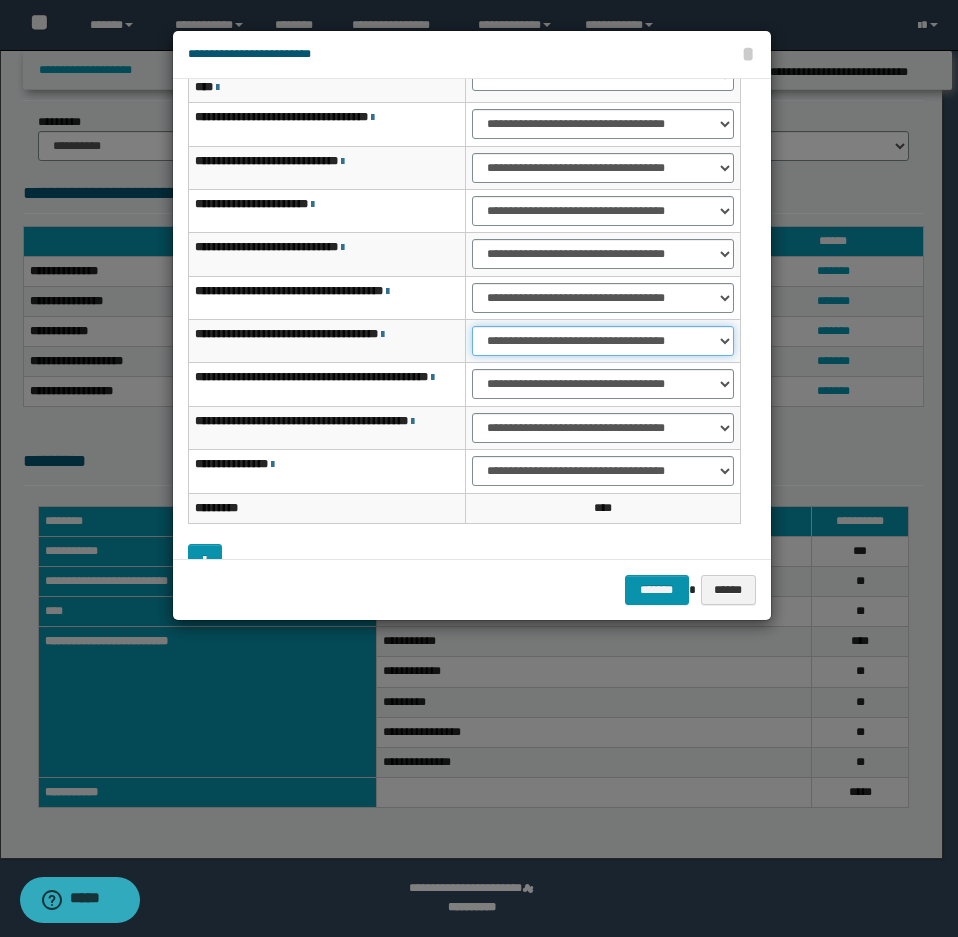 click on "**********" at bounding box center [603, 341] 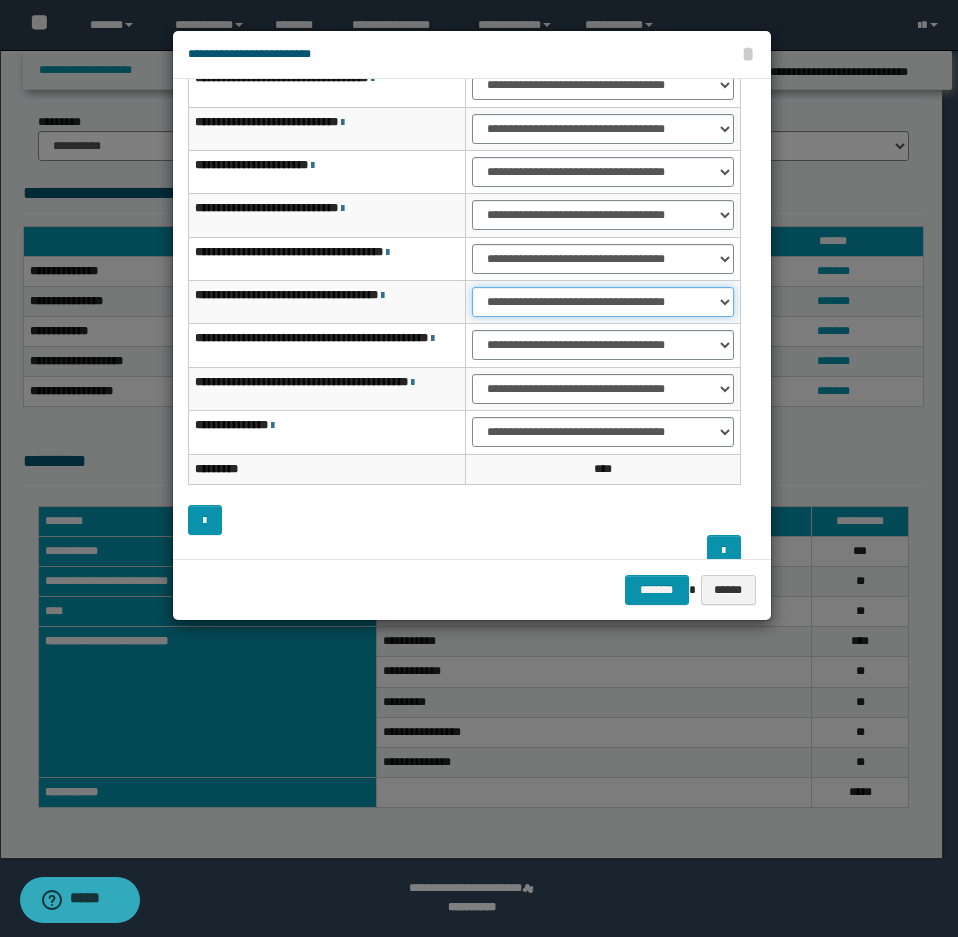 scroll, scrollTop: 160, scrollLeft: 0, axis: vertical 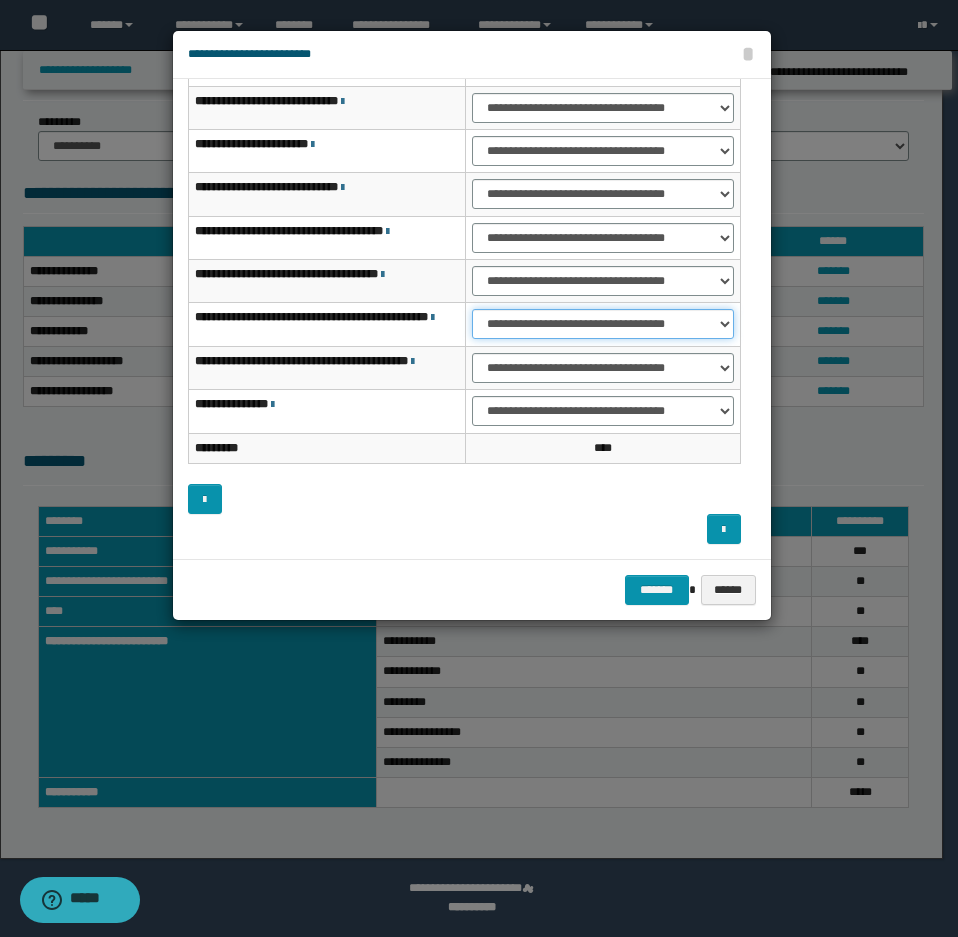 click on "**********" at bounding box center (603, 324) 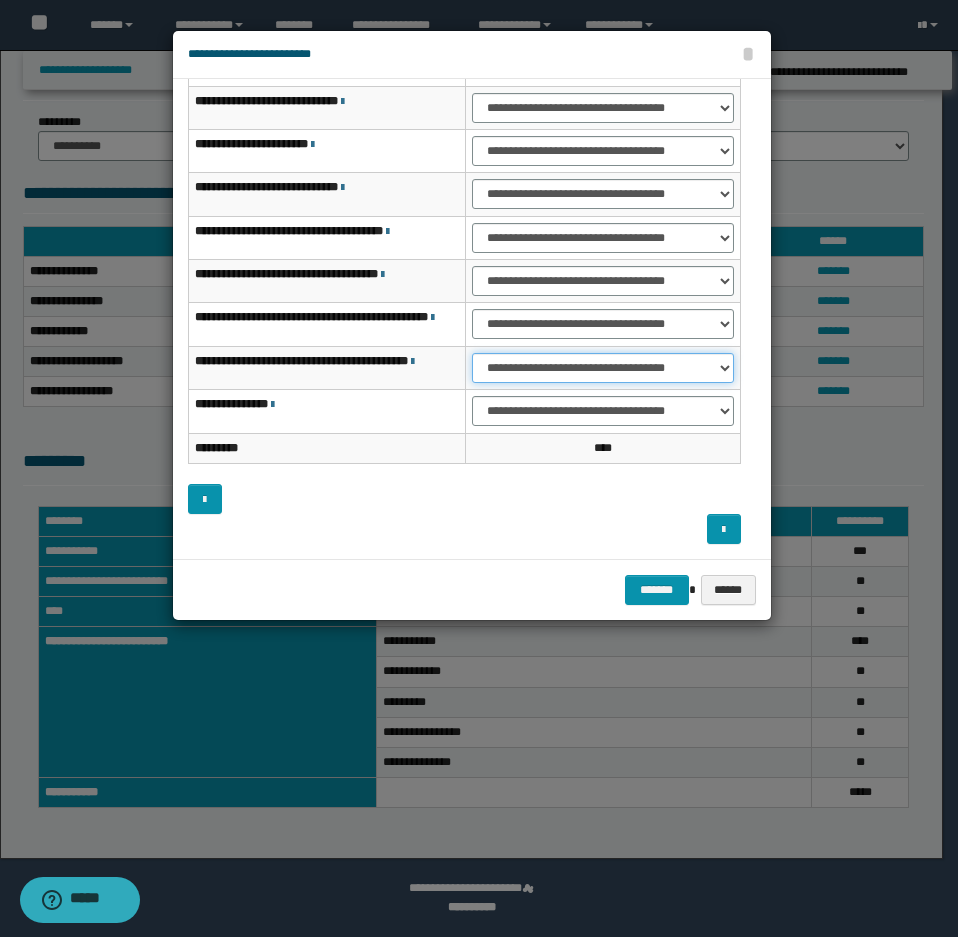 click on "**********" at bounding box center (603, 368) 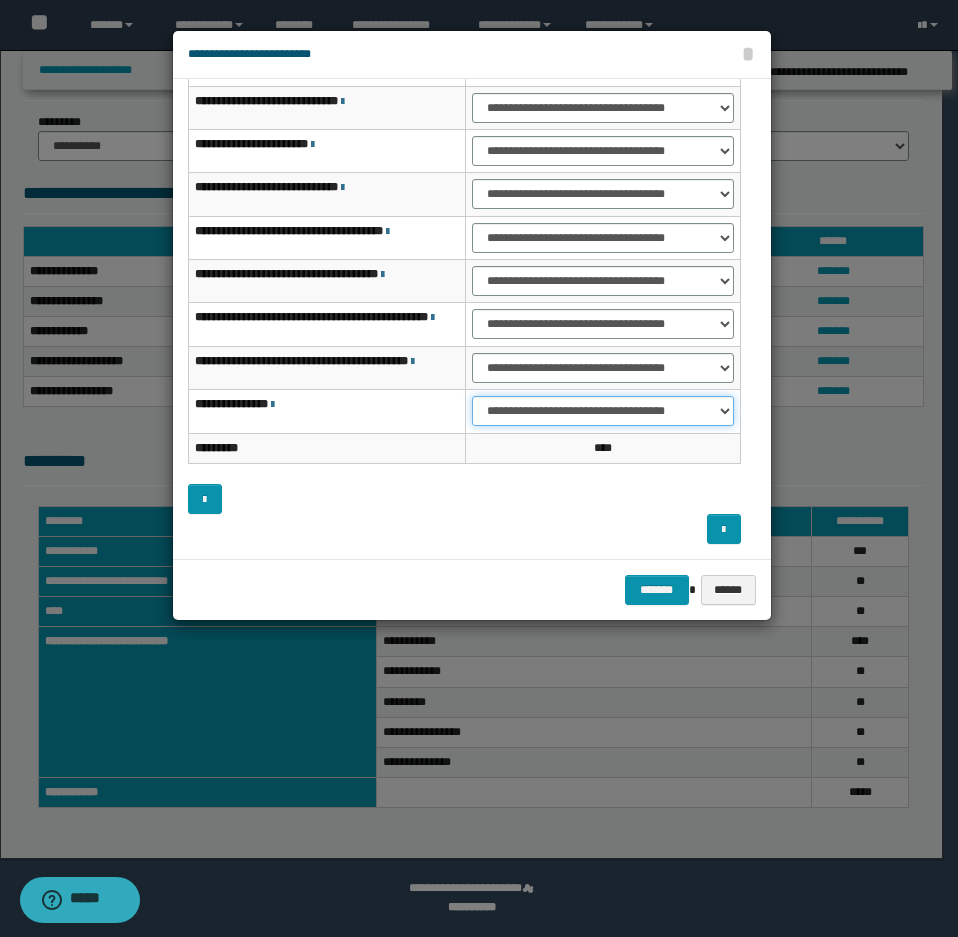 click on "**********" at bounding box center [603, 411] 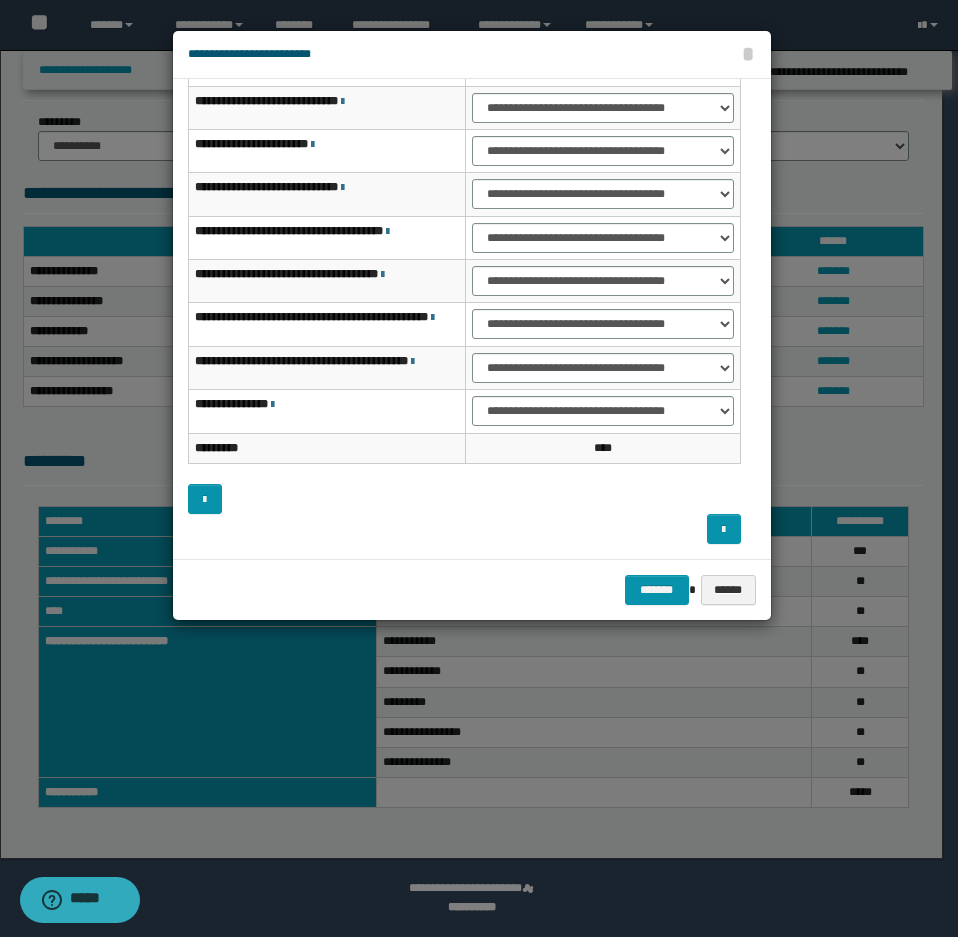 click on "*******
******" at bounding box center [472, 589] 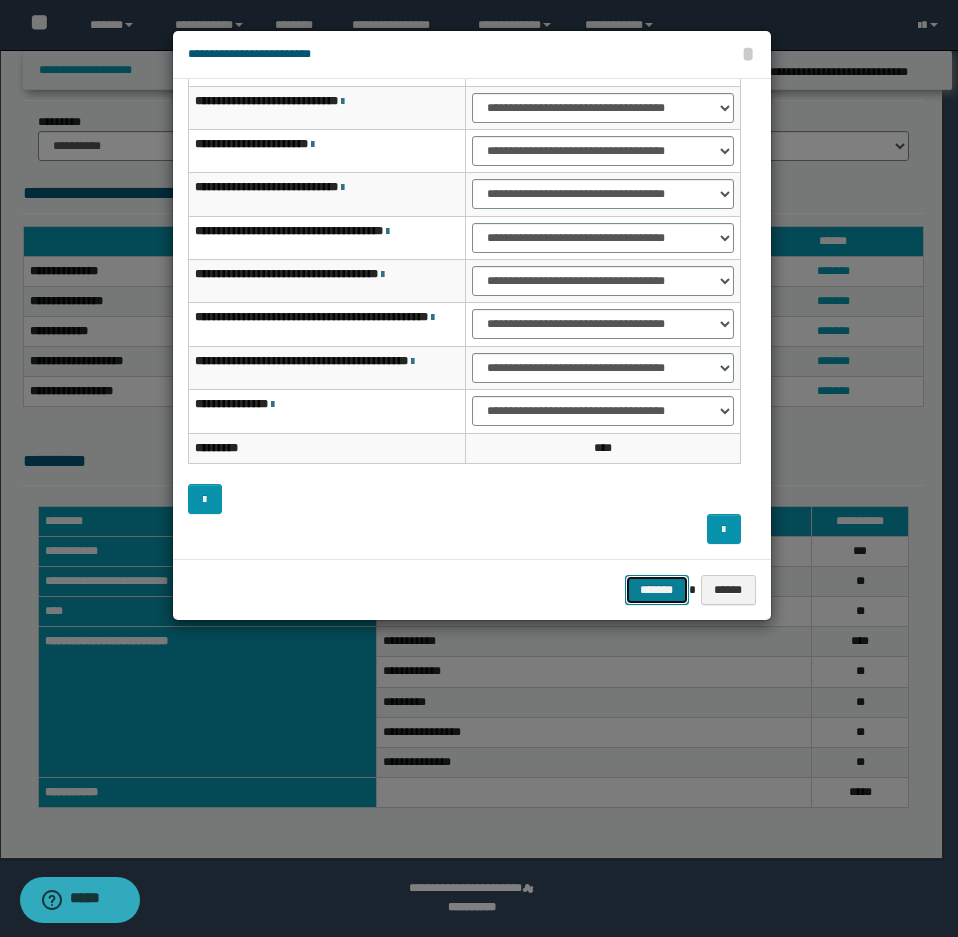 click on "*******" at bounding box center (657, 590) 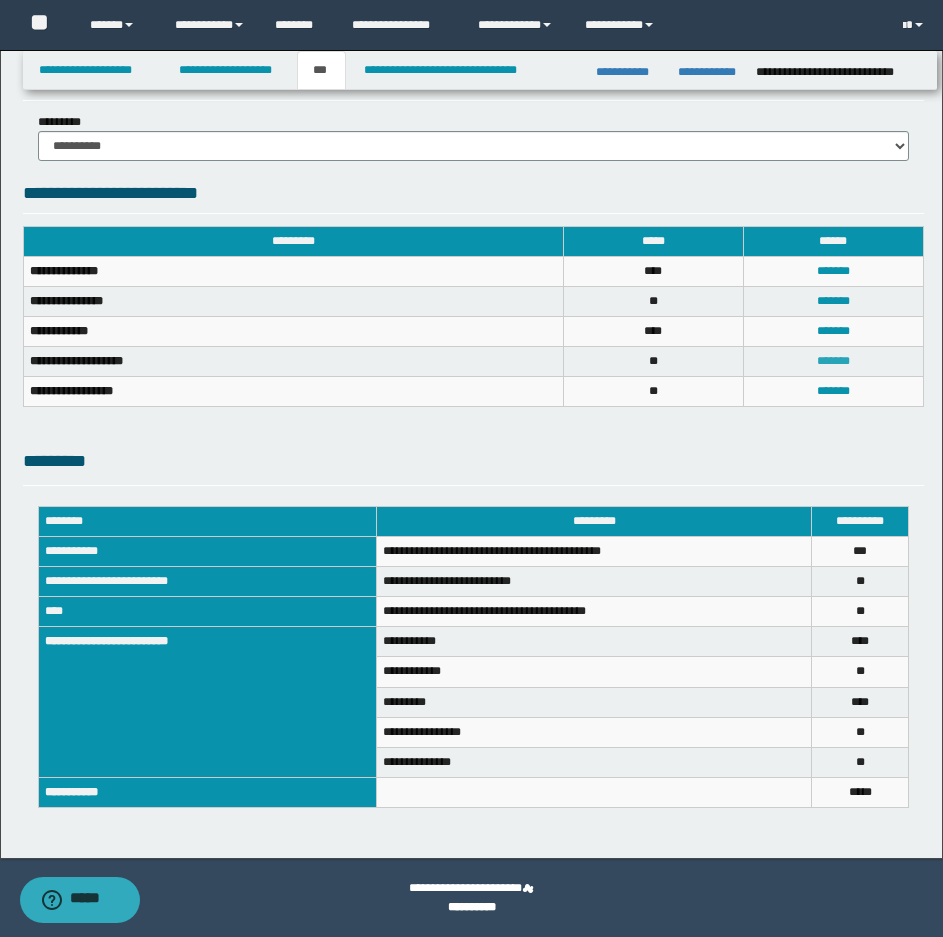 click on "*******" at bounding box center [833, 361] 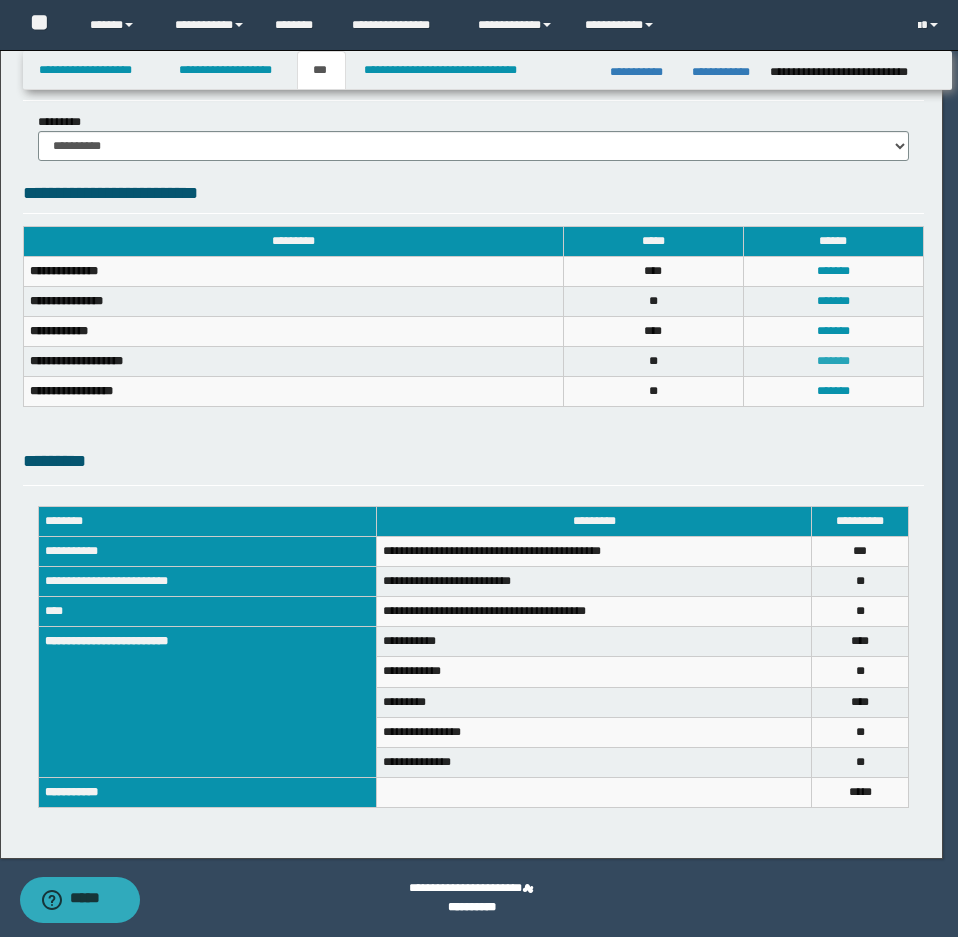 scroll, scrollTop: 156, scrollLeft: 0, axis: vertical 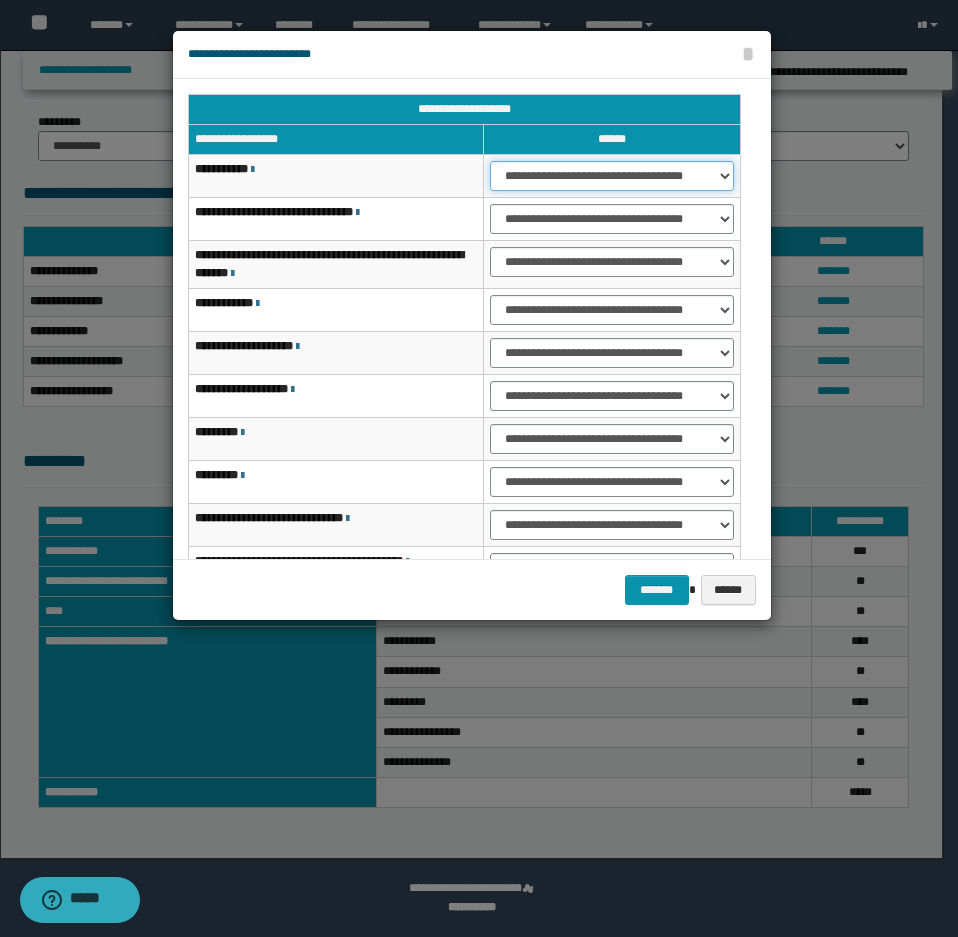 click on "**********" at bounding box center (611, 176) 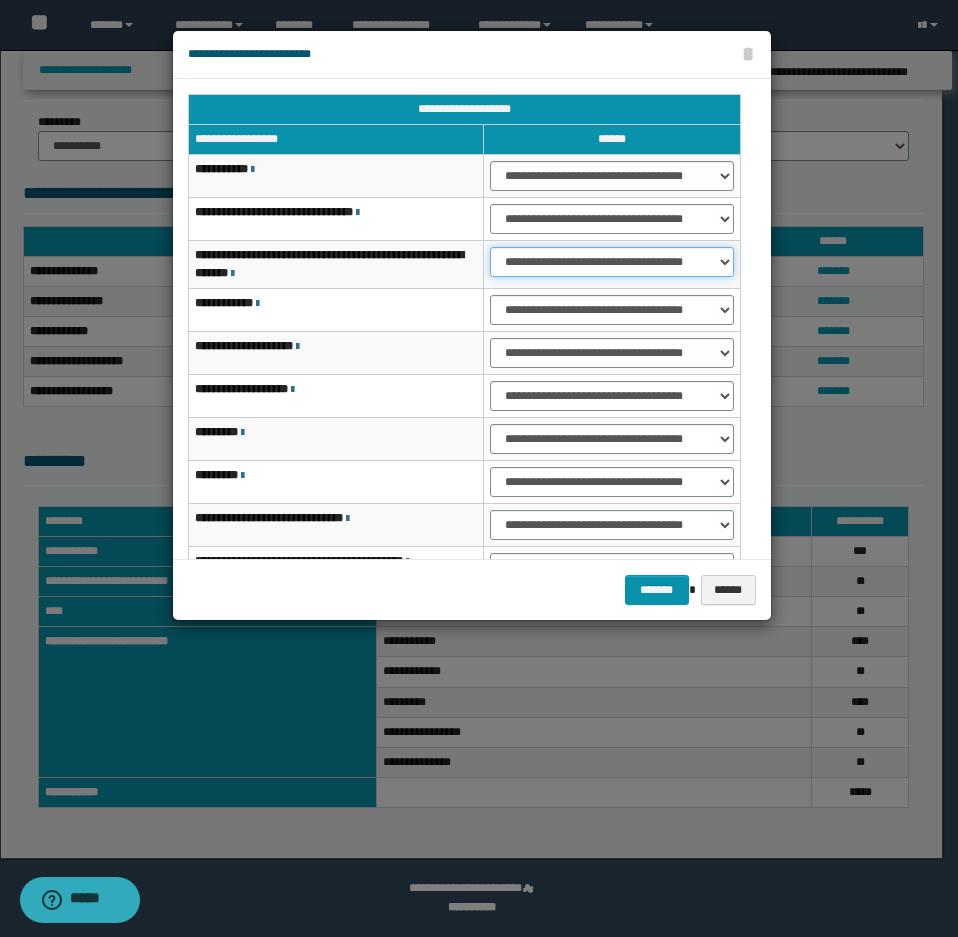 click on "**********" at bounding box center [611, 262] 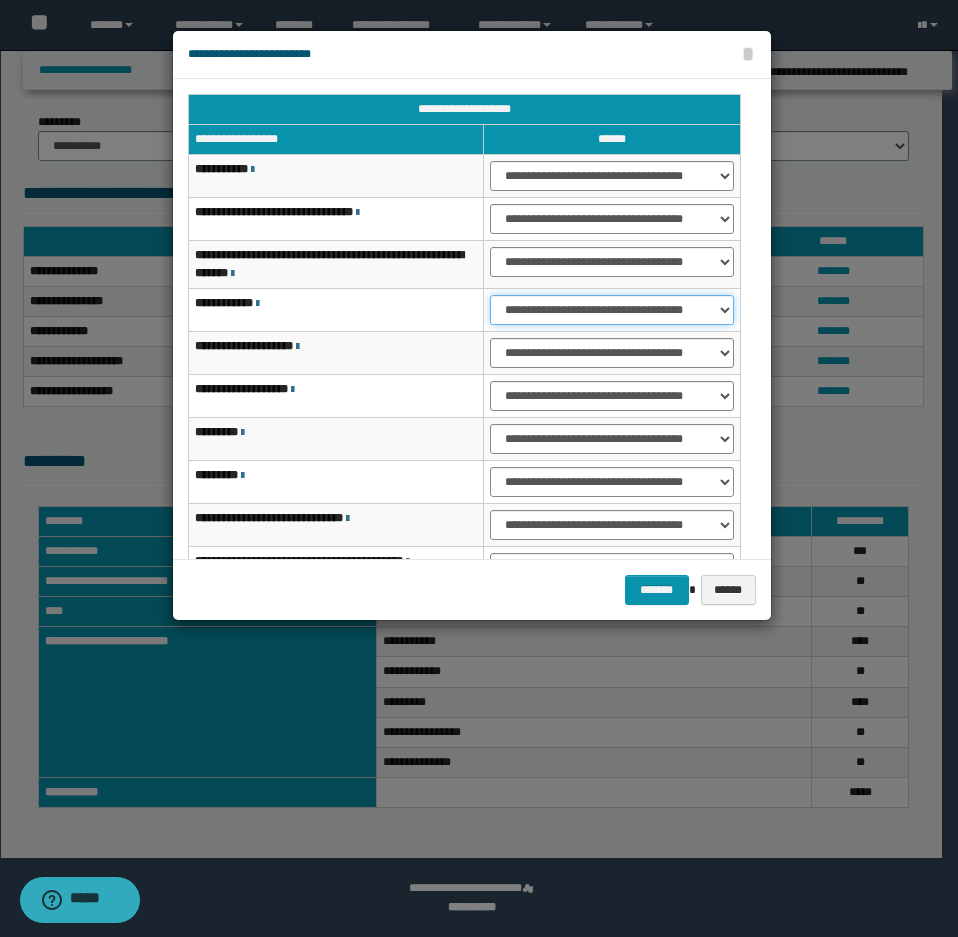 click on "**********" at bounding box center (611, 310) 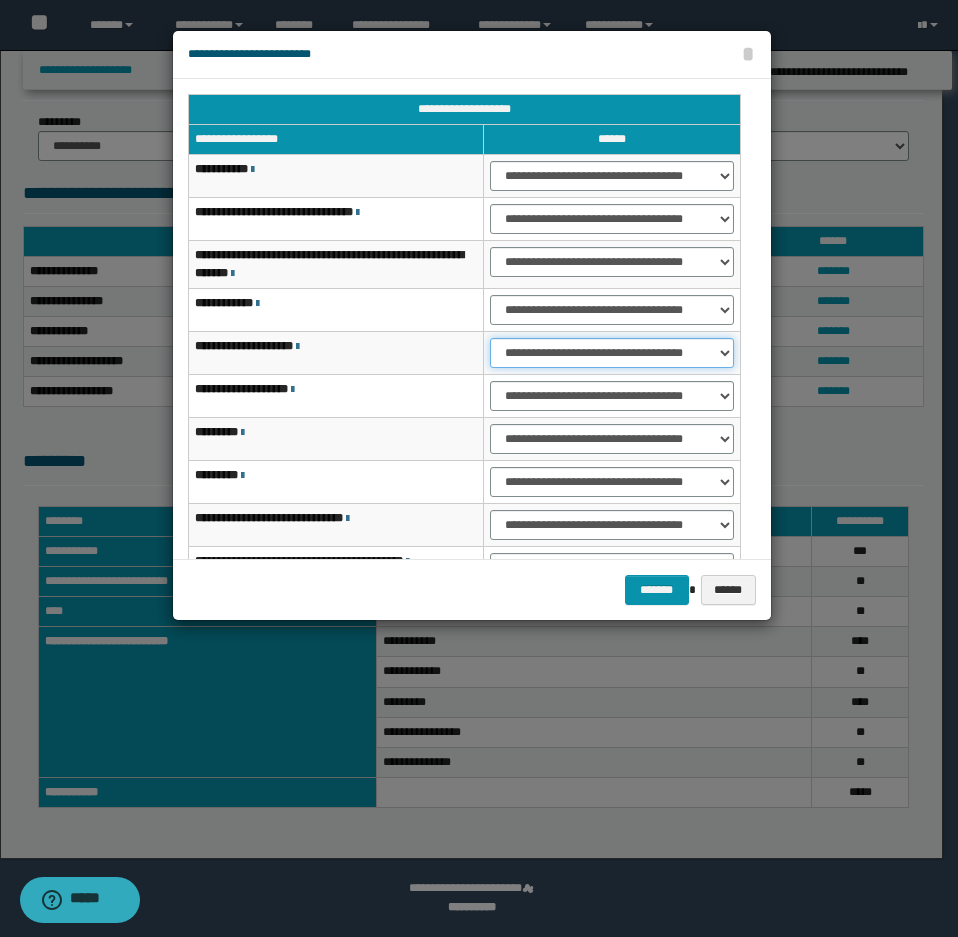 click on "**********" at bounding box center (611, 353) 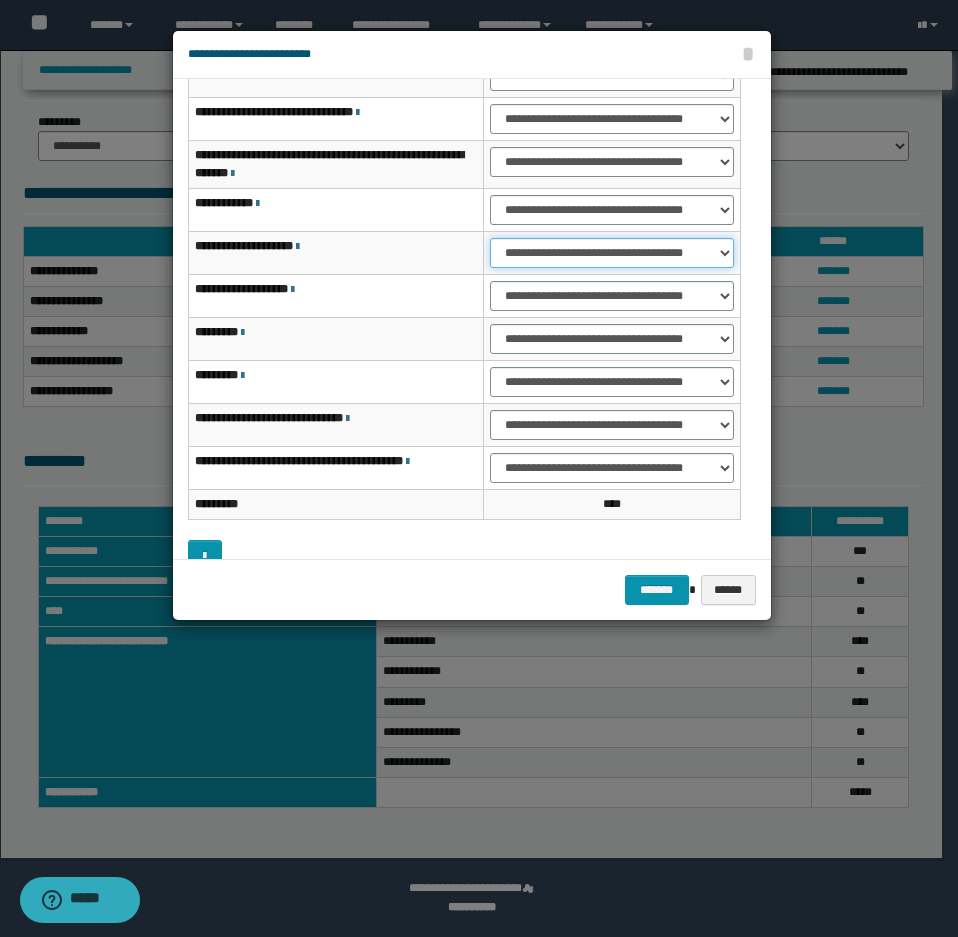 scroll, scrollTop: 156, scrollLeft: 0, axis: vertical 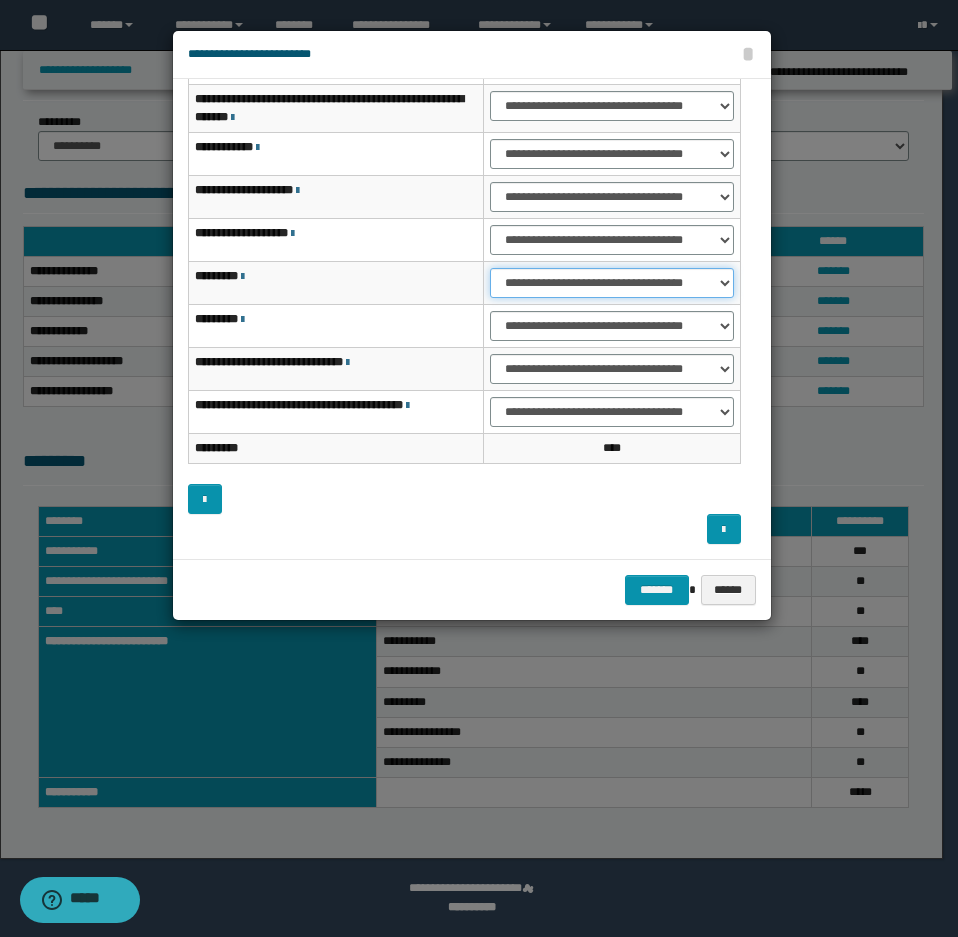click on "**********" at bounding box center [611, 283] 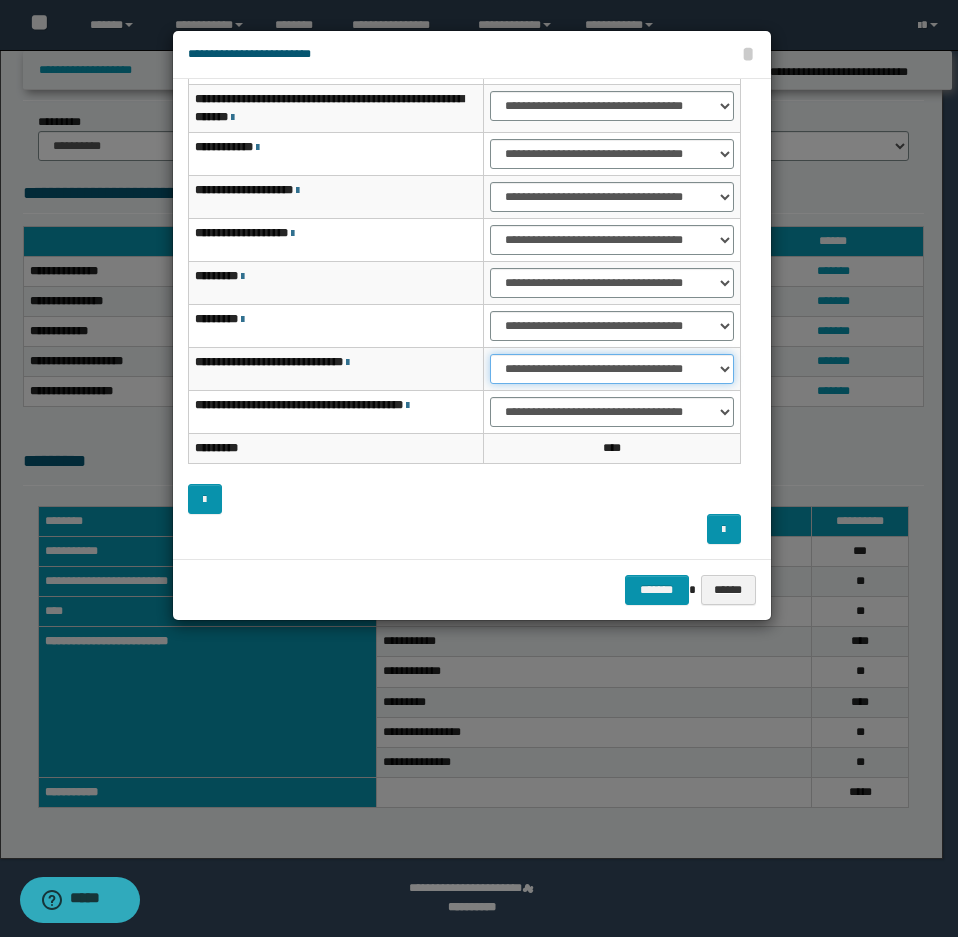 click on "**********" at bounding box center [611, 369] 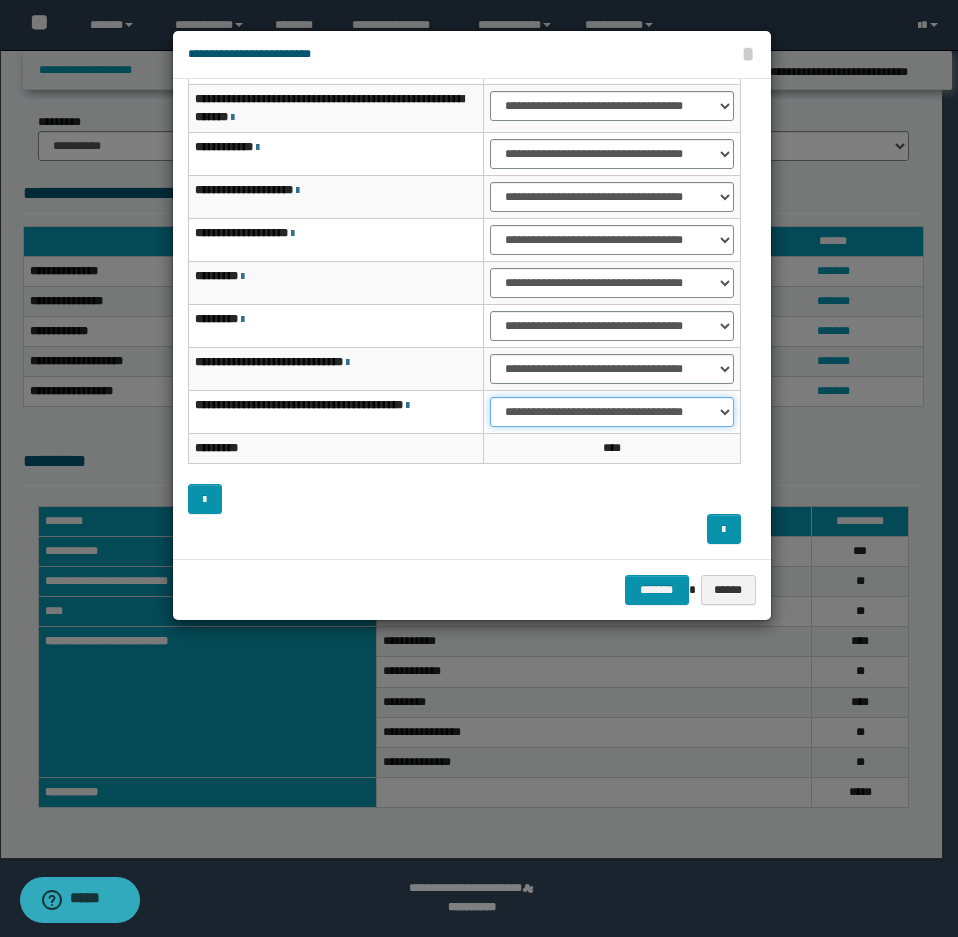 click on "**********" at bounding box center [611, 412] 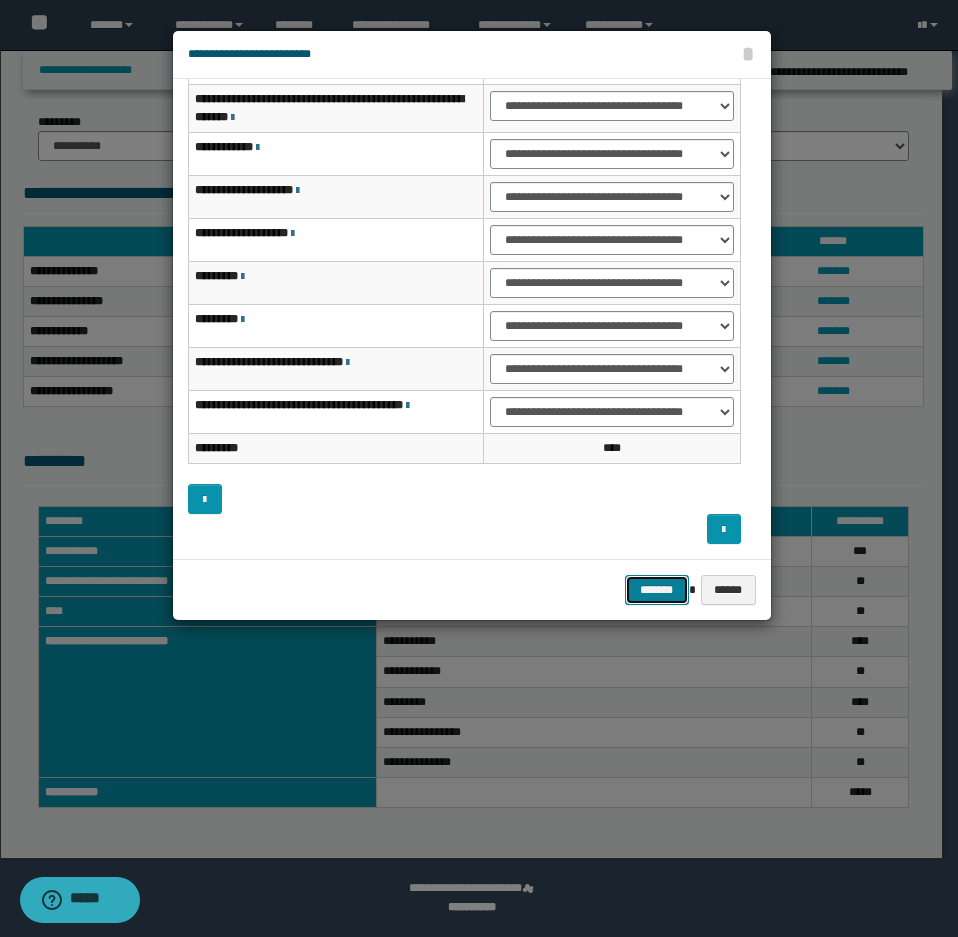click on "*******" at bounding box center [657, 590] 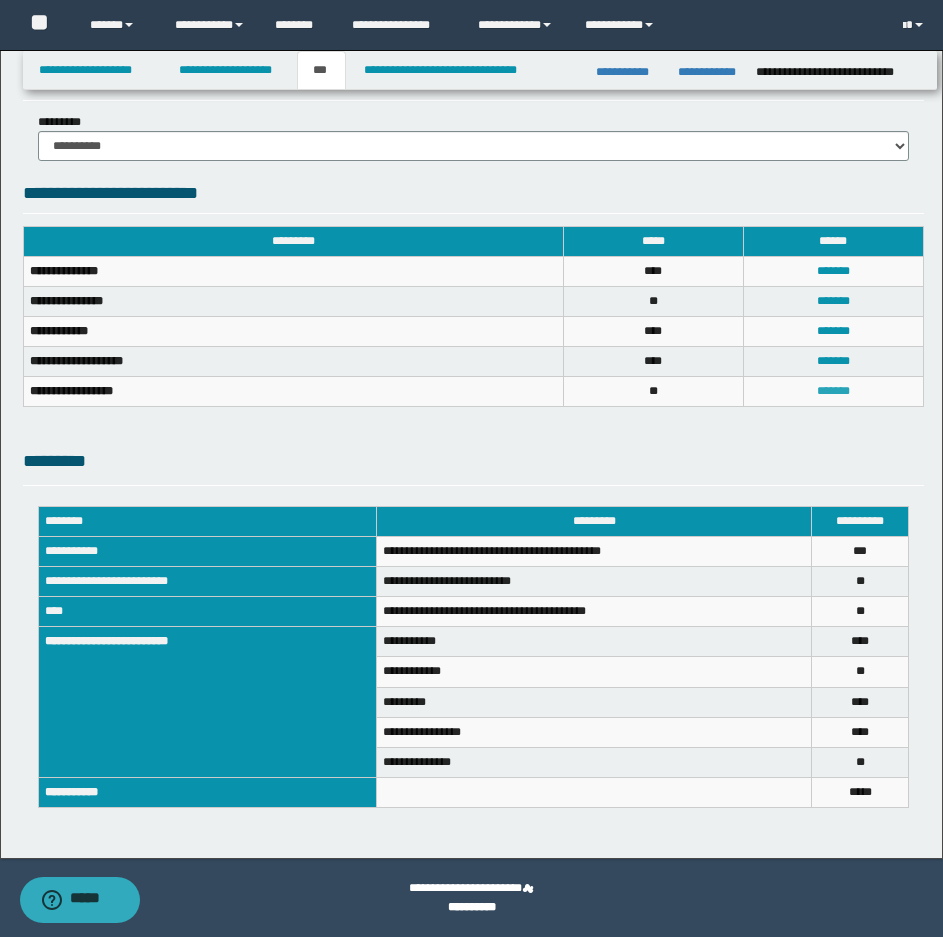 click on "*******" at bounding box center [833, 391] 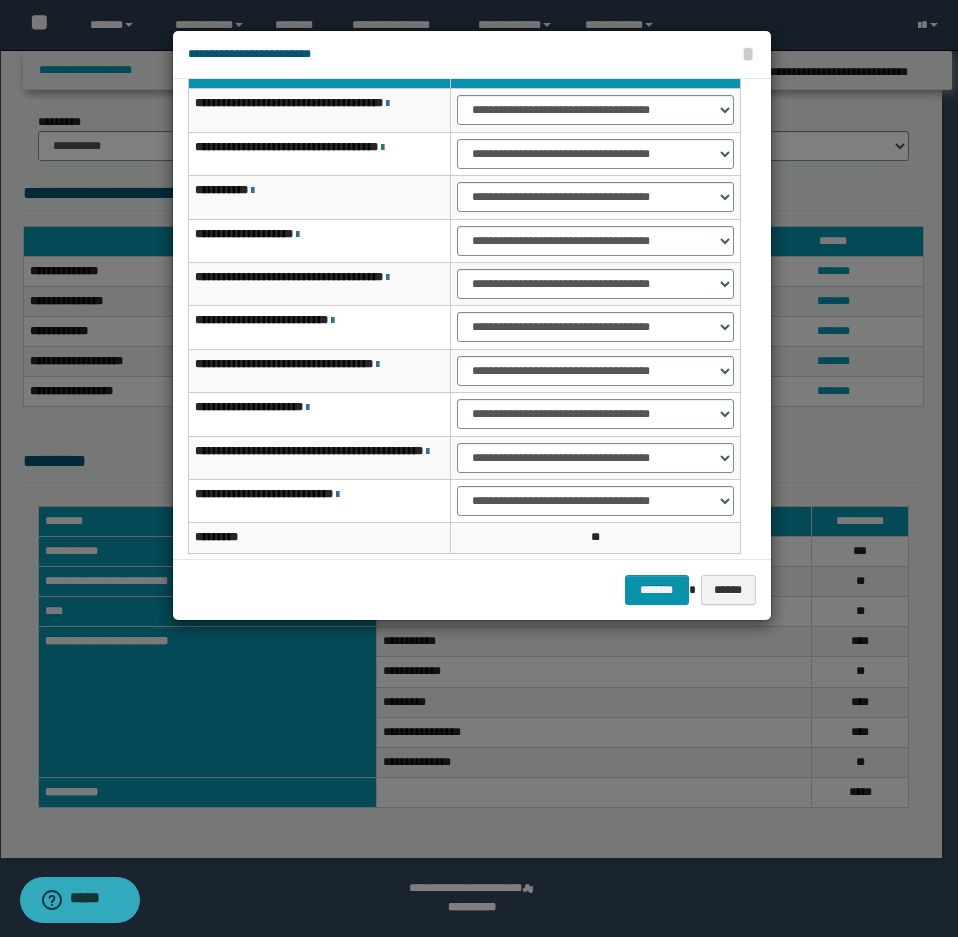 scroll, scrollTop: 0, scrollLeft: 0, axis: both 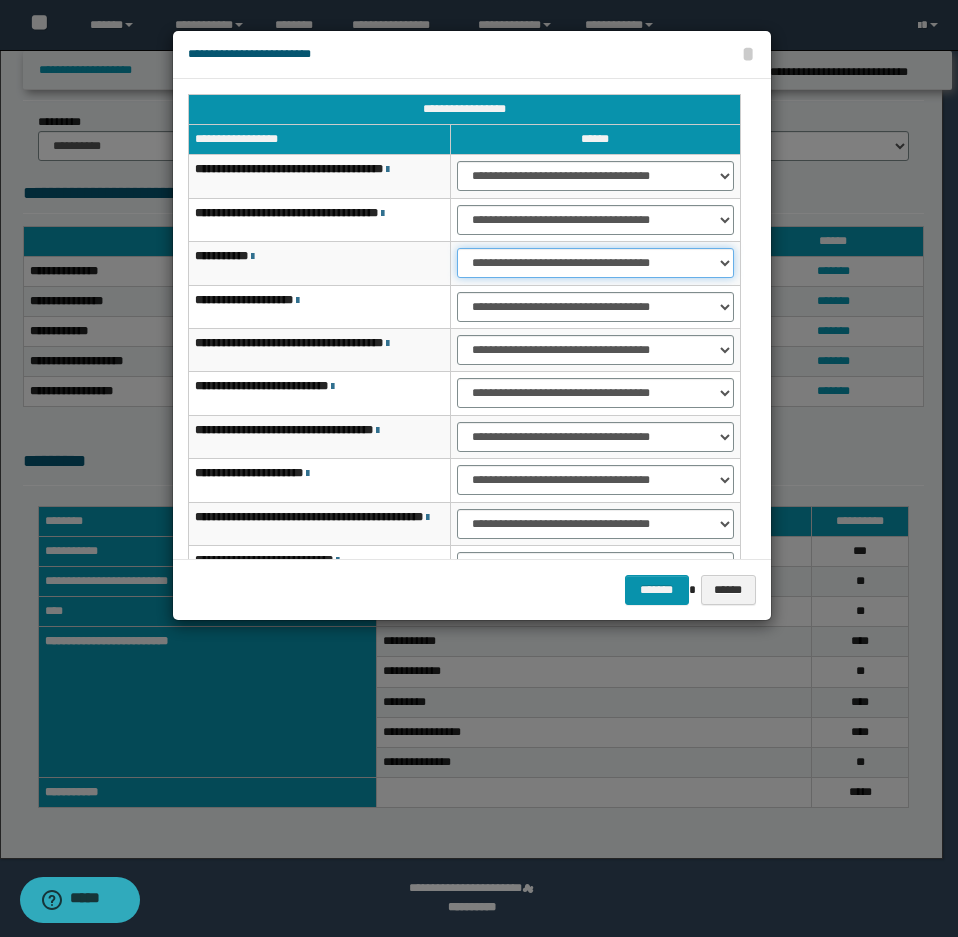 click on "**********" at bounding box center [595, 263] 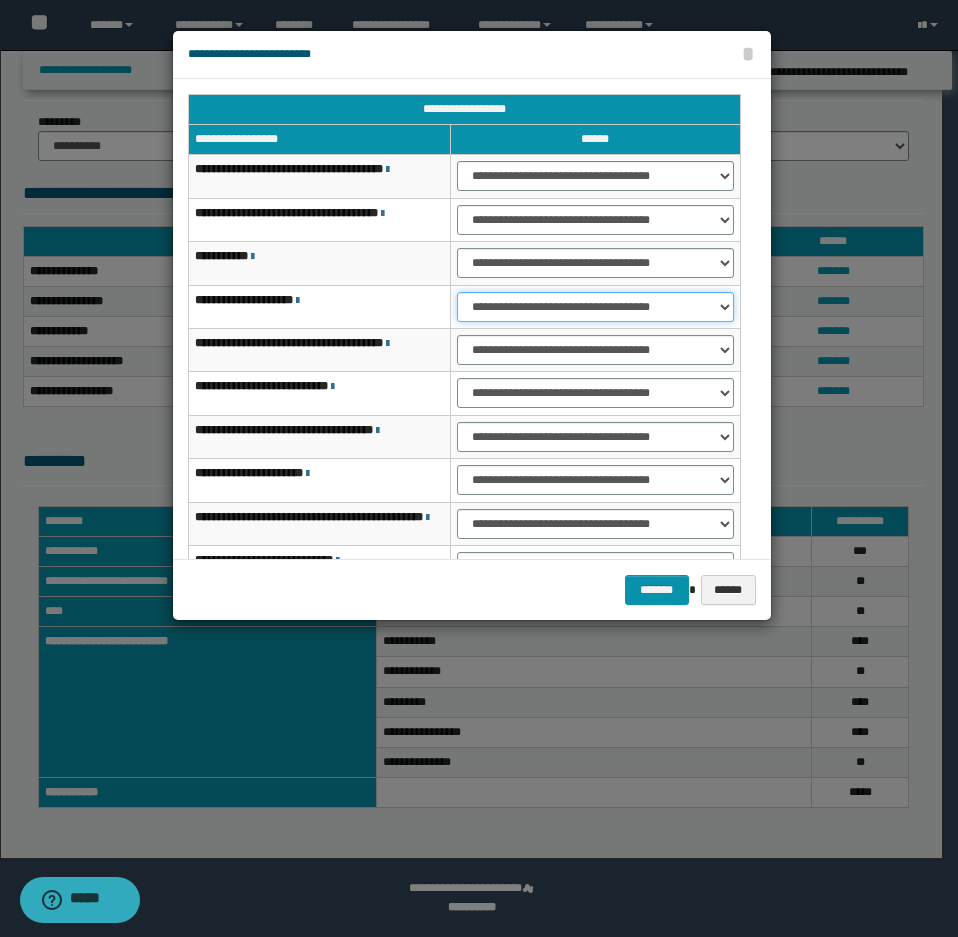 click on "**********" at bounding box center [595, 307] 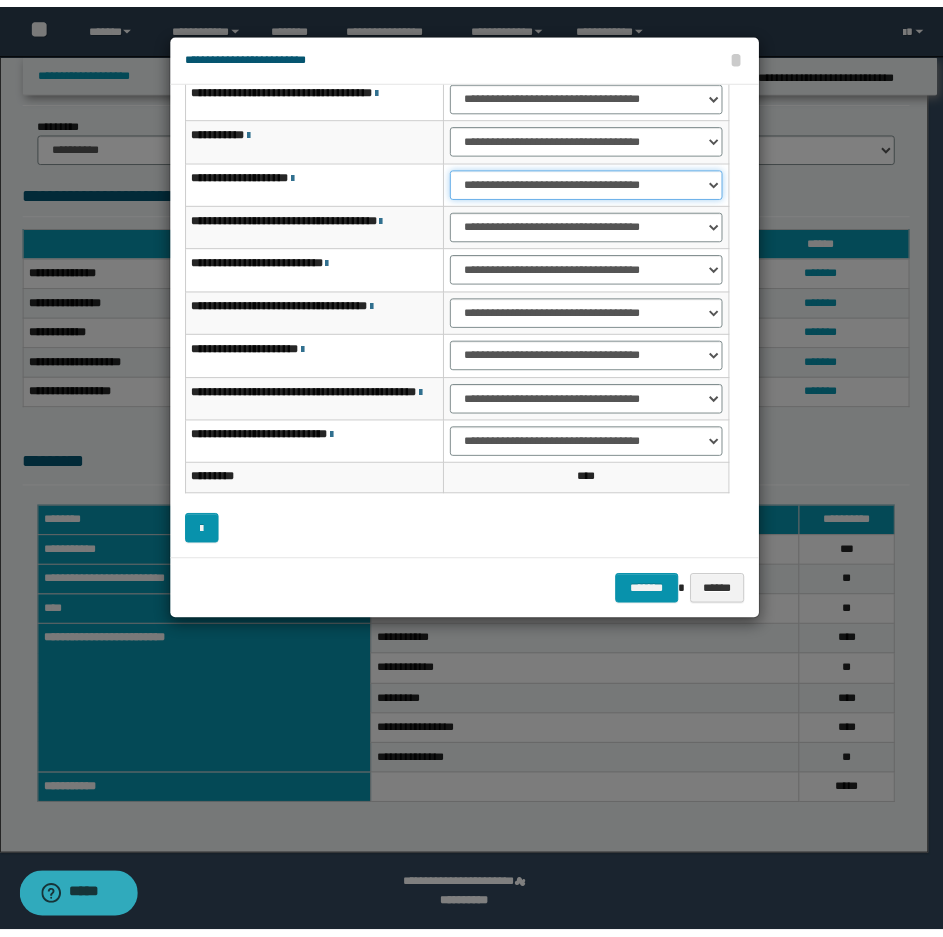 scroll, scrollTop: 127, scrollLeft: 0, axis: vertical 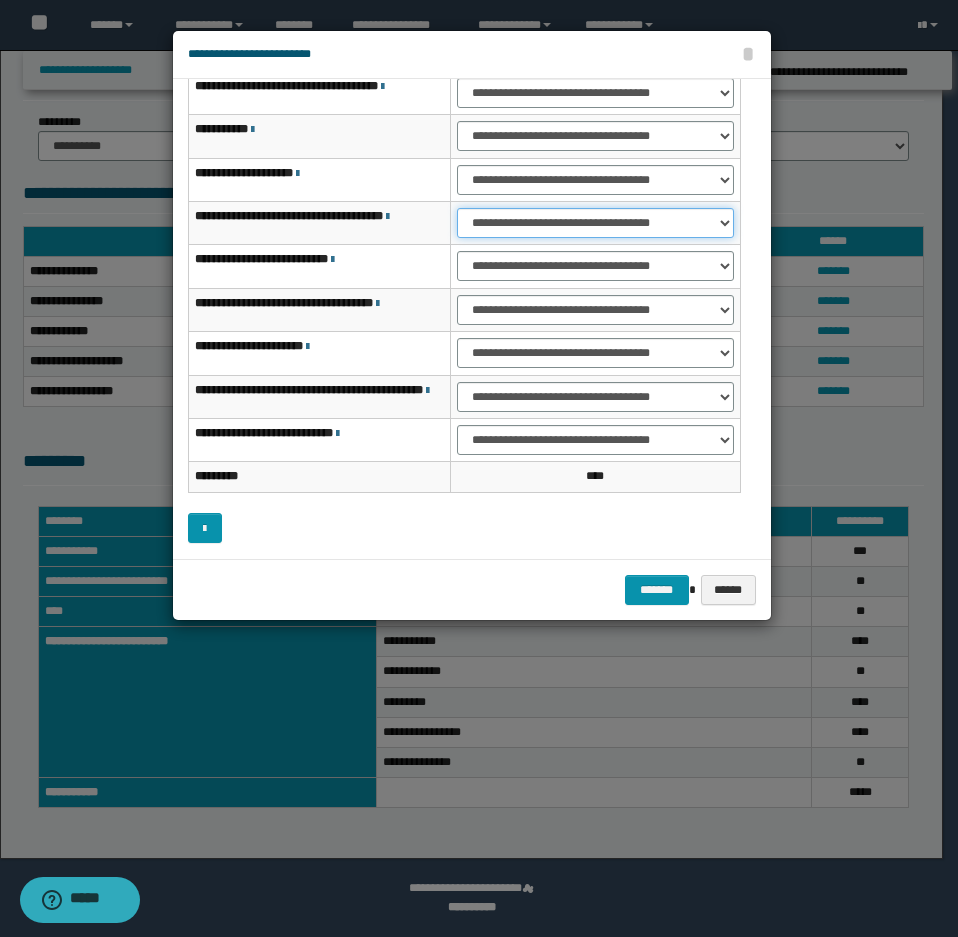 click on "**********" at bounding box center (595, 223) 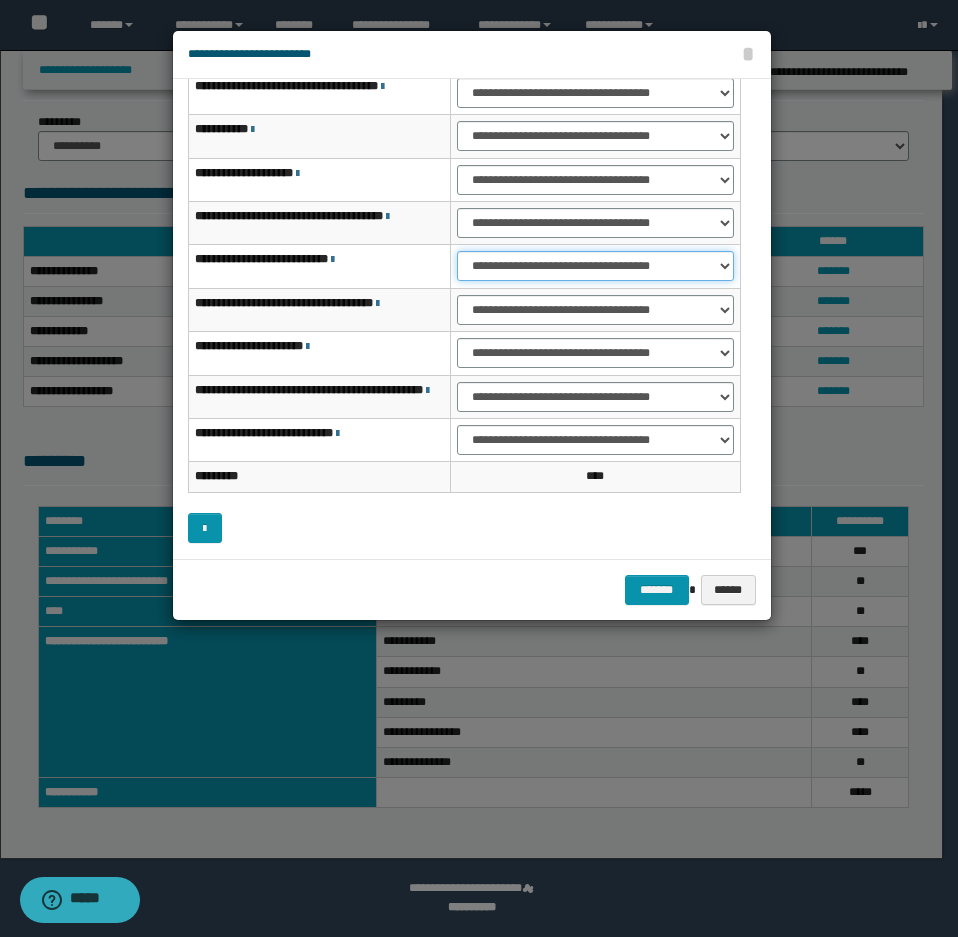 click on "**********" at bounding box center [595, 266] 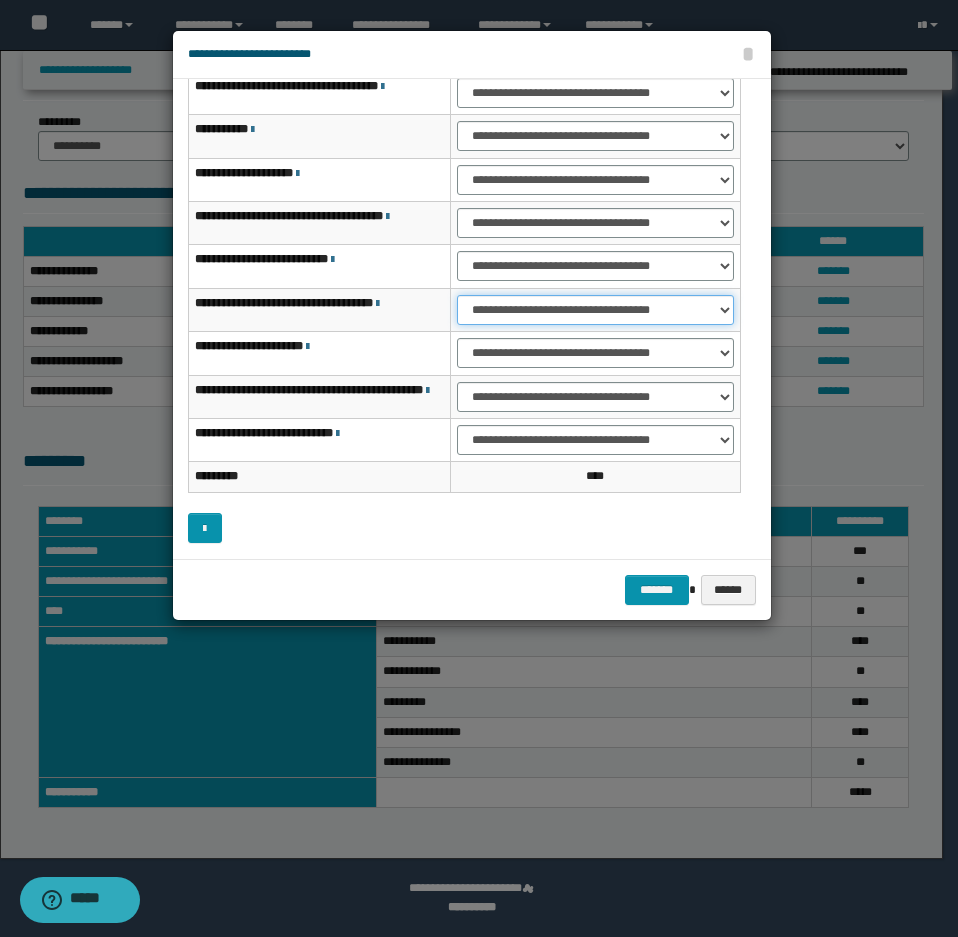 click on "**********" at bounding box center [595, 310] 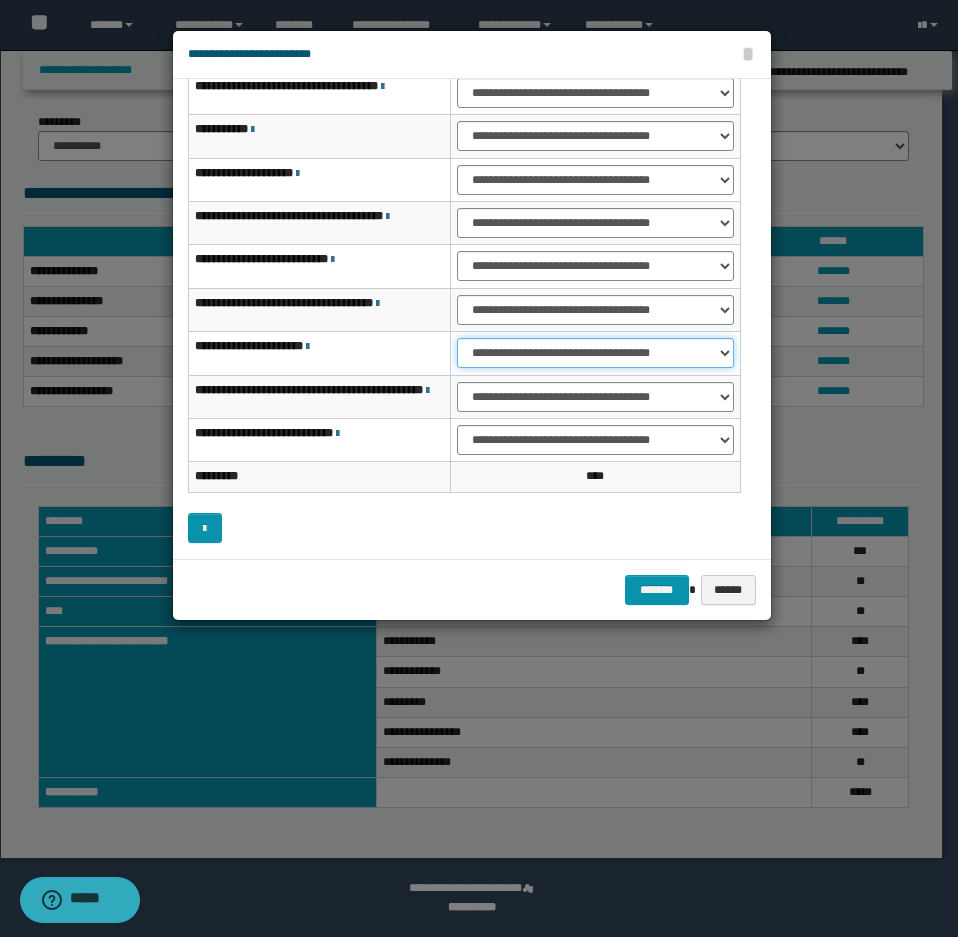 click on "**********" at bounding box center [595, 353] 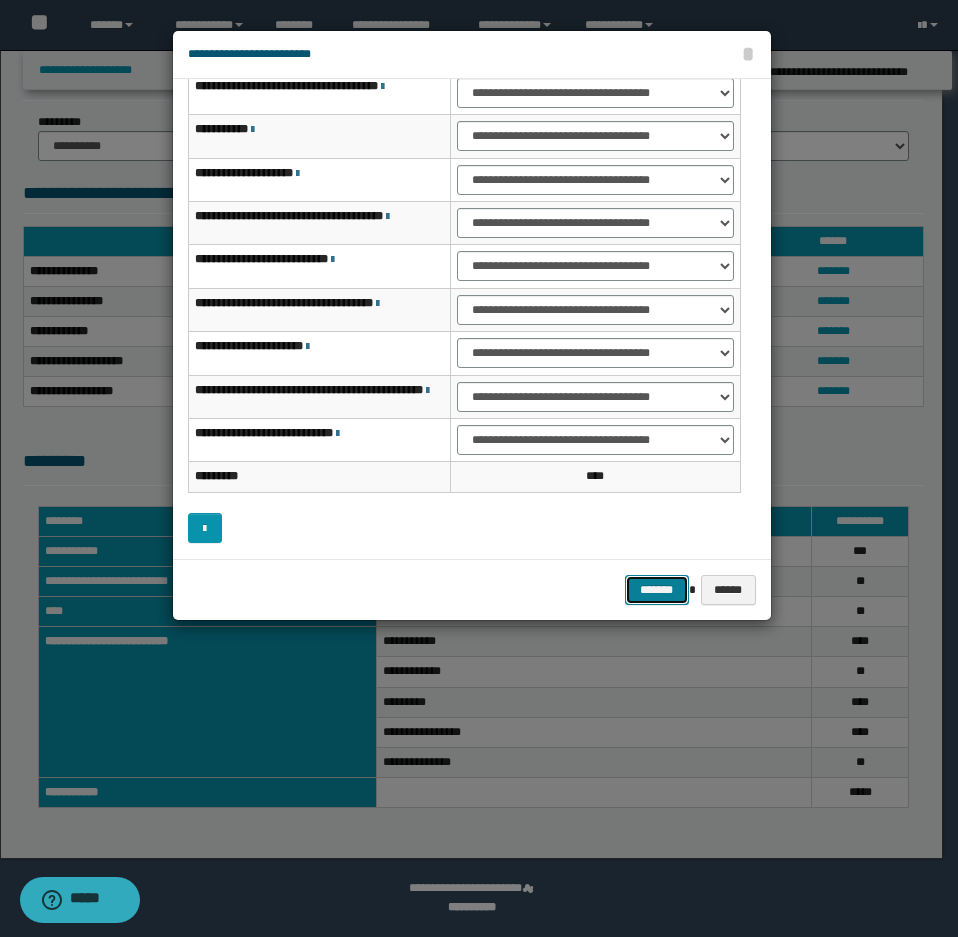 click on "*******" at bounding box center [657, 590] 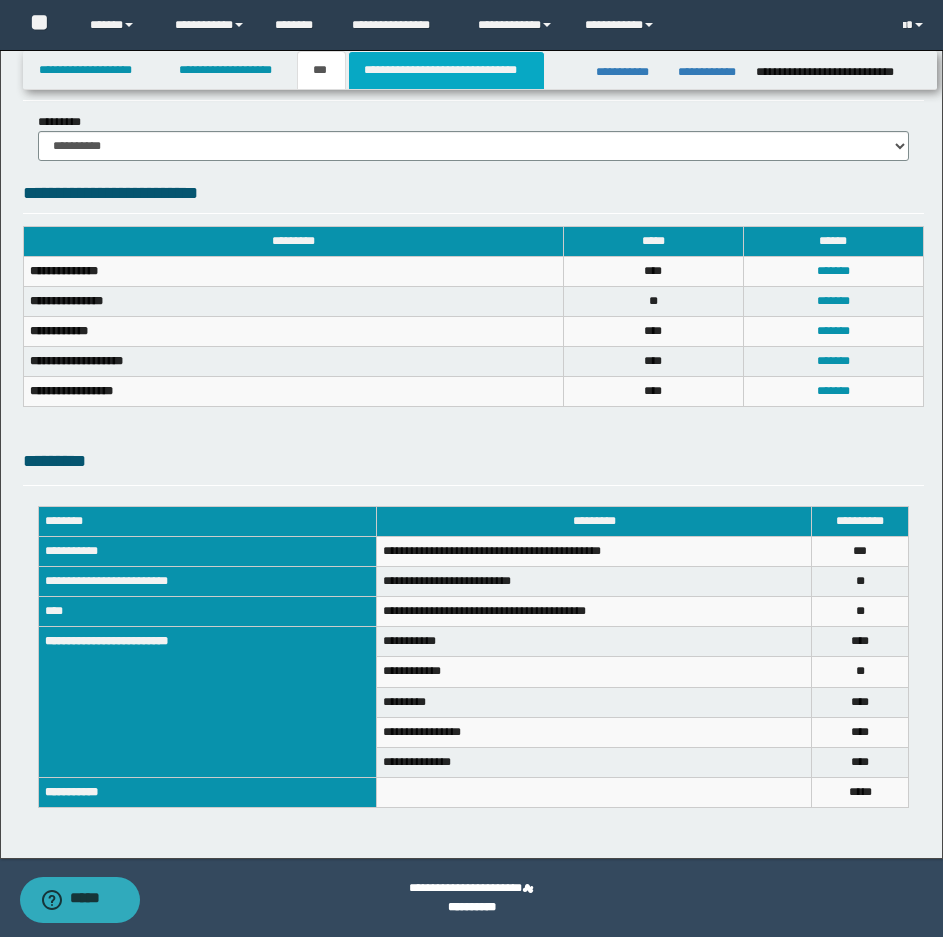 click on "**********" at bounding box center [446, 70] 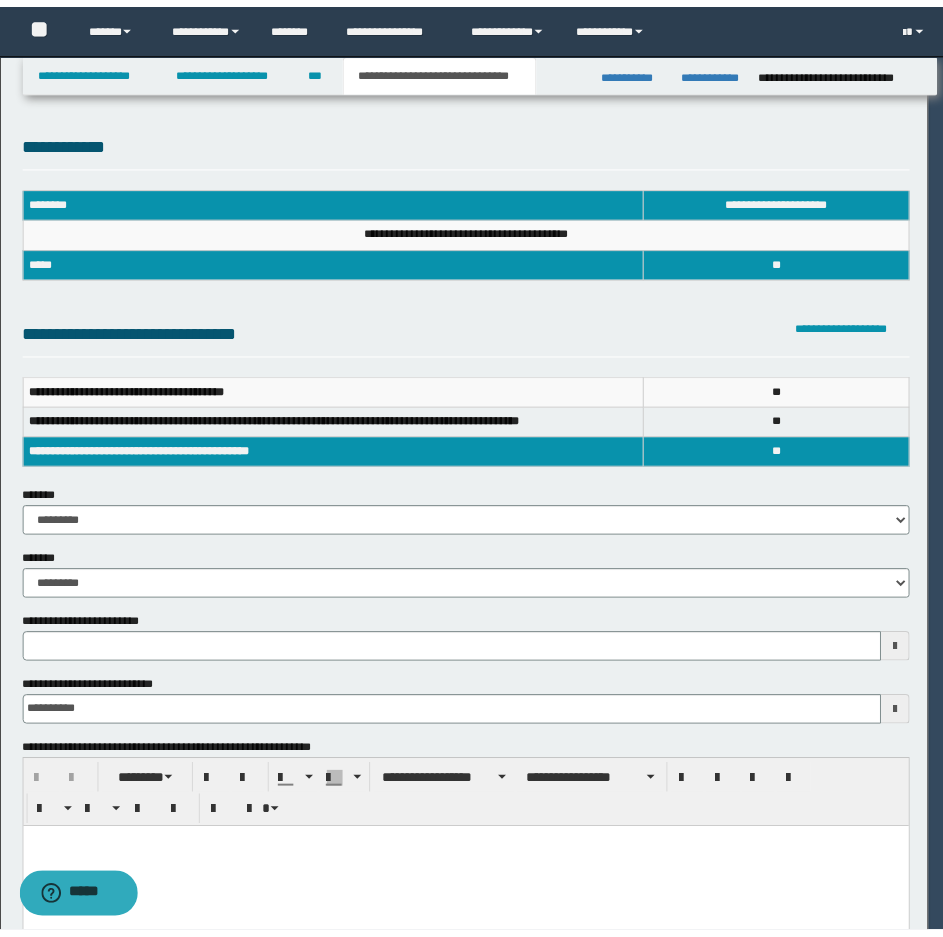 scroll, scrollTop: 0, scrollLeft: 0, axis: both 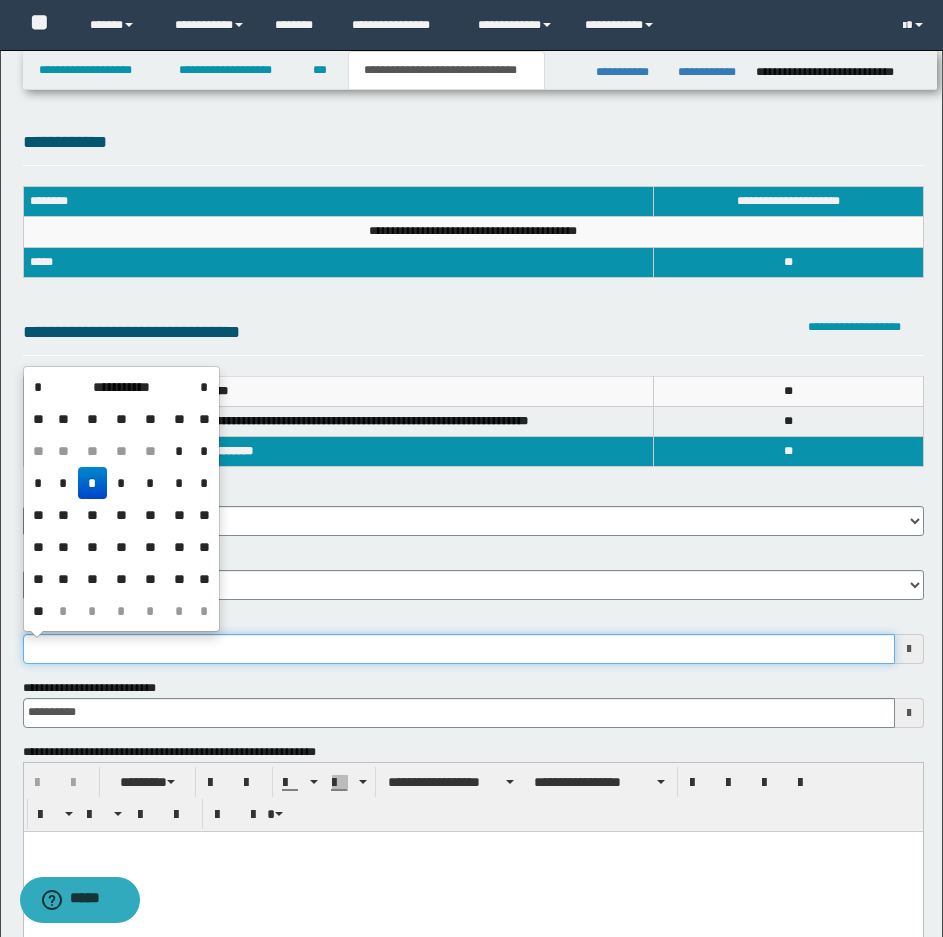 click on "**********" at bounding box center (459, 649) 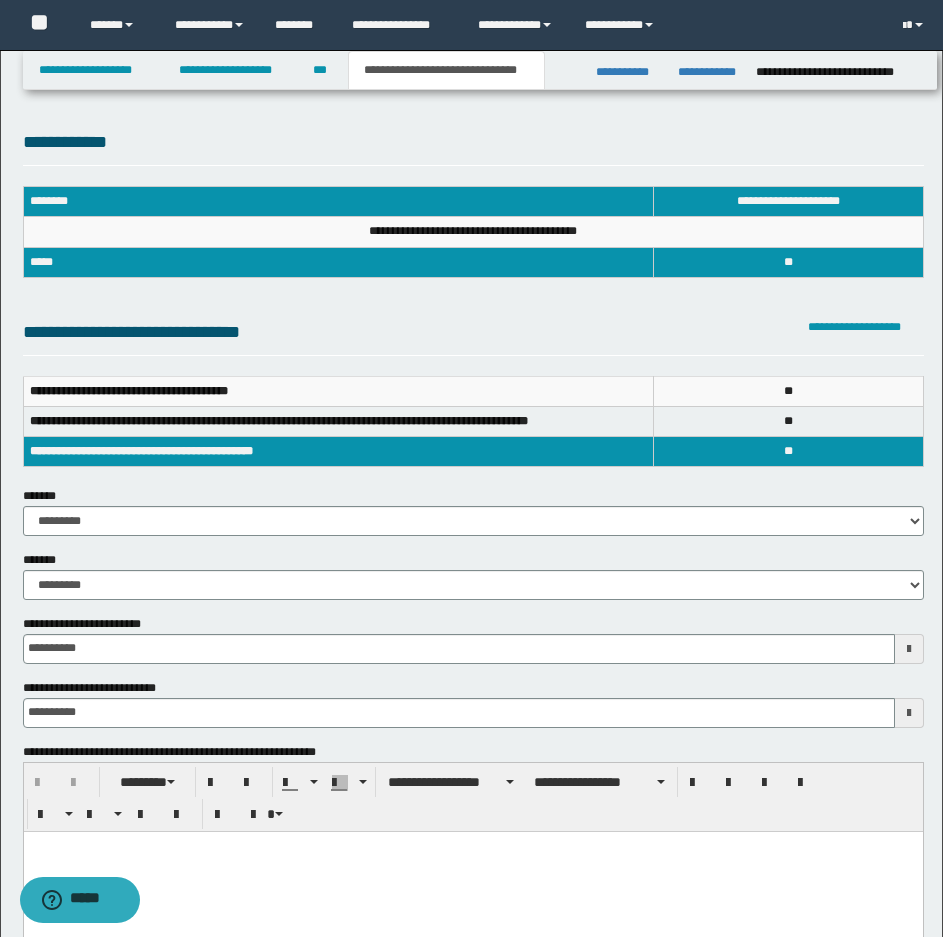 click on "**********" at bounding box center (473, 639) 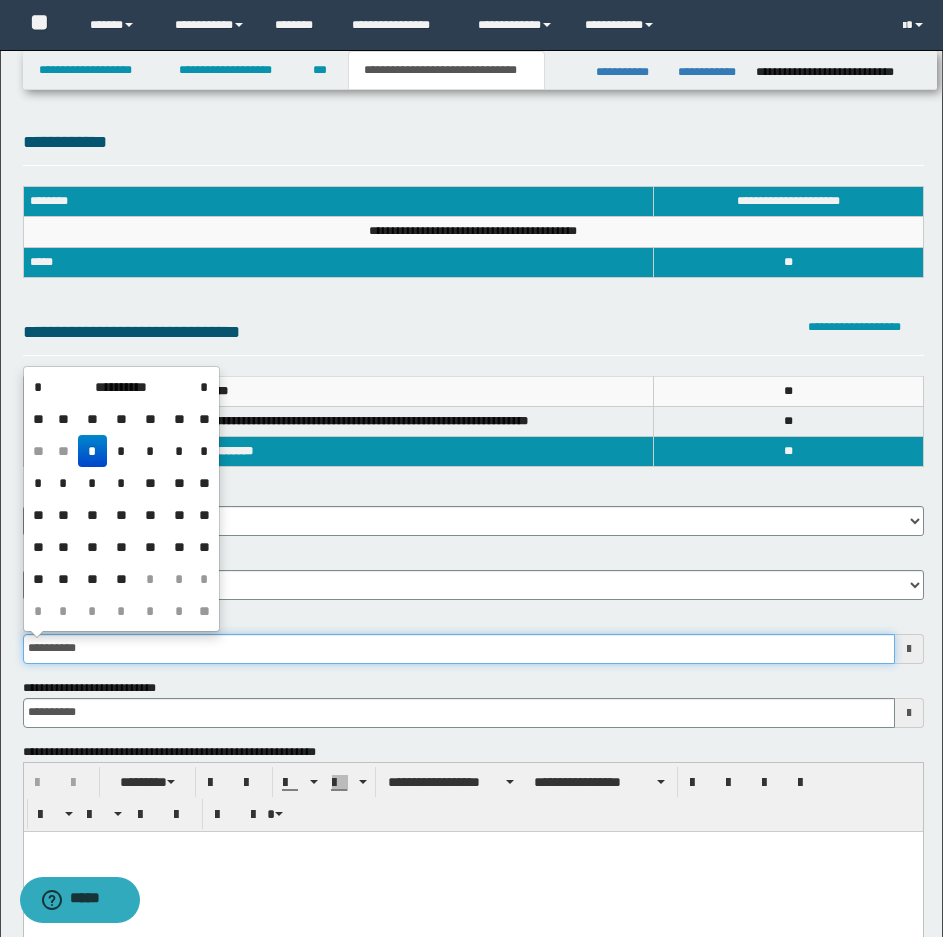 click on "**********" at bounding box center [459, 649] 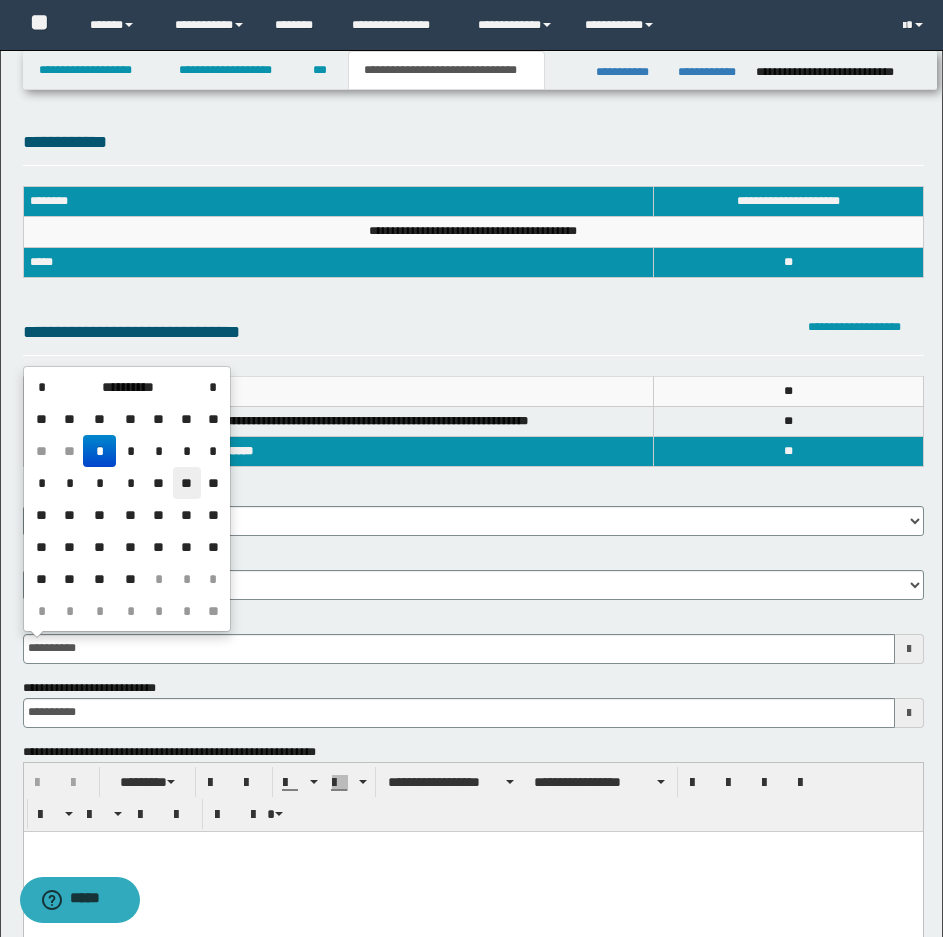 click on "**" at bounding box center [187, 483] 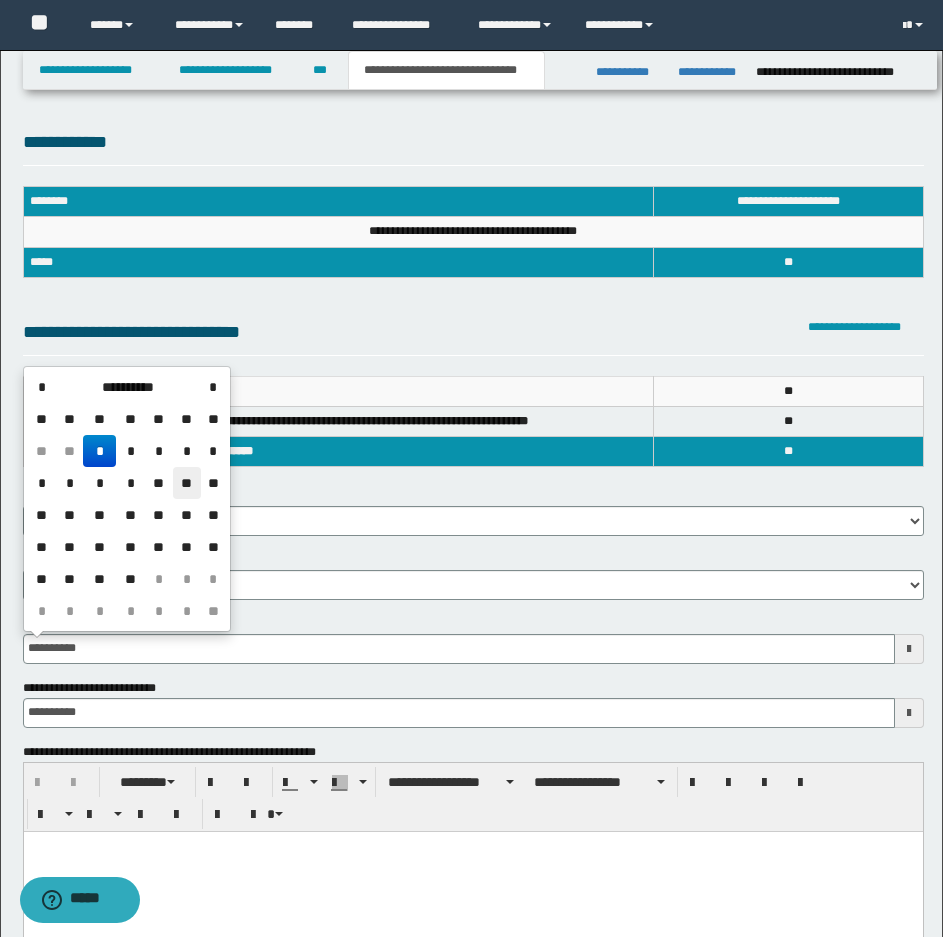type on "**********" 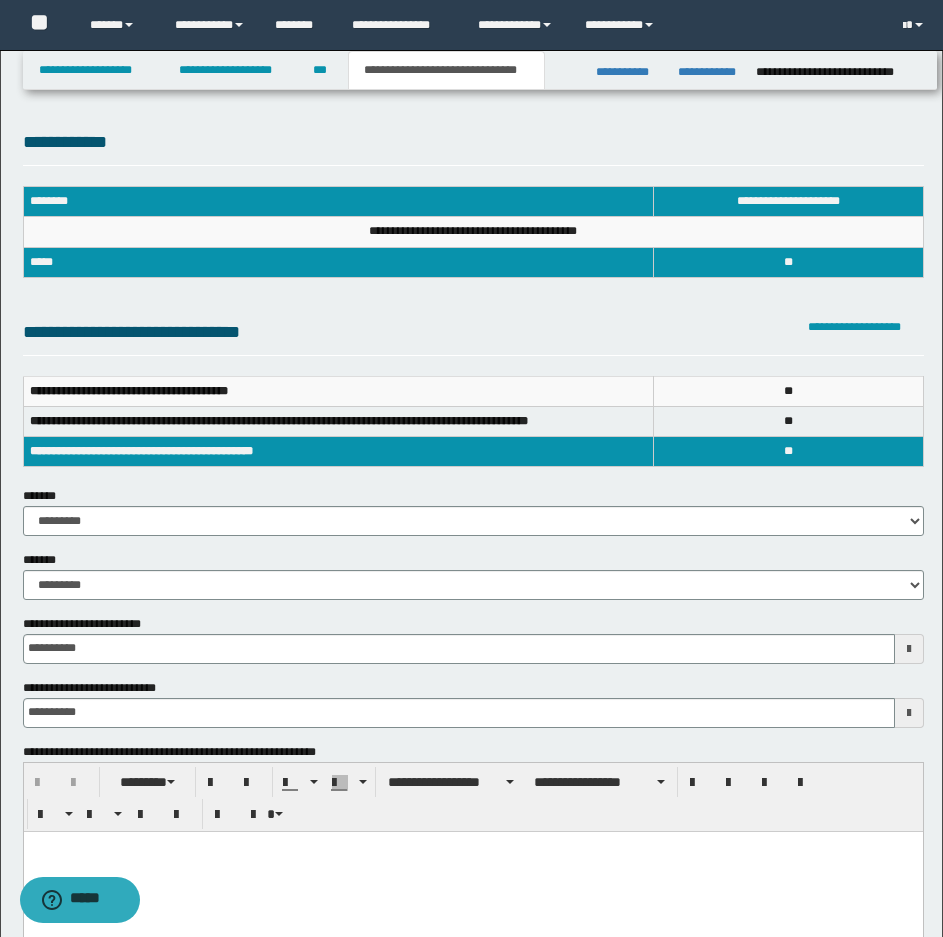 click on "**********" at bounding box center (473, 337) 